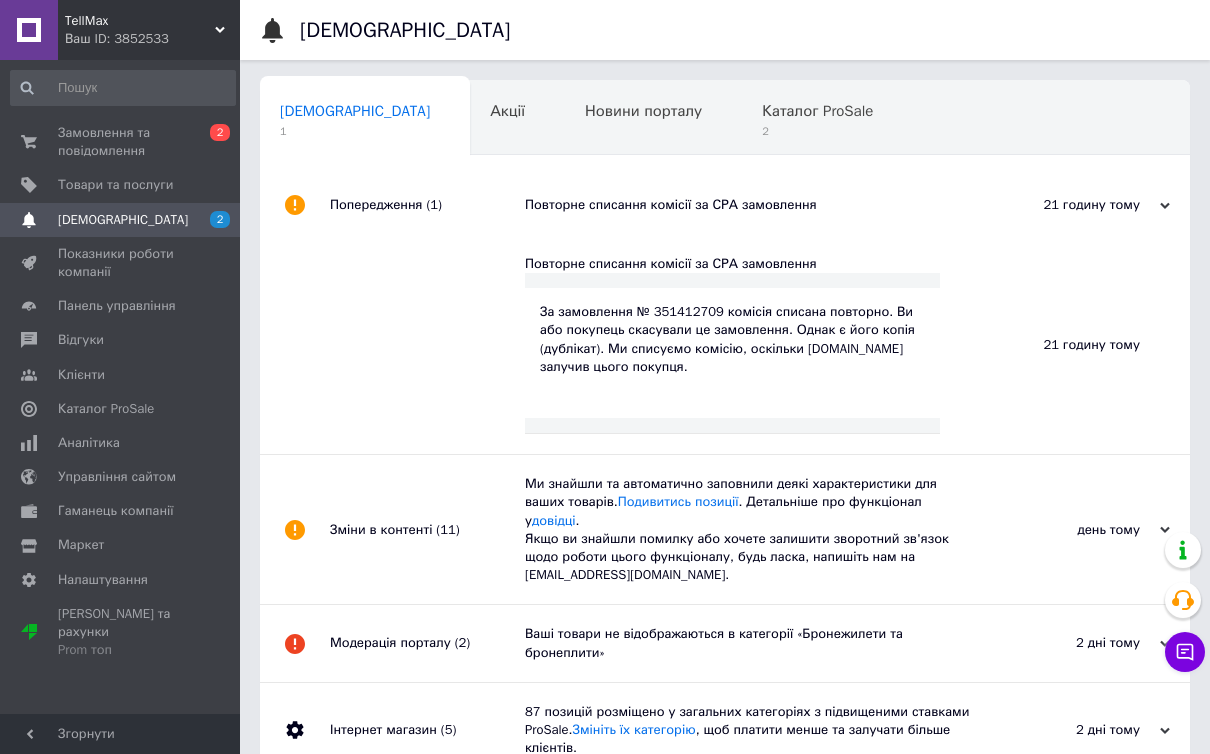 scroll, scrollTop: 0, scrollLeft: 0, axis: both 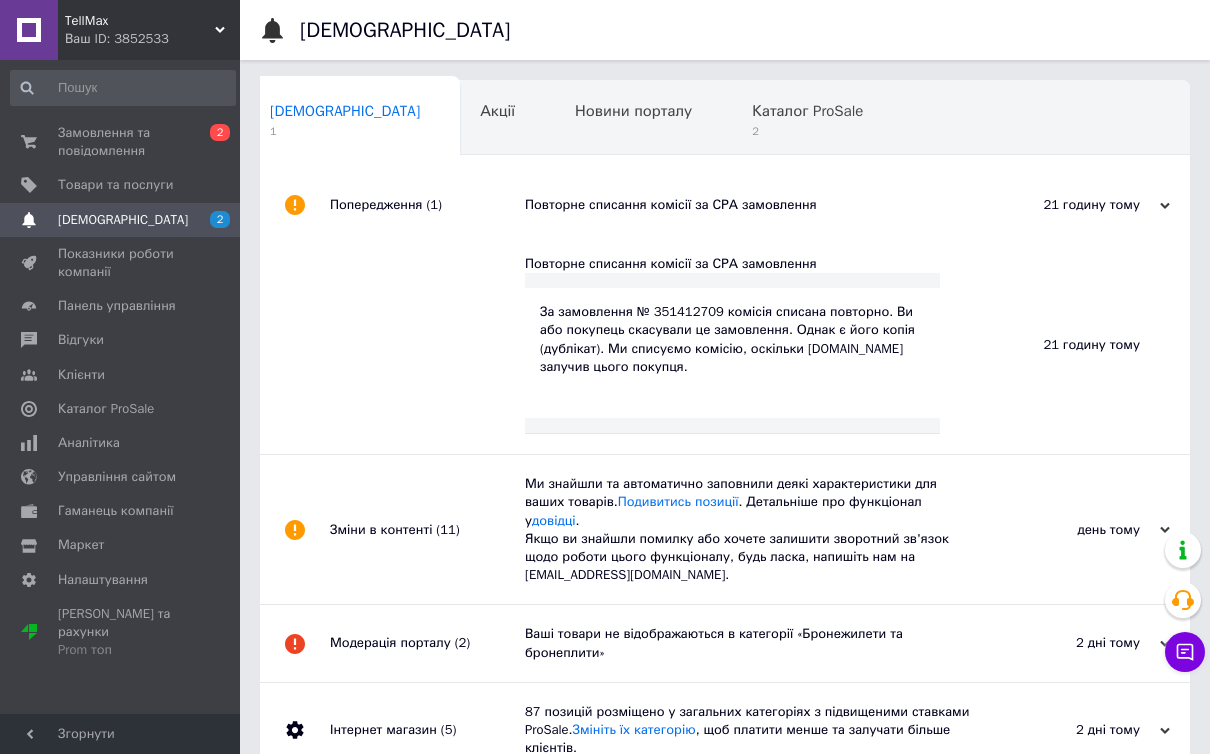 click on "Каталог ProSale" at bounding box center (807, 111) 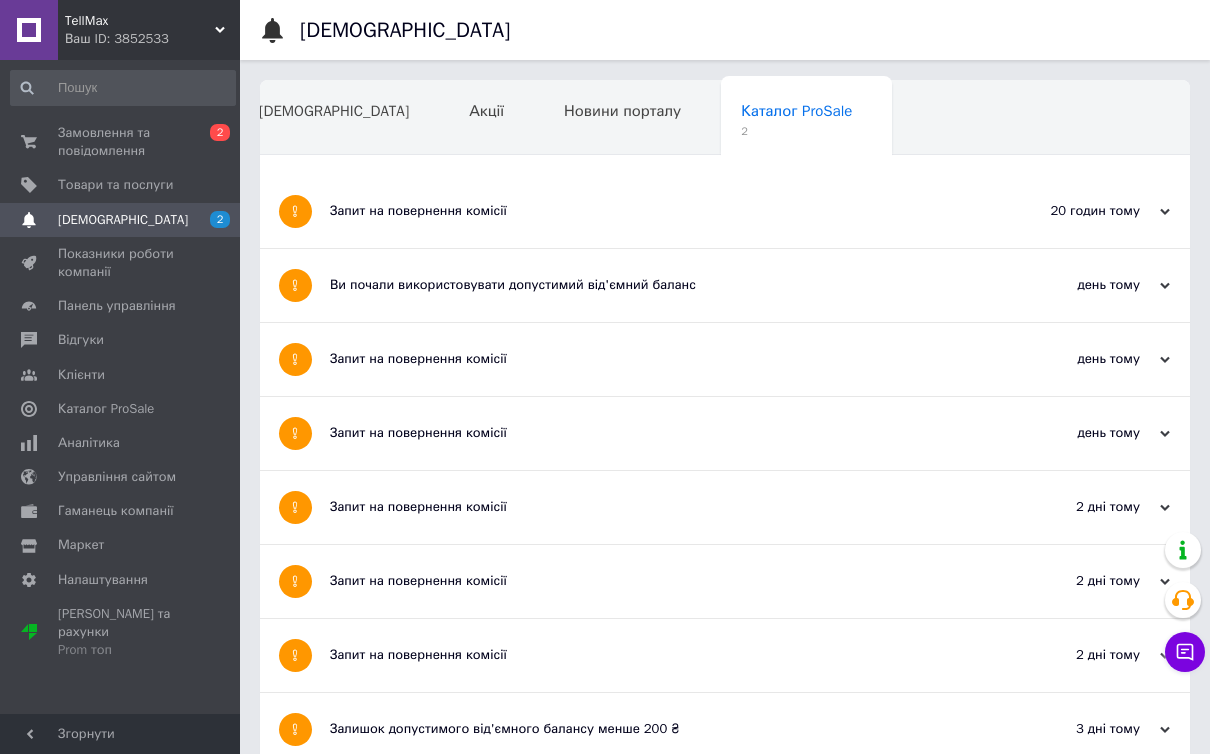 click on "Ви почали використовувати допустимий від'ємний баланс" at bounding box center (650, 285) 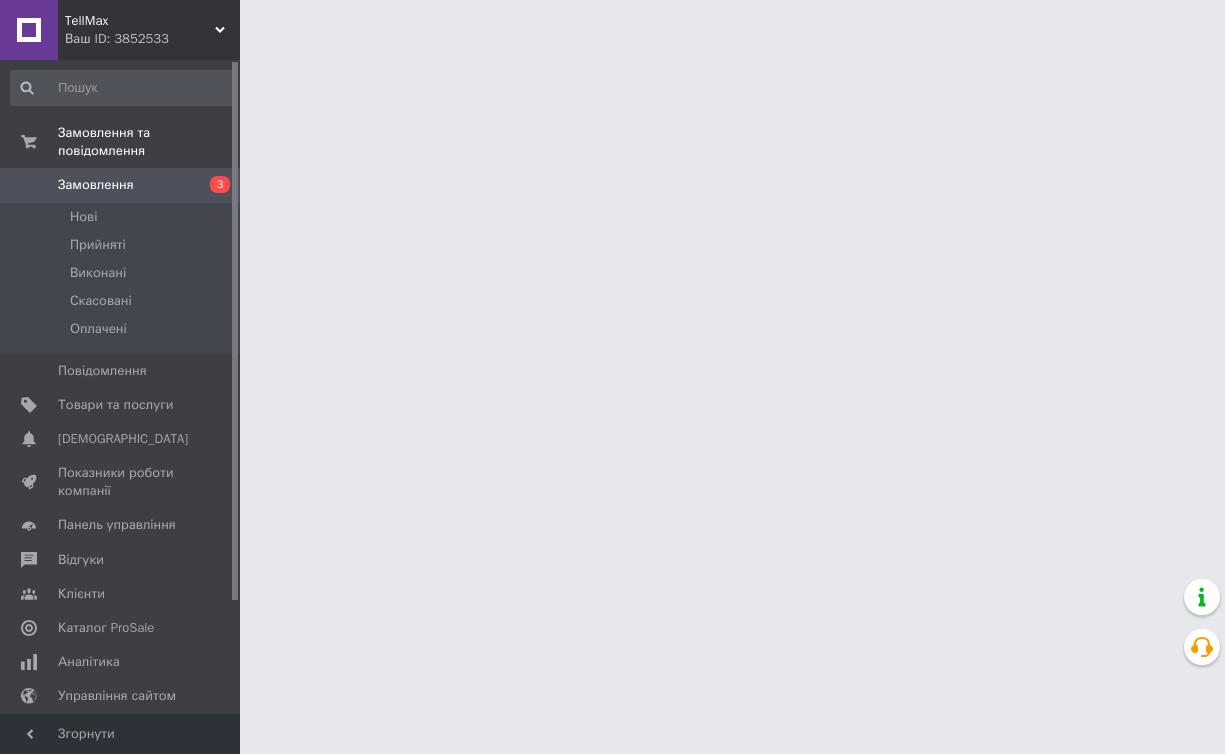 scroll, scrollTop: 0, scrollLeft: 0, axis: both 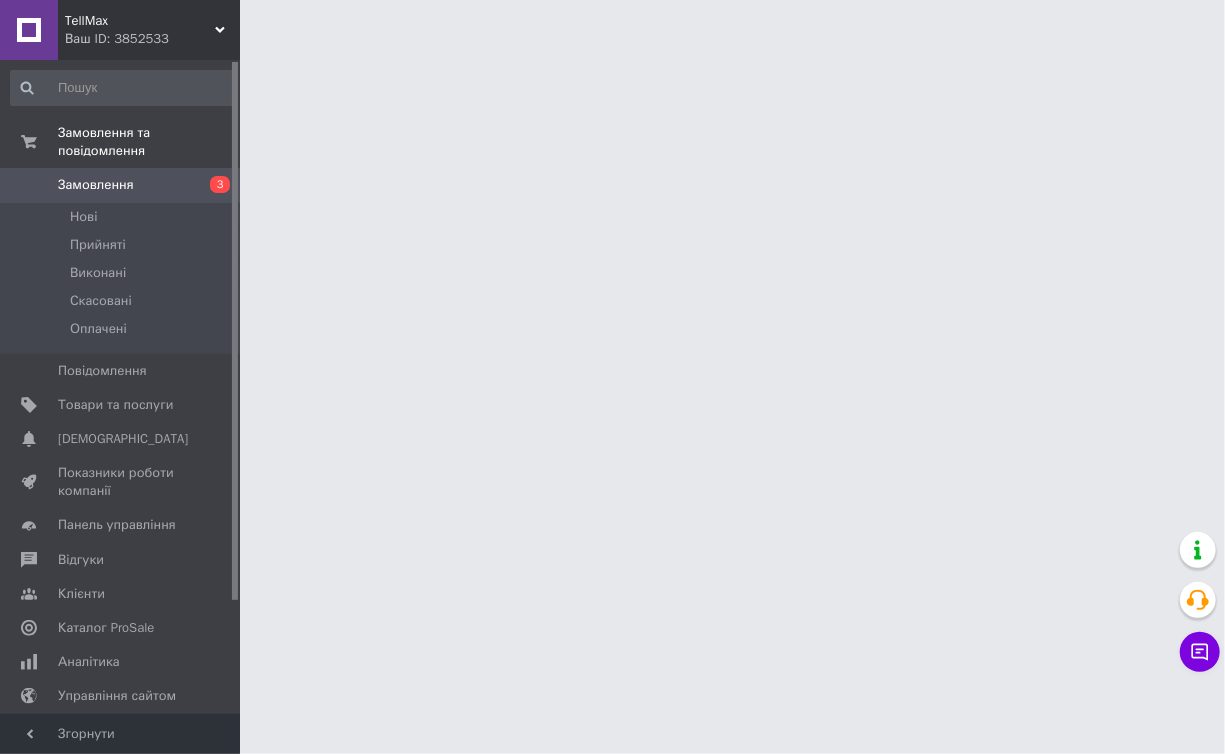 click on "Замовлення" at bounding box center [121, 185] 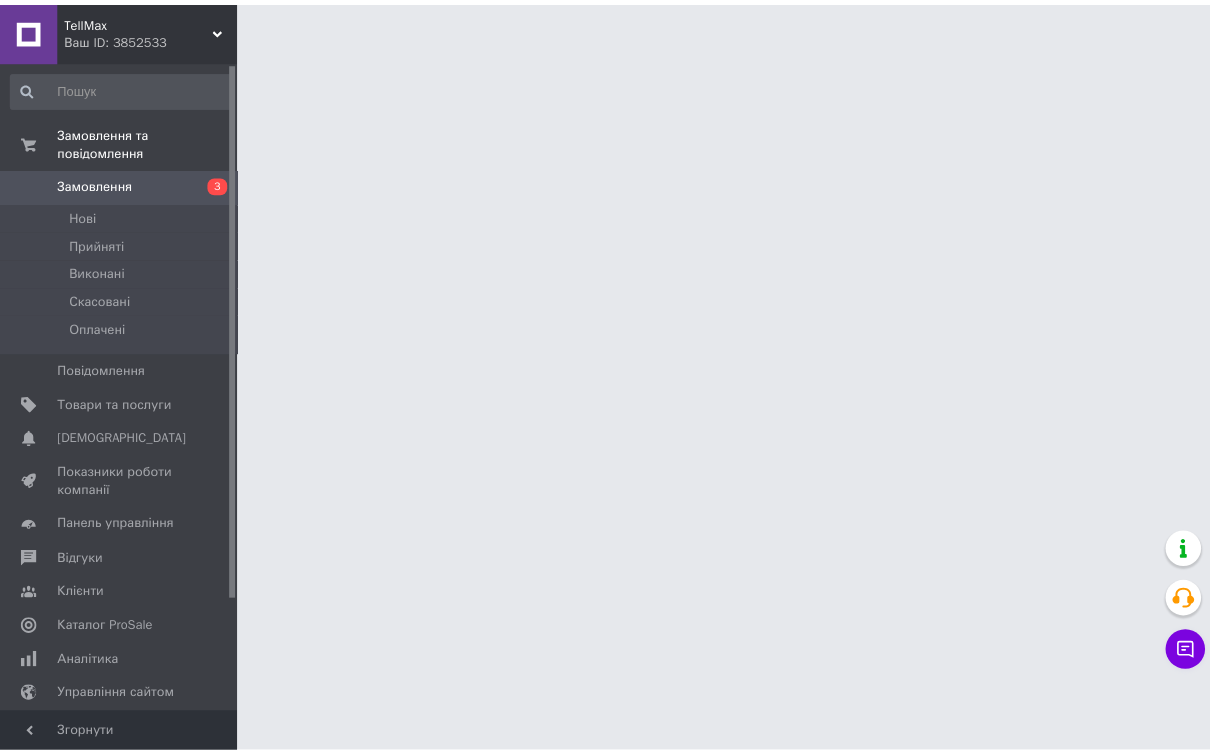 scroll, scrollTop: 0, scrollLeft: 0, axis: both 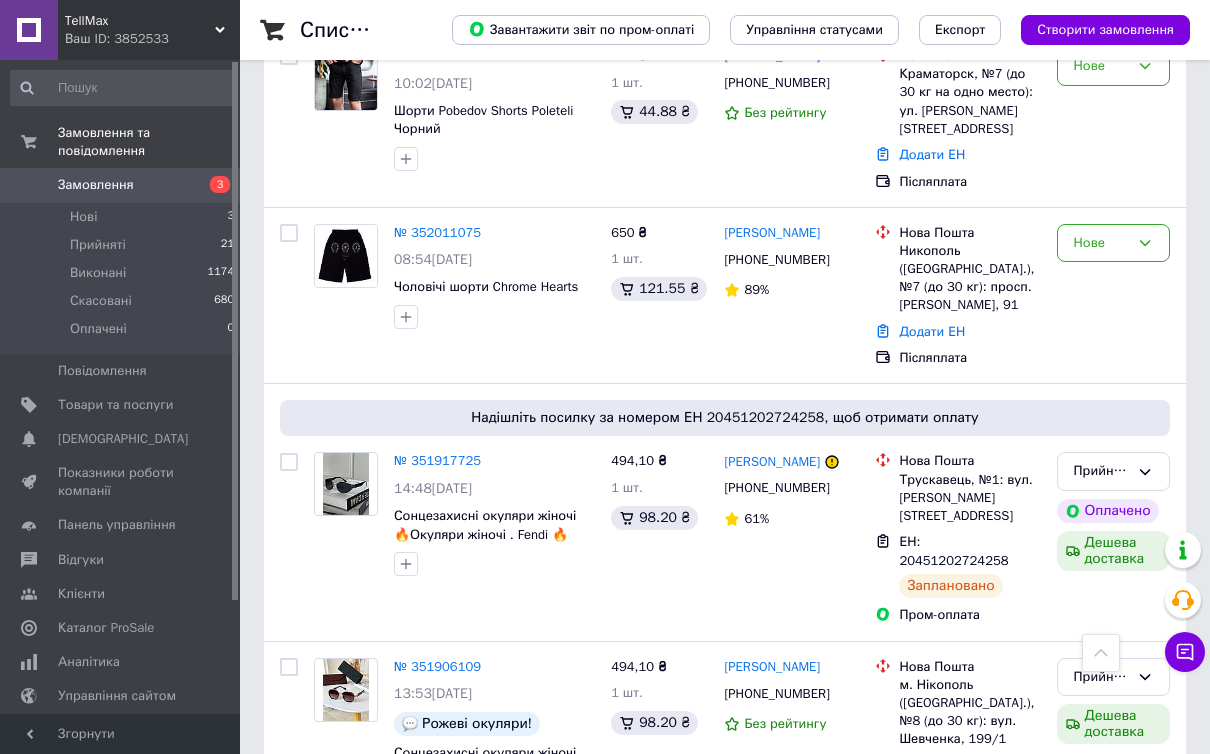 click on "№ 352011075" at bounding box center [437, 232] 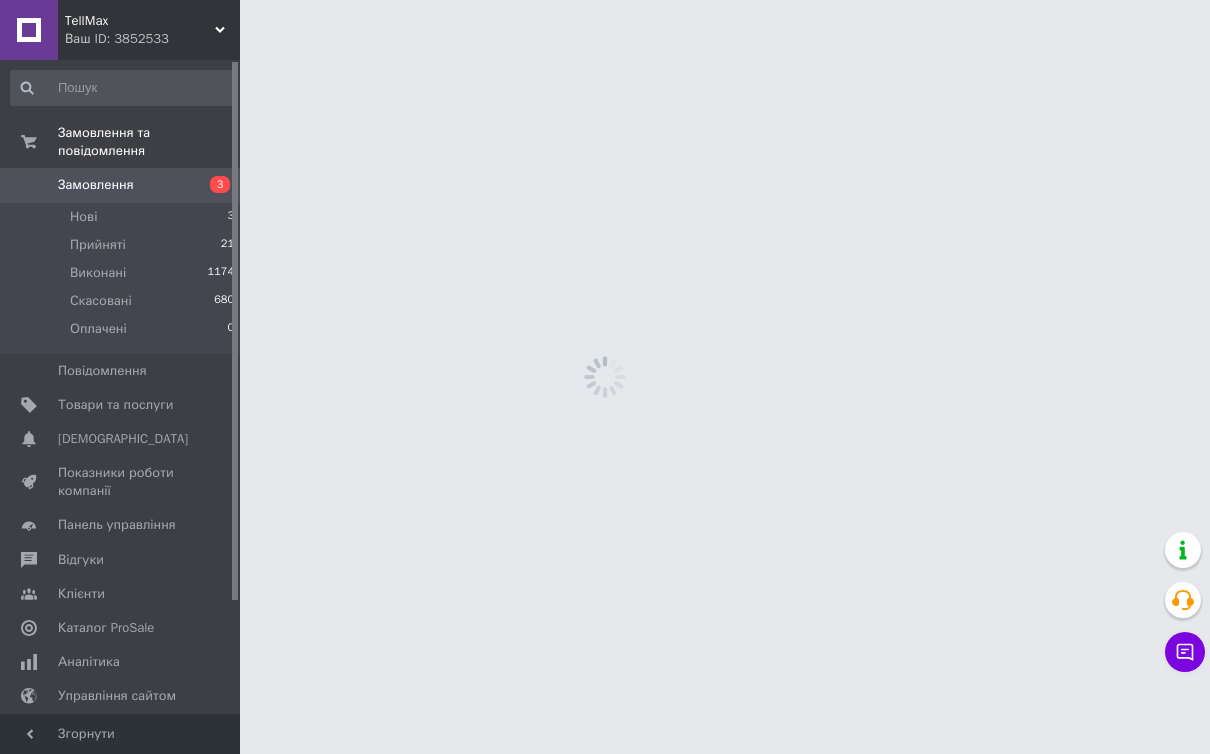 scroll, scrollTop: 0, scrollLeft: 0, axis: both 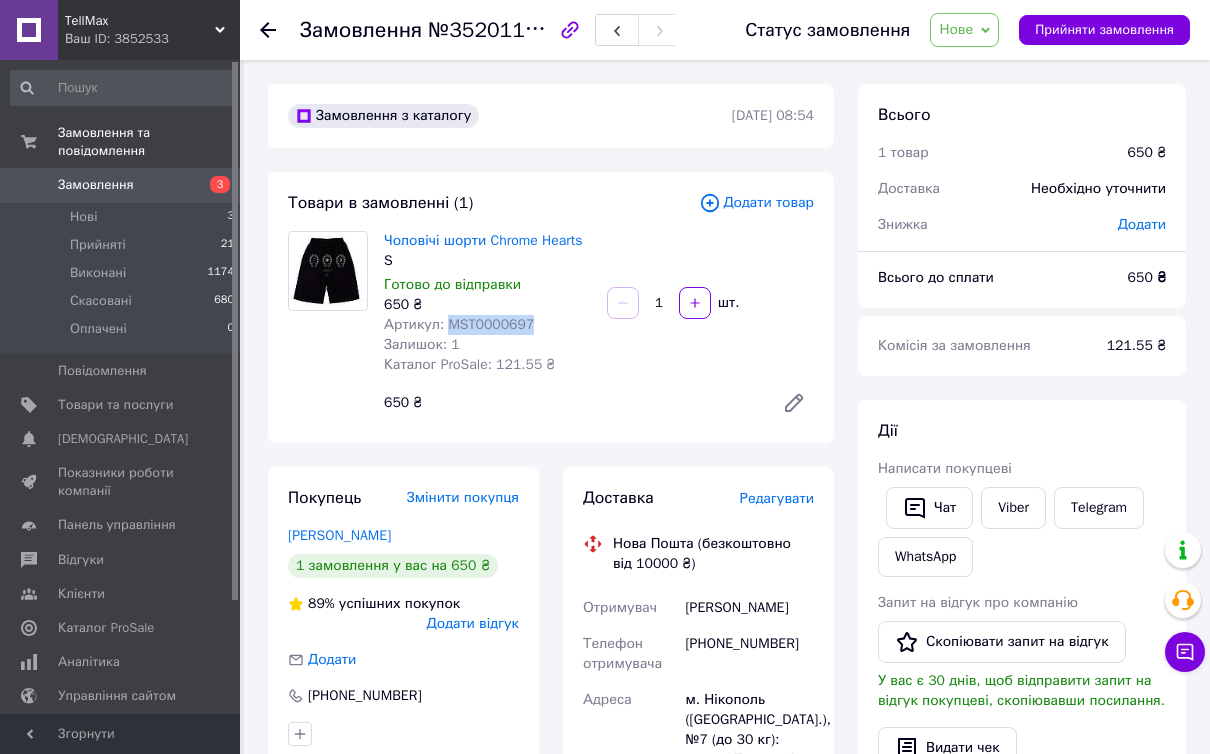 drag, startPoint x: 541, startPoint y: 328, endPoint x: 443, endPoint y: 330, distance: 98.02041 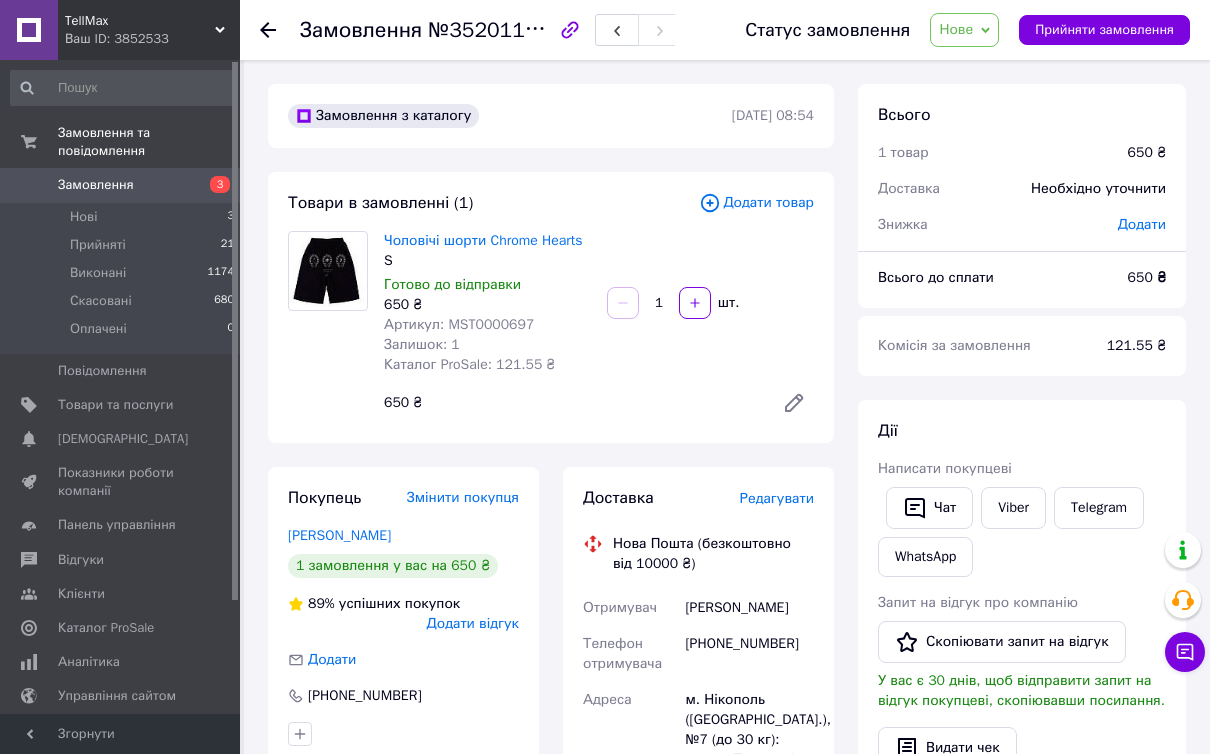 click on "Нові 3" at bounding box center [123, 217] 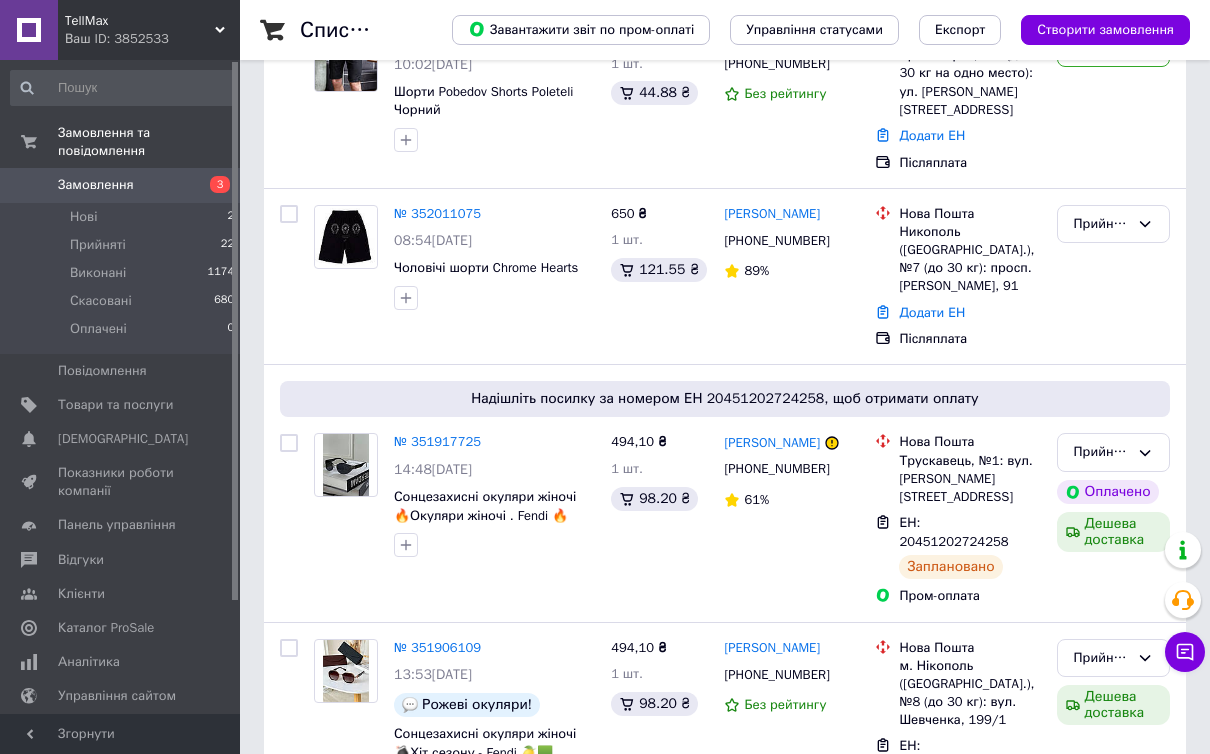 scroll, scrollTop: 115, scrollLeft: 0, axis: vertical 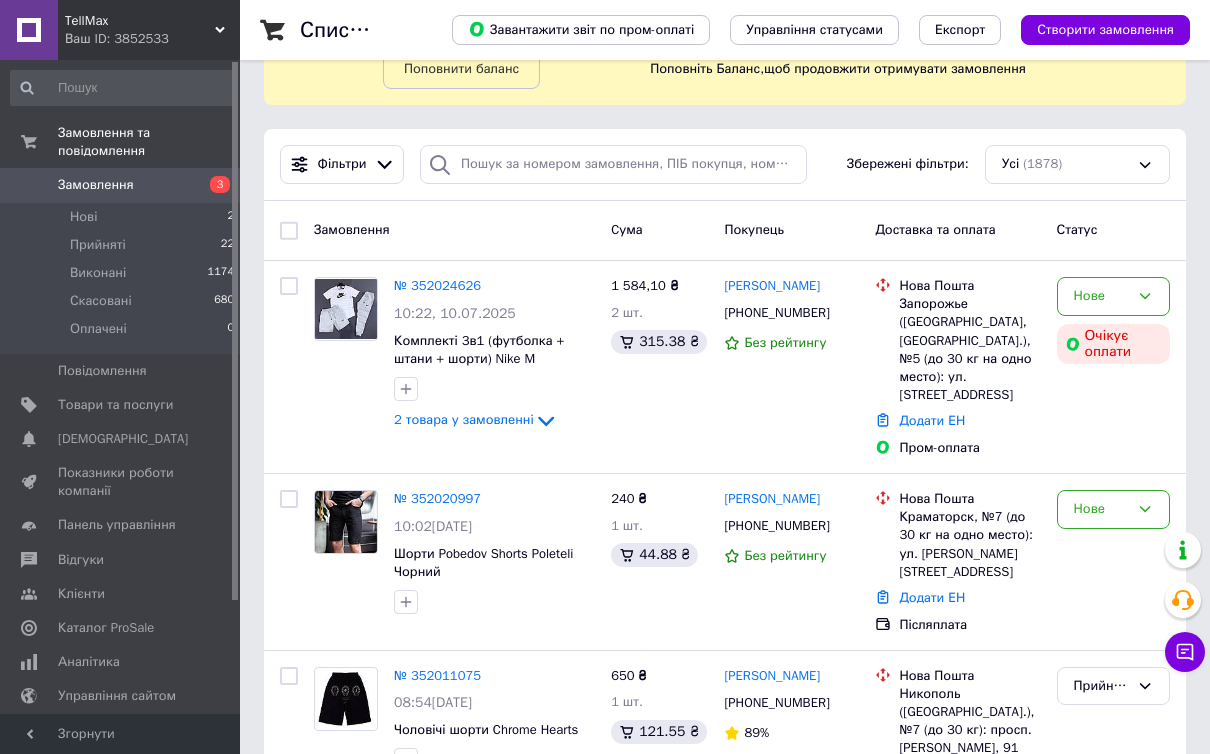 click on "№ 352024626" at bounding box center [437, 285] 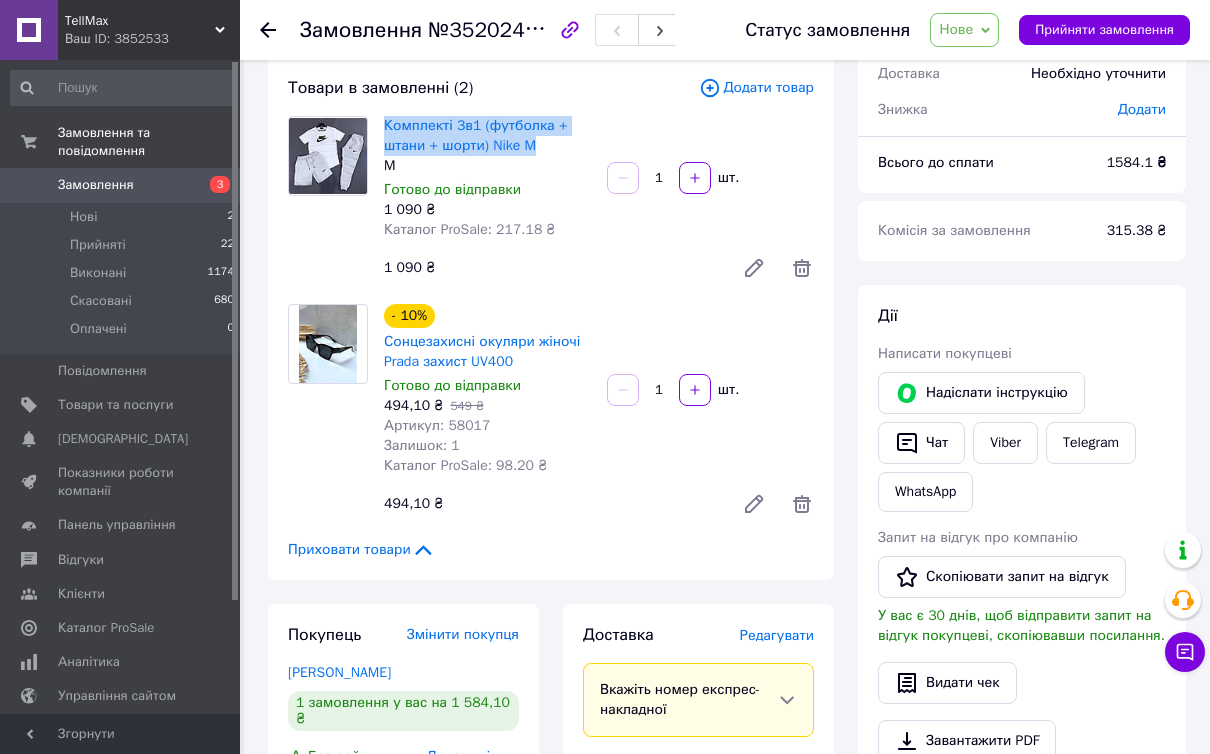 drag, startPoint x: 547, startPoint y: 150, endPoint x: 383, endPoint y: 124, distance: 166.04819 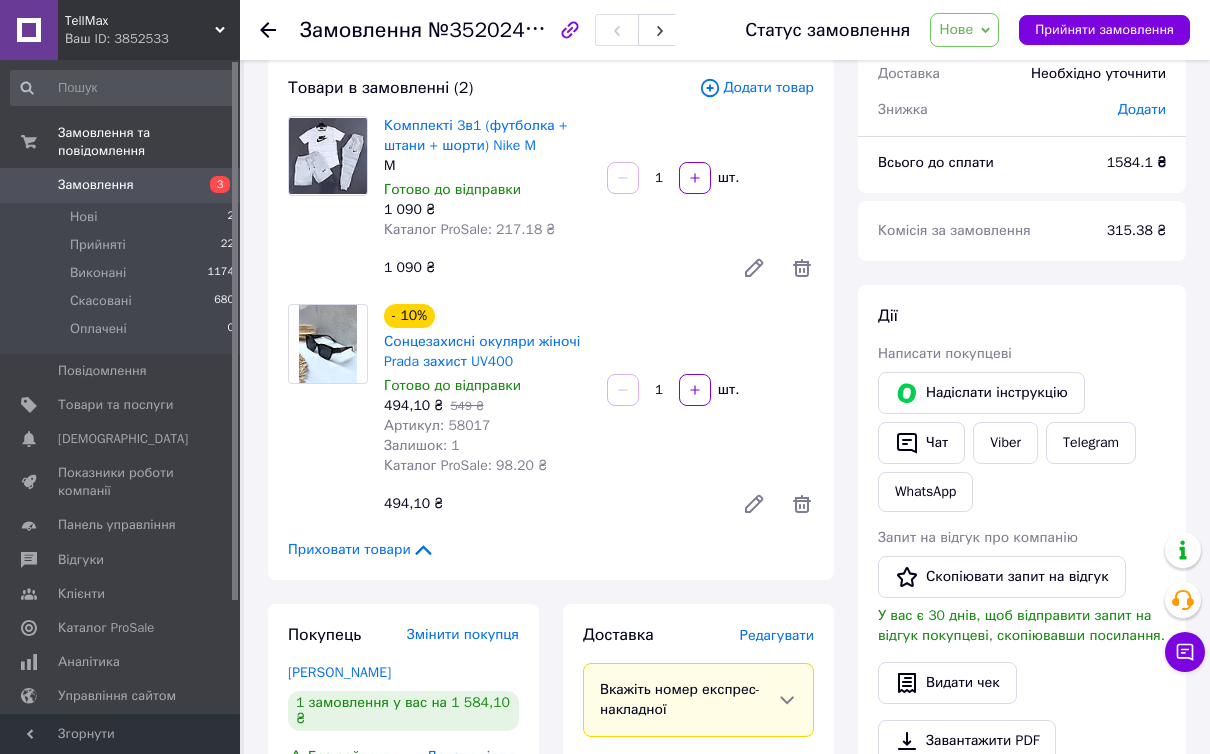 click on "- 10% Сонцезахисні окуляри жіночі  Prada захист UV400 Готово до відправки 494,10 ₴   549 ₴ Артикул: 58017 Залишок: 1 Каталог ProSale: 98.20 ₴  1   шт. 494,10 ₴" at bounding box center [599, 414] 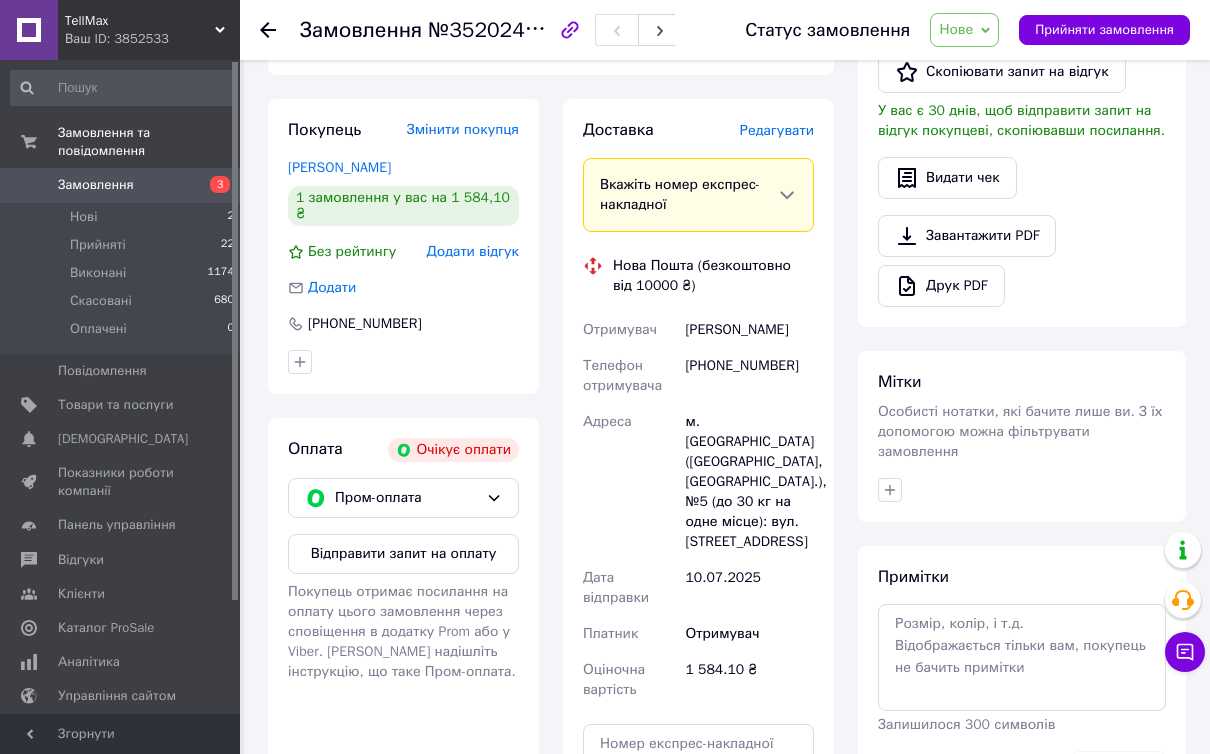 scroll, scrollTop: 633, scrollLeft: 0, axis: vertical 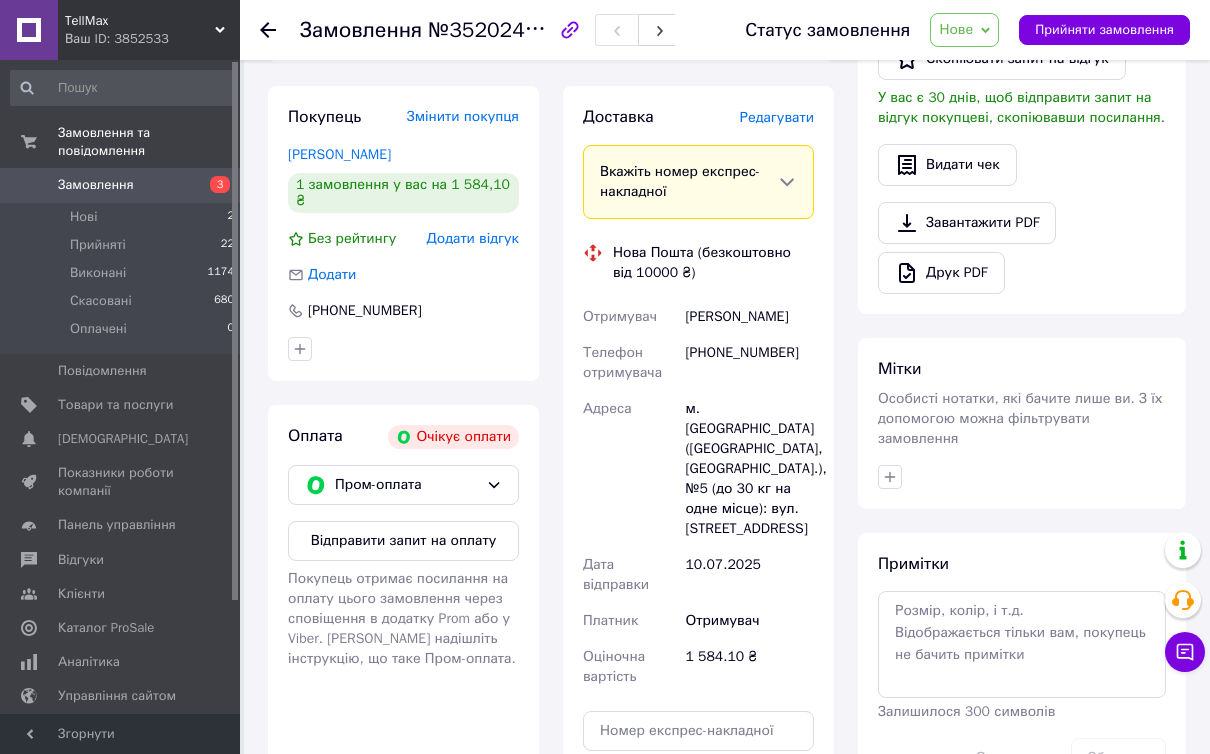 click on "Шевкопляс Инна" at bounding box center [339, 154] 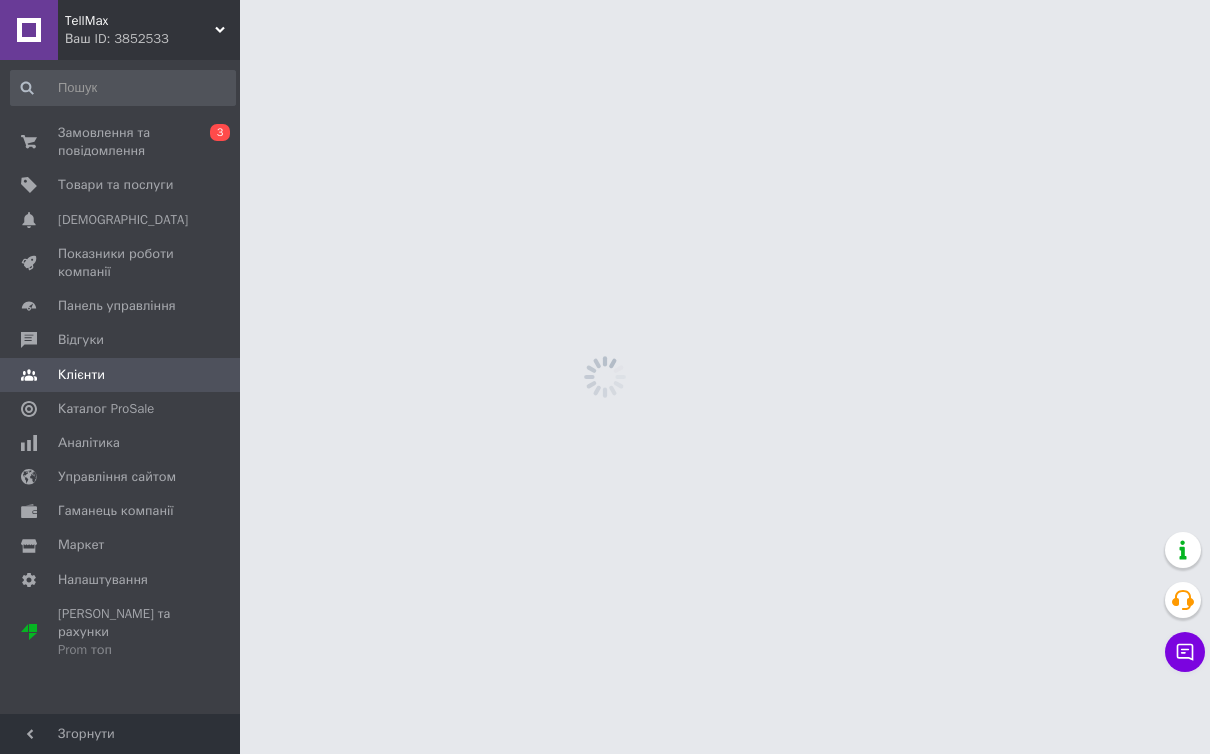 scroll, scrollTop: 0, scrollLeft: 0, axis: both 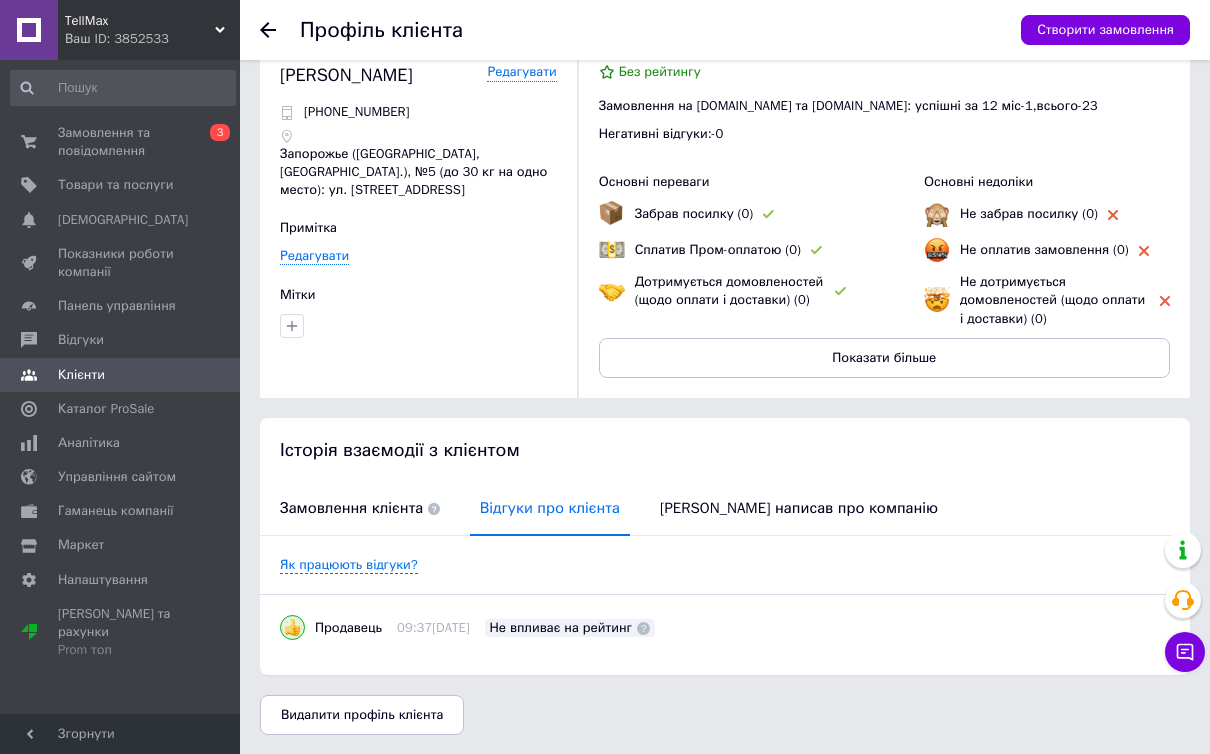 click on "Замовлення та повідомлення" at bounding box center [121, 142] 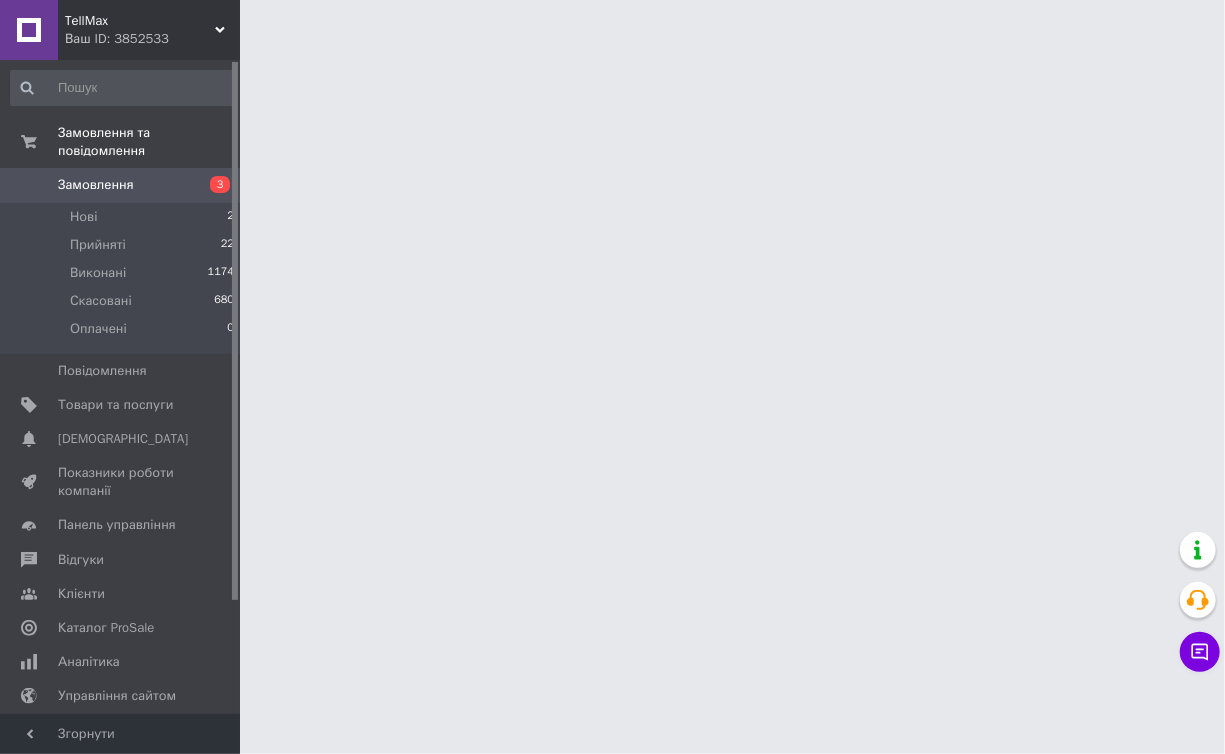 click on "Нові 2" at bounding box center [123, 217] 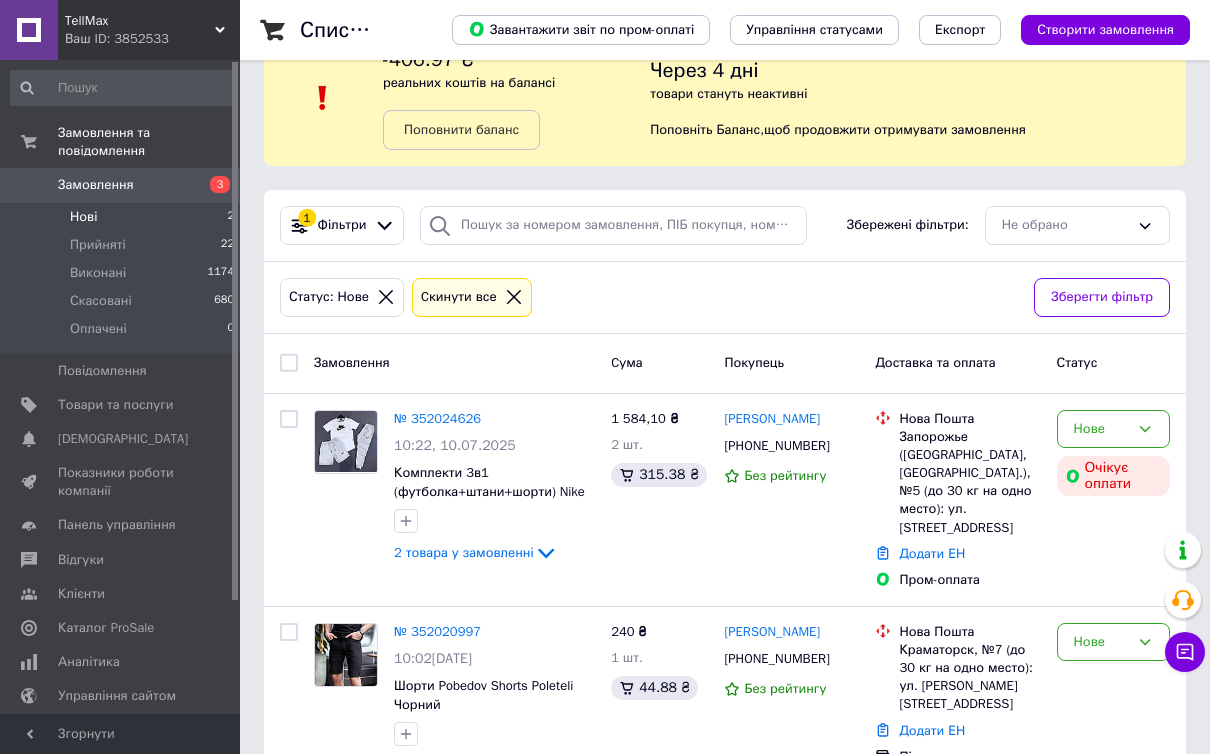 scroll, scrollTop: 68, scrollLeft: 0, axis: vertical 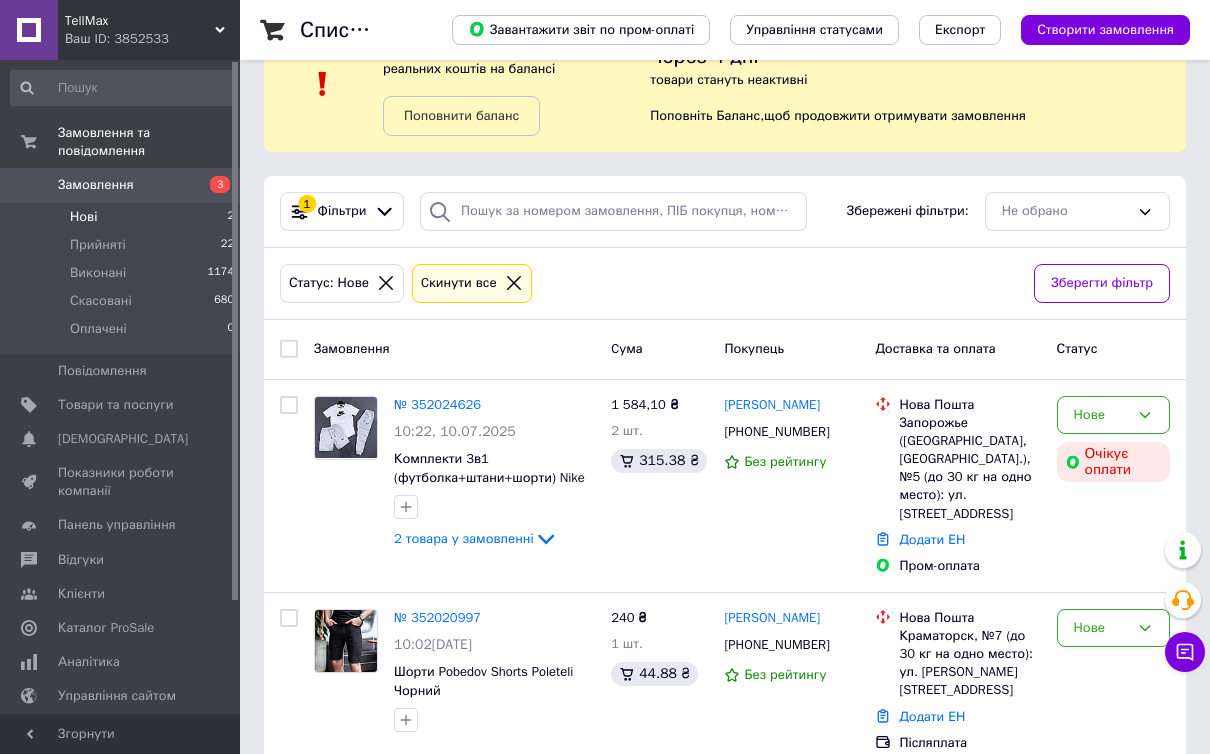 click on "№ 352020997" at bounding box center (437, 617) 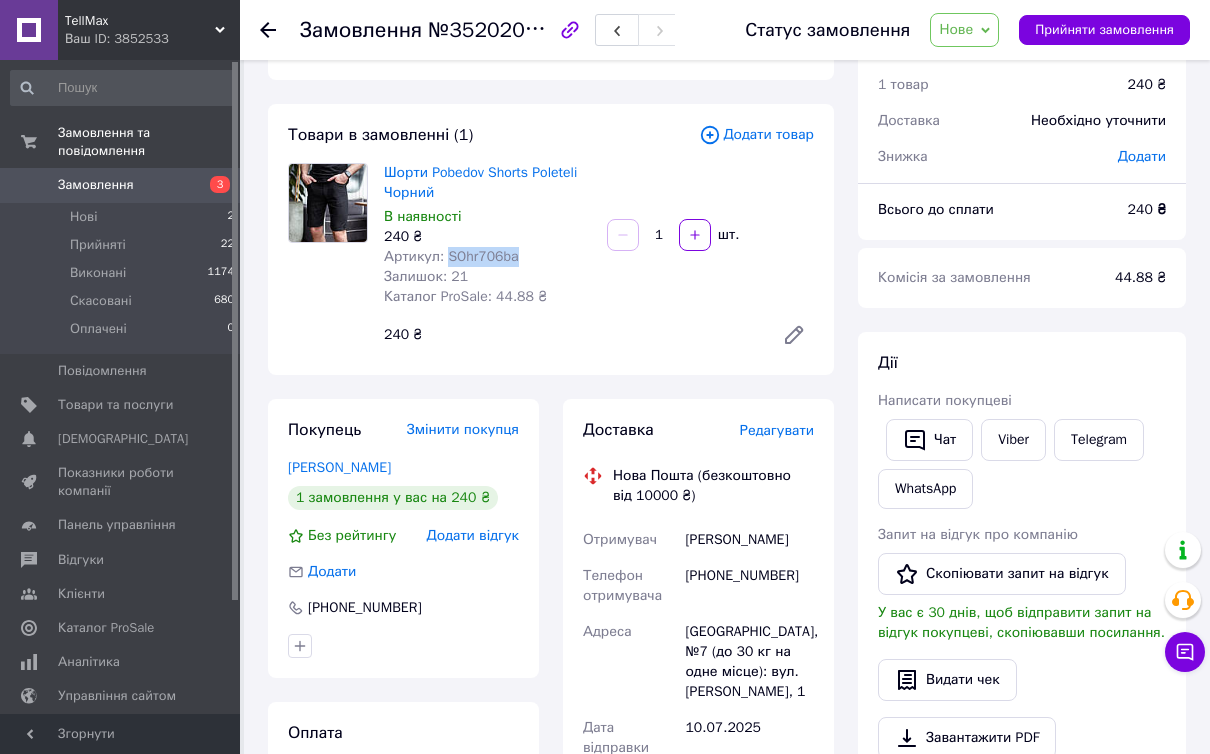 drag, startPoint x: 519, startPoint y: 256, endPoint x: 445, endPoint y: 256, distance: 74 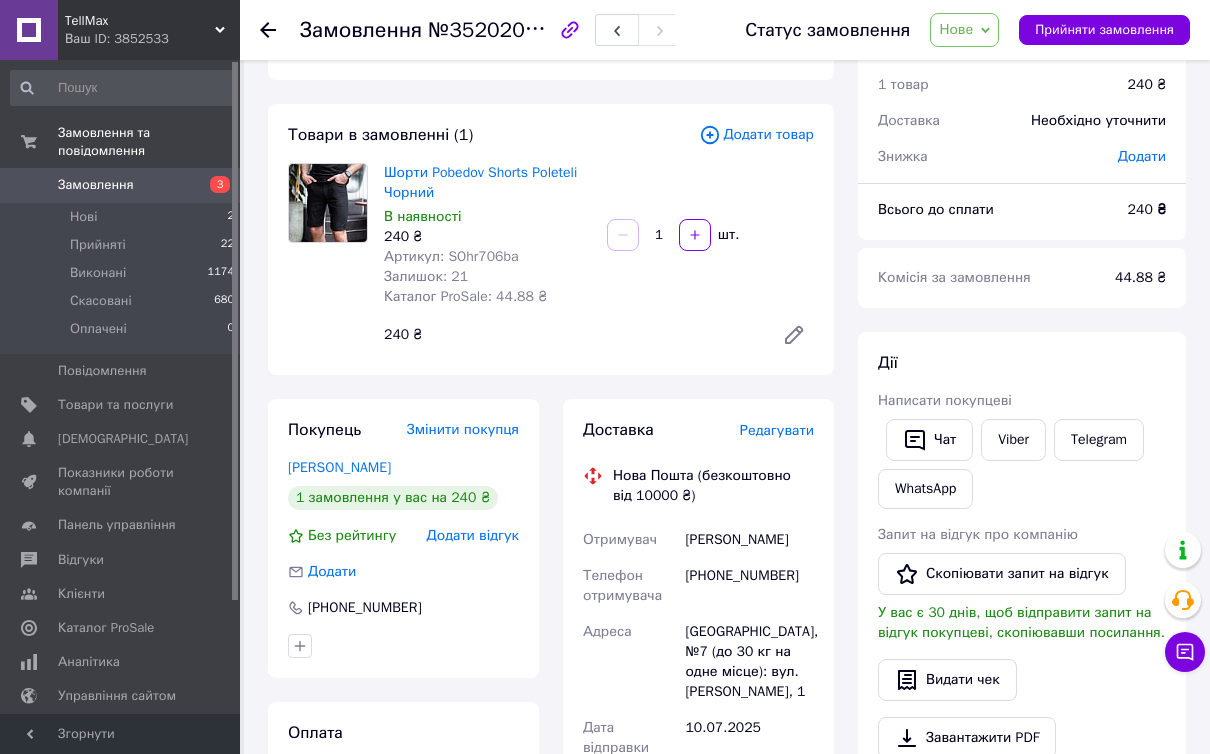 click on "240 ₴" at bounding box center (571, 335) 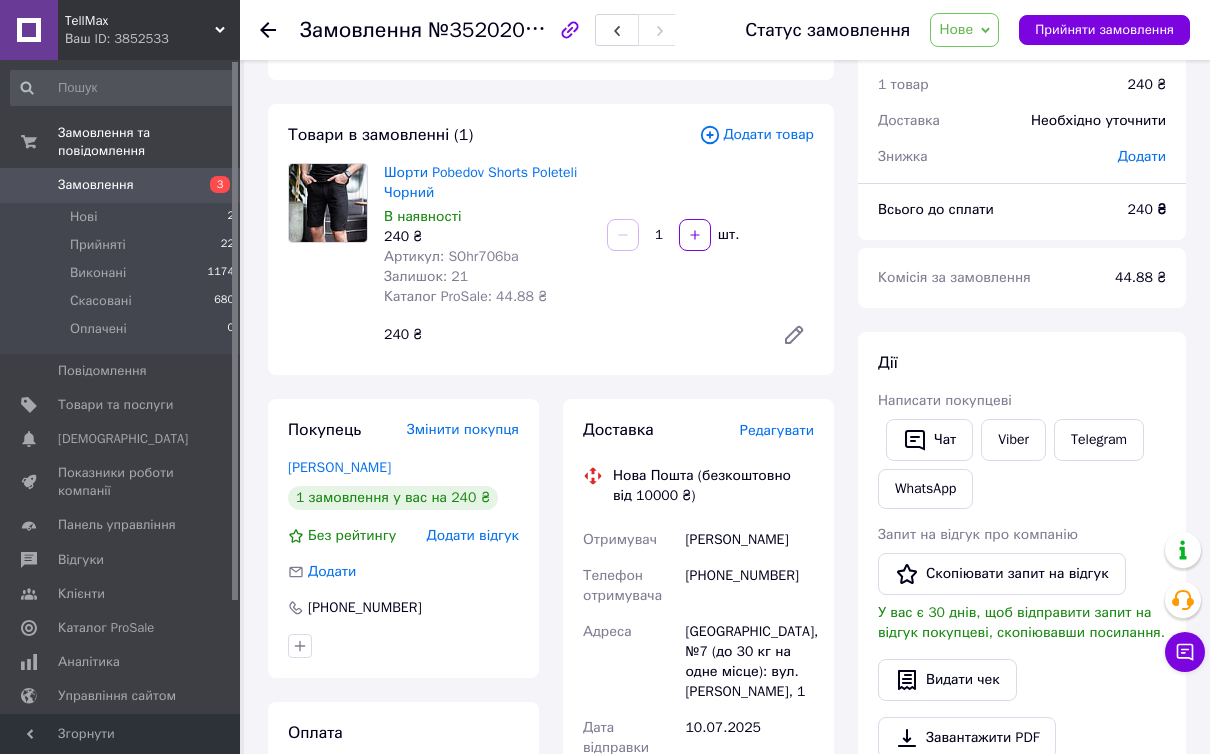 click on "Шорти Pobedov Shorts Poleteli Чорний" at bounding box center (480, 182) 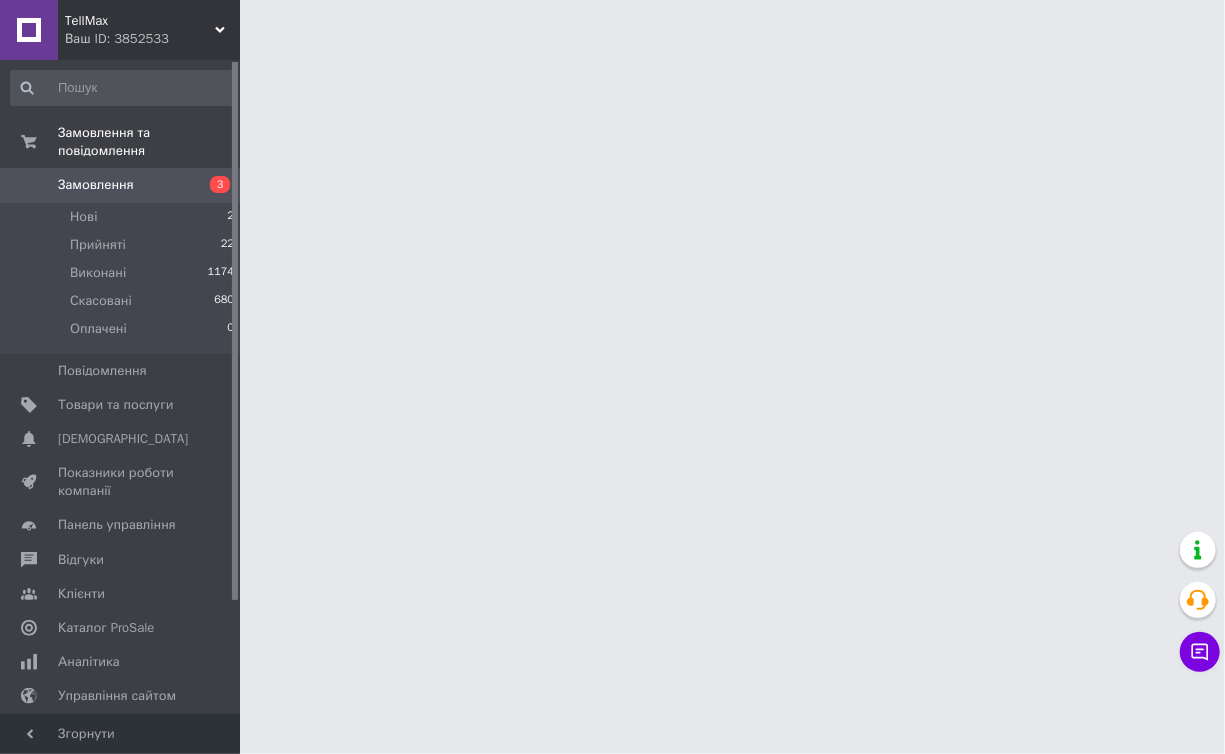 click on "Прийняті 22" at bounding box center (123, 245) 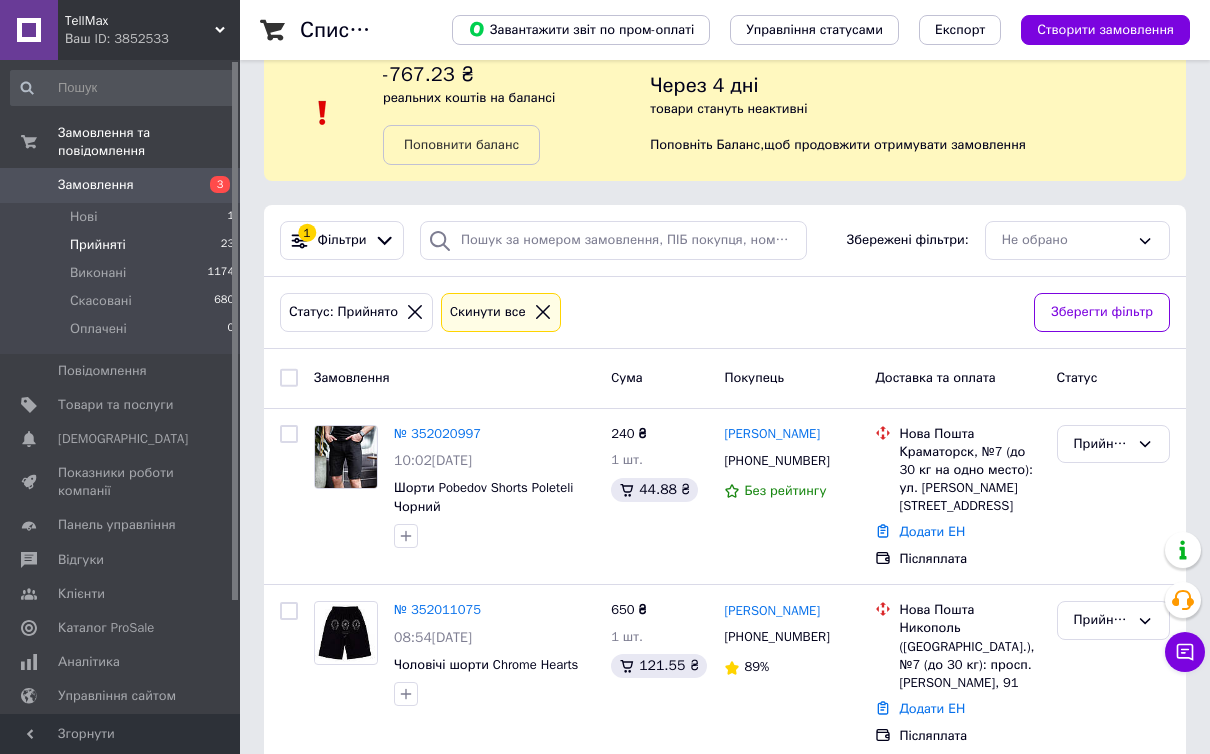 scroll, scrollTop: 4478, scrollLeft: 0, axis: vertical 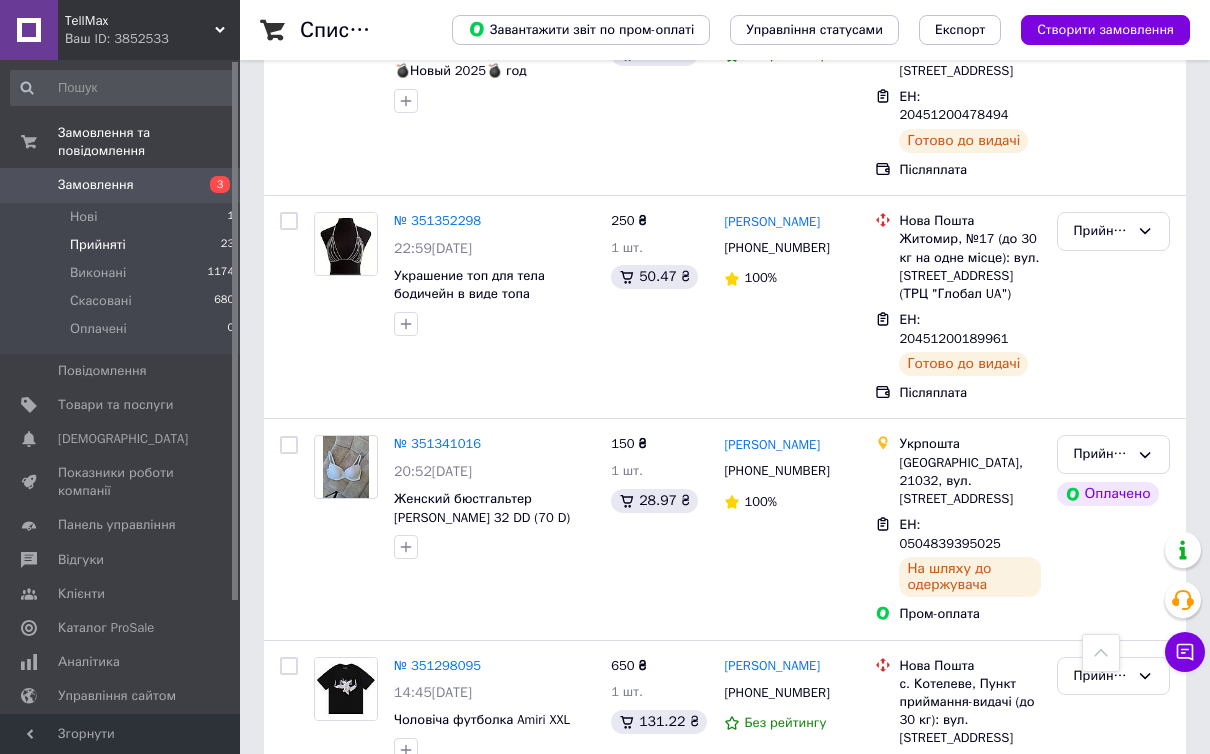 click on "Прийнято" at bounding box center [1113, 1159] 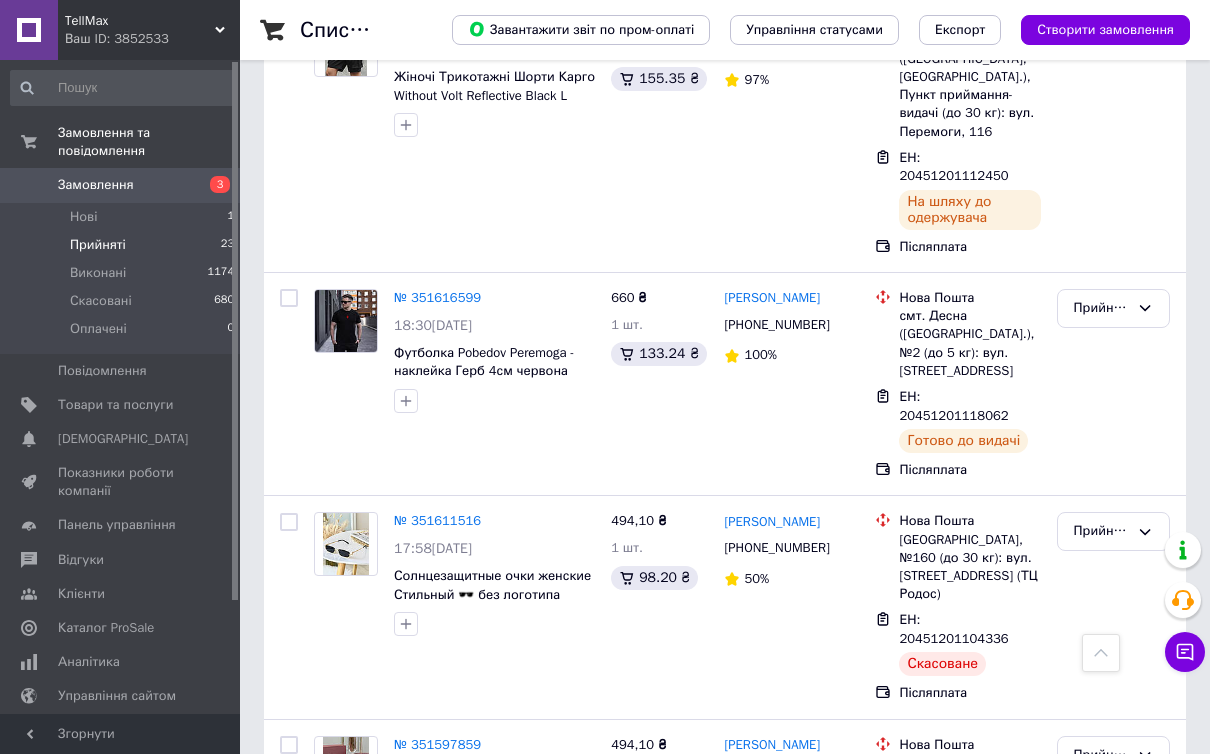 scroll, scrollTop: 3388, scrollLeft: 0, axis: vertical 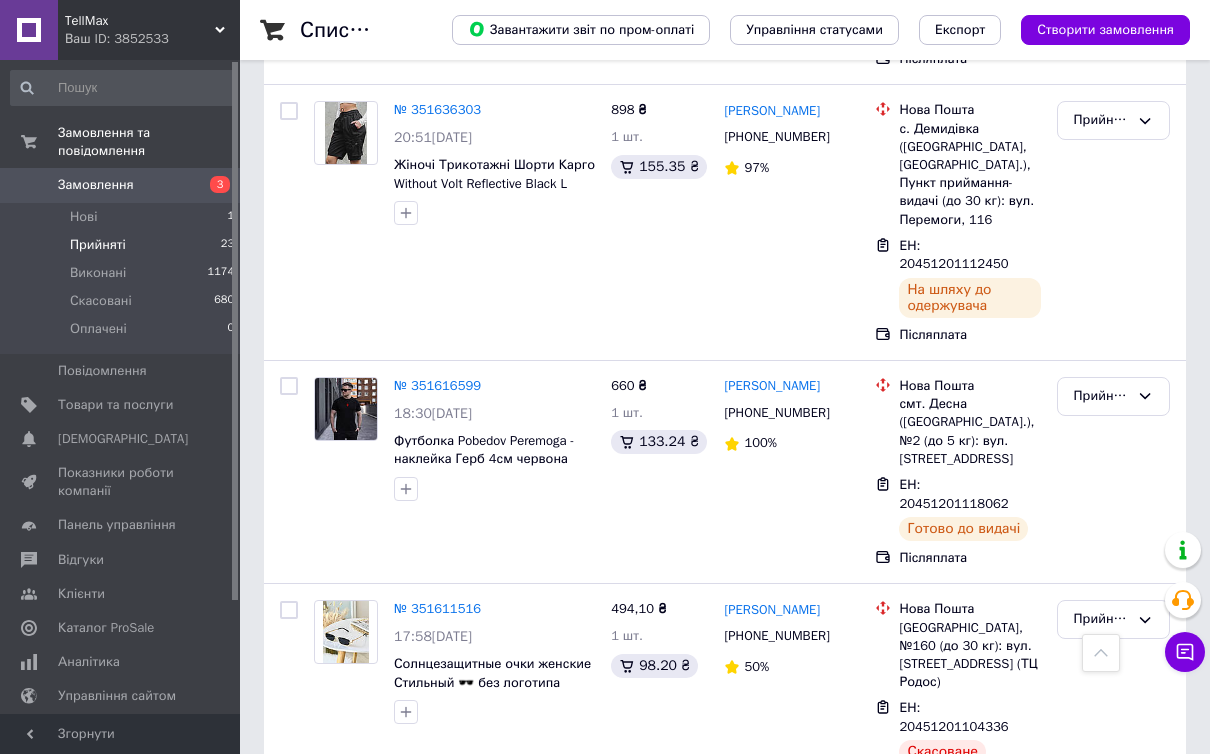 click on "Прийнято" at bounding box center (1113, 843) 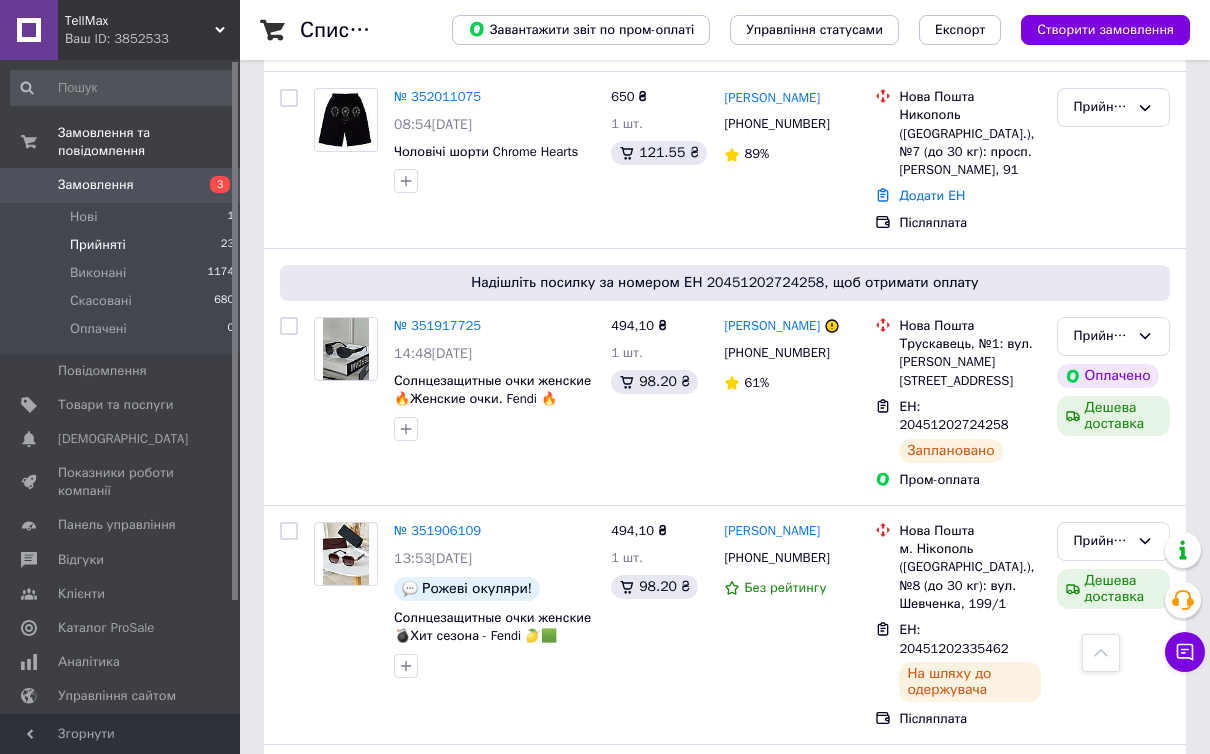 scroll, scrollTop: 3388, scrollLeft: 0, axis: vertical 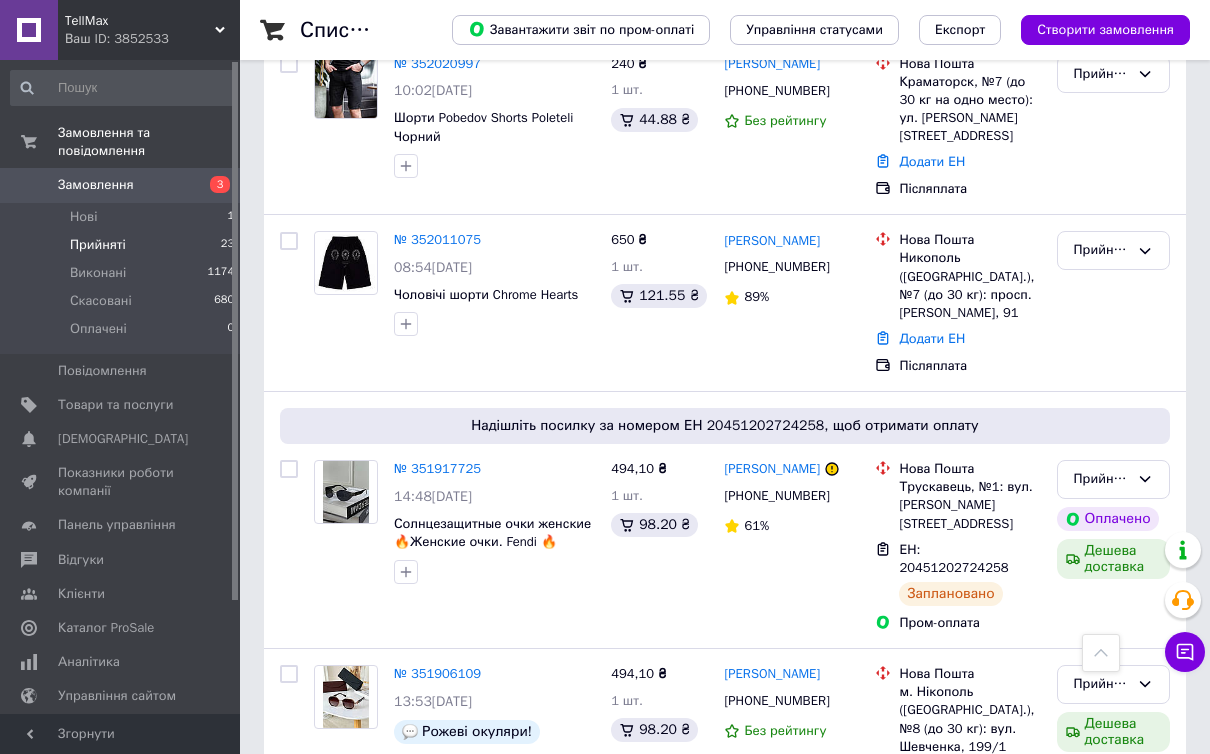 click on "№ 352011075" at bounding box center (437, 239) 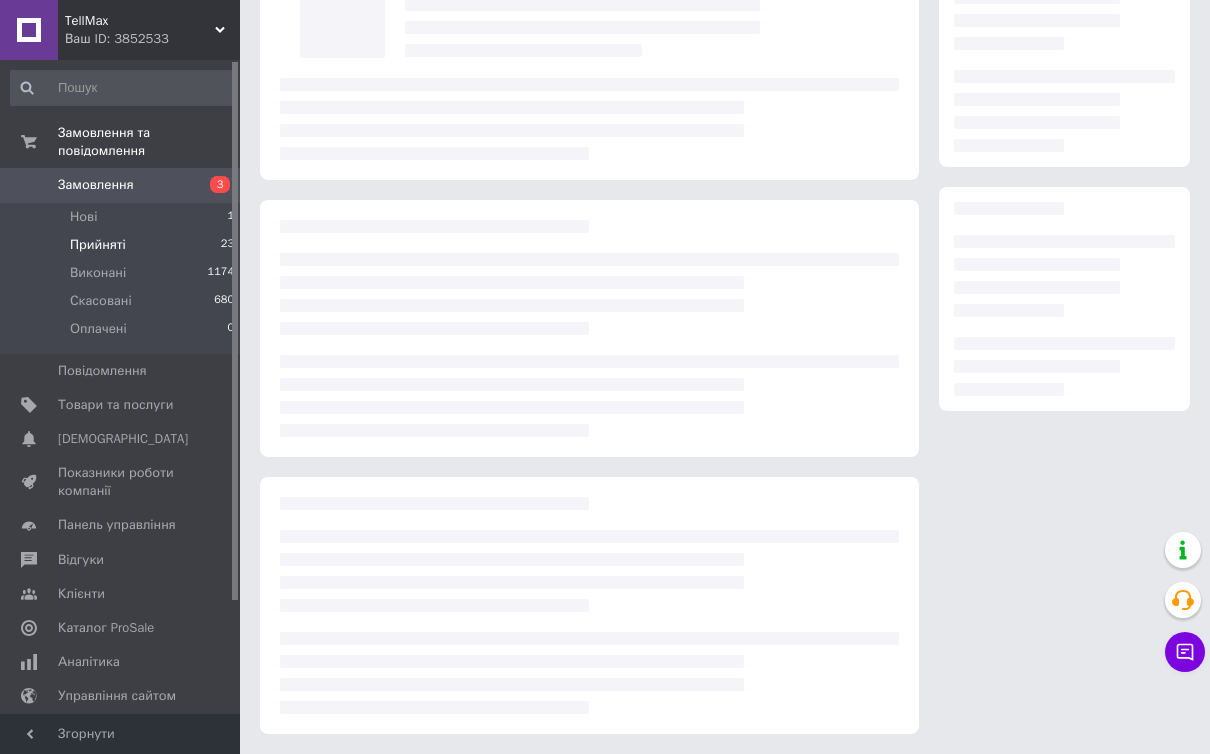 scroll, scrollTop: 160, scrollLeft: 0, axis: vertical 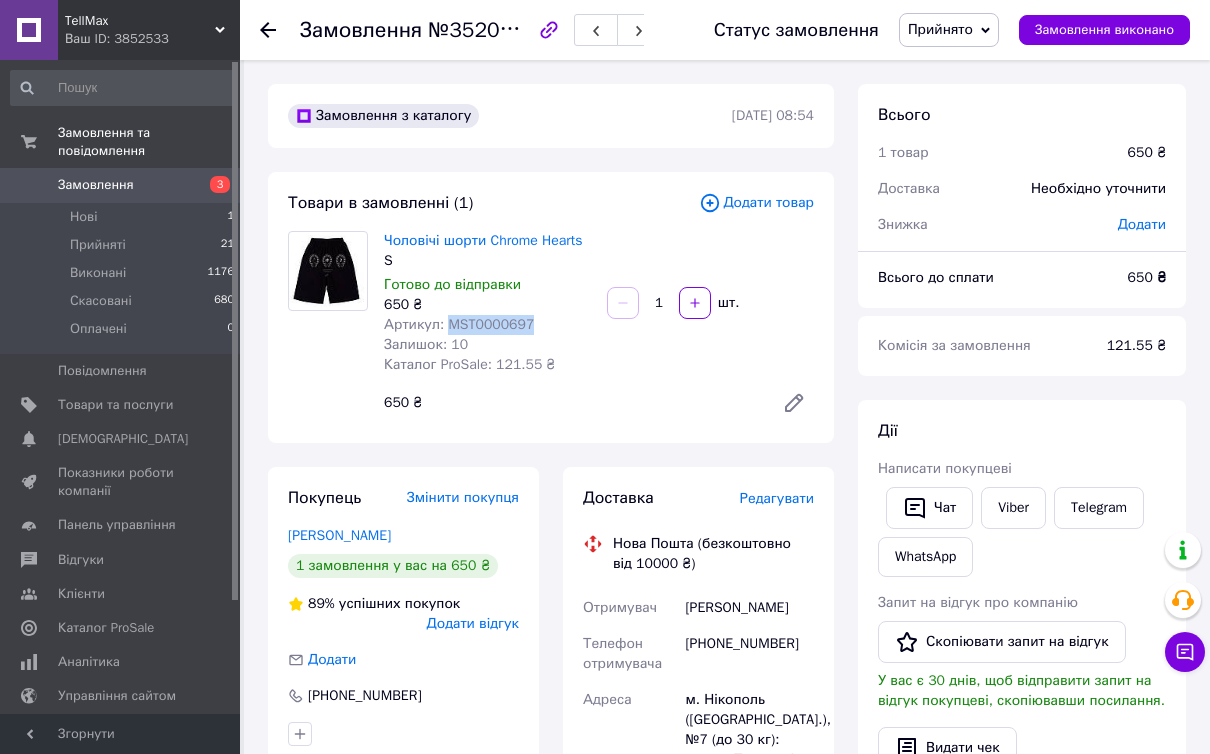 drag, startPoint x: 533, startPoint y: 319, endPoint x: 448, endPoint y: 325, distance: 85.2115 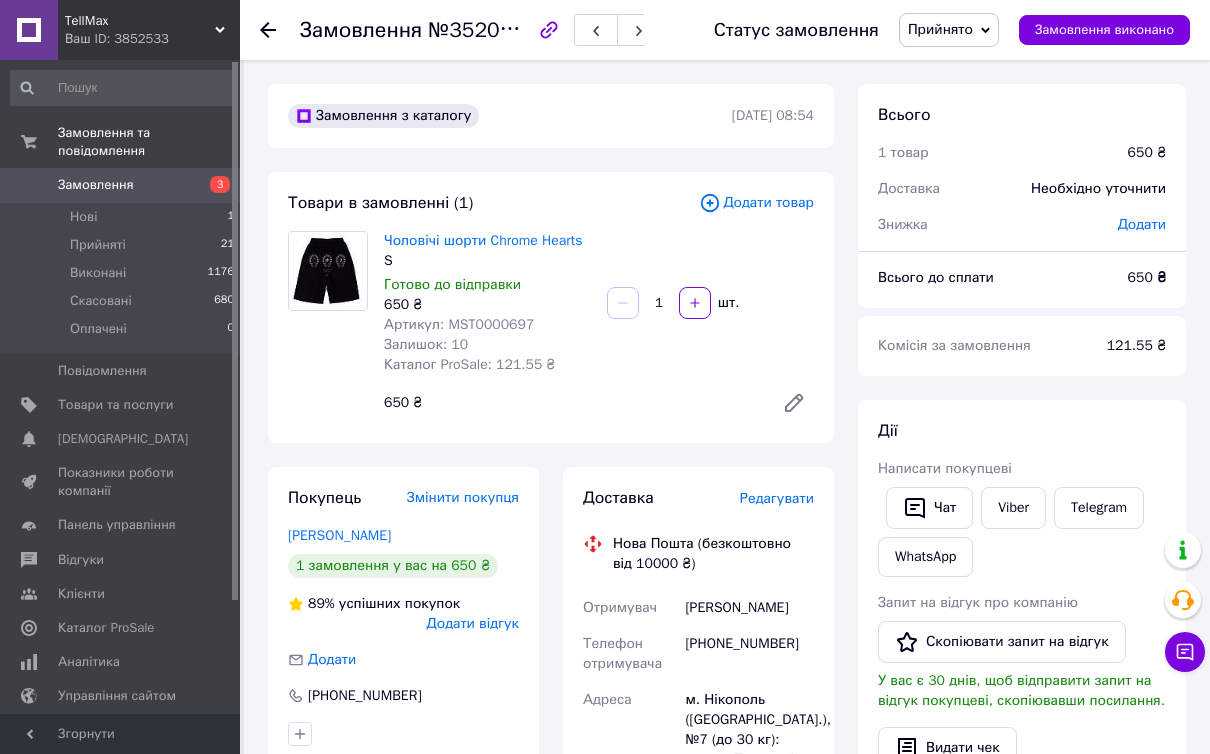 click on "Нові 1" at bounding box center [123, 217] 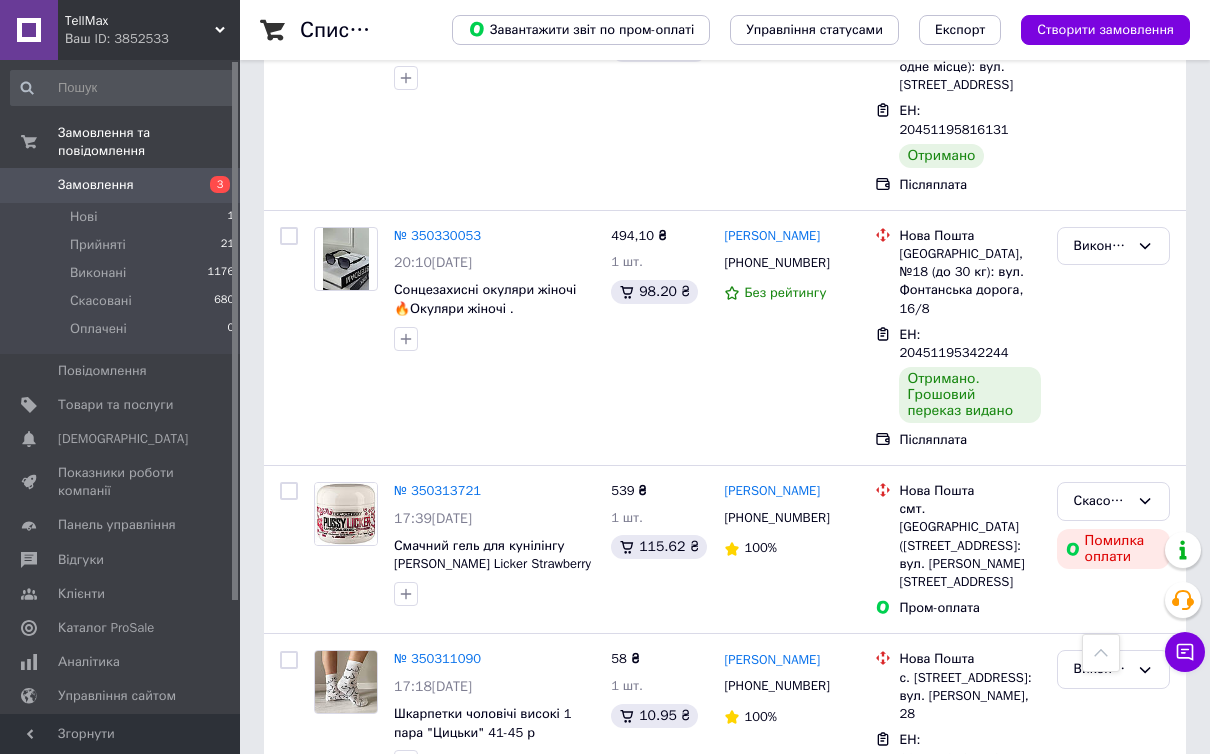 scroll, scrollTop: 14256, scrollLeft: 0, axis: vertical 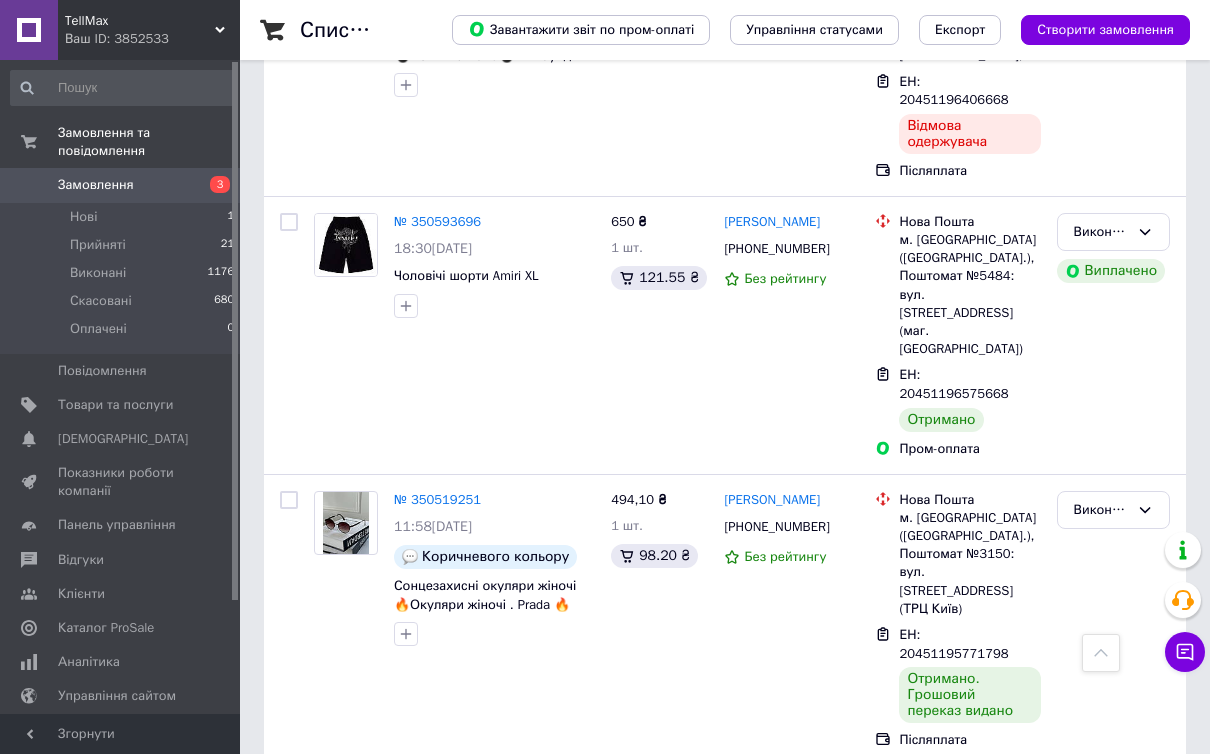 click on "Прийняті 21" at bounding box center [123, 245] 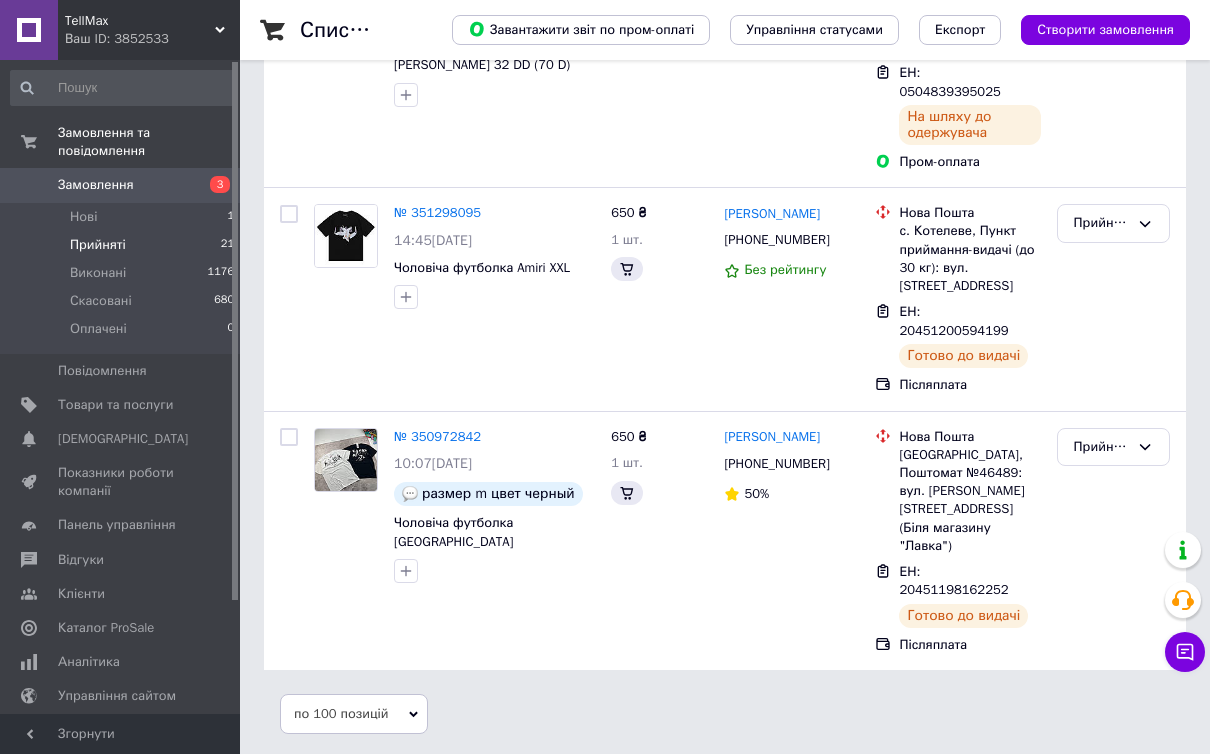 scroll, scrollTop: 0, scrollLeft: 0, axis: both 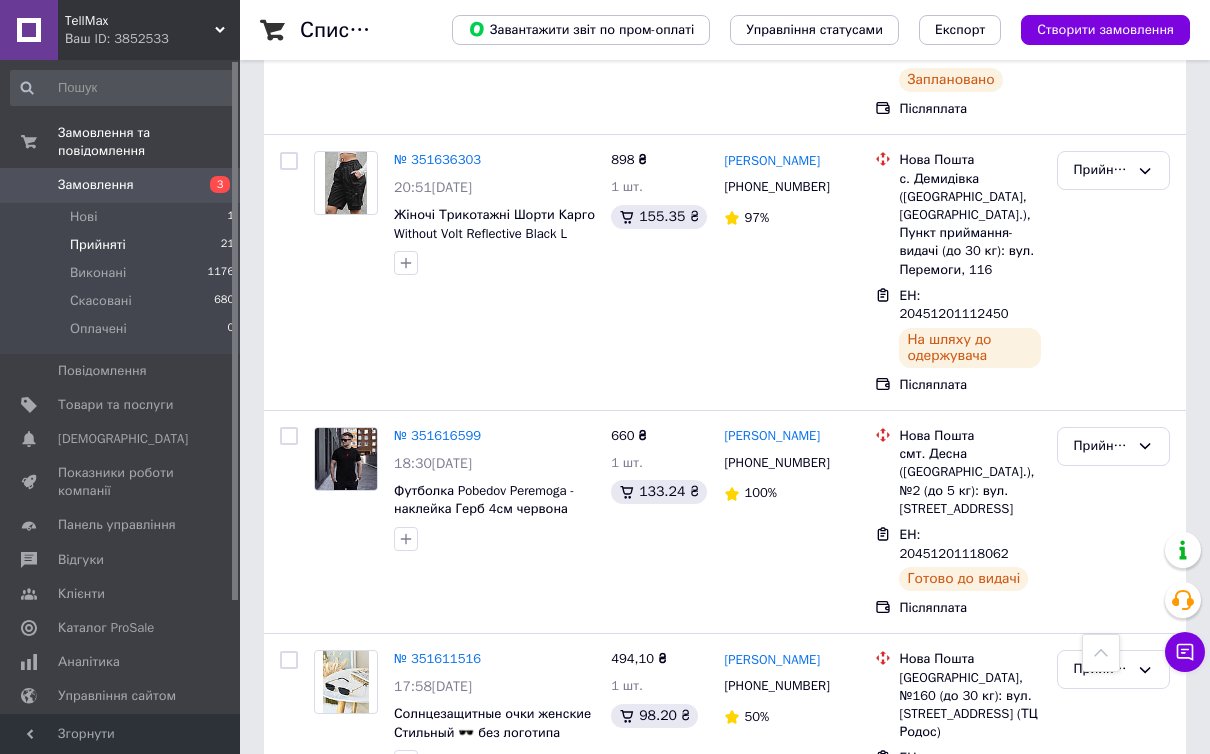 click on "№ 351611516" at bounding box center [437, 658] 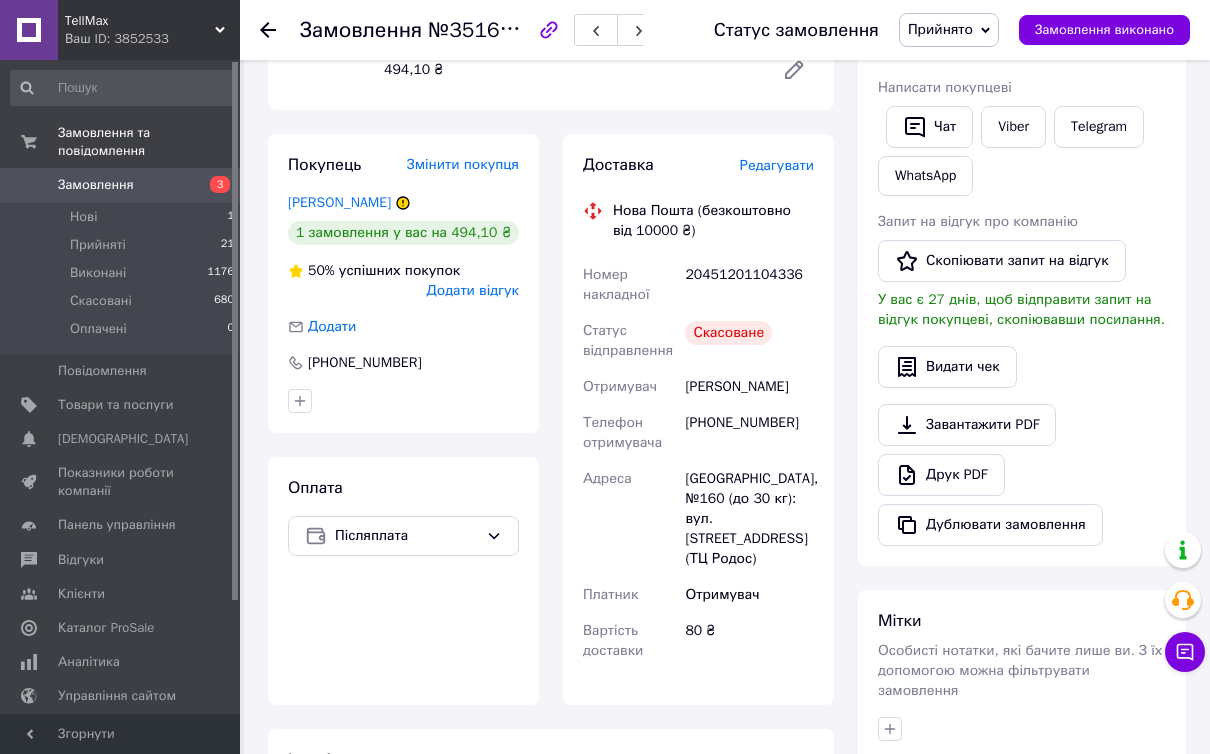 scroll, scrollTop: 676, scrollLeft: 0, axis: vertical 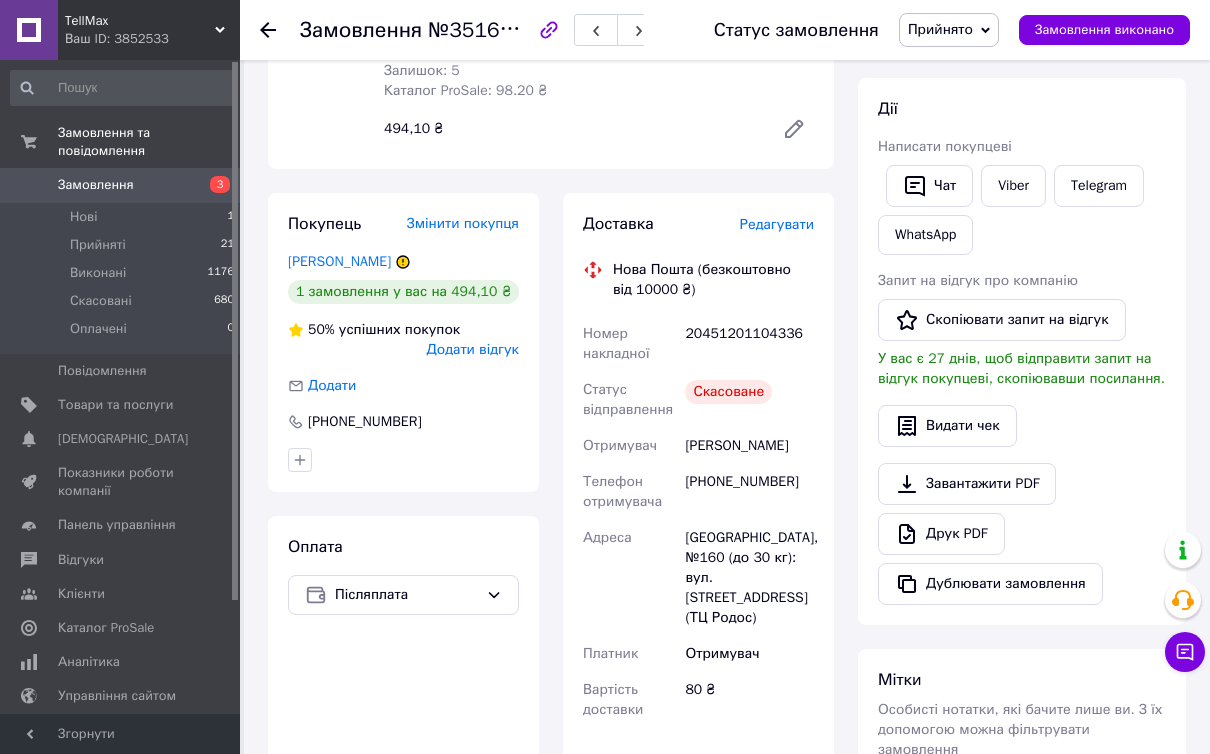 click on "Редагувати" at bounding box center (777, 224) 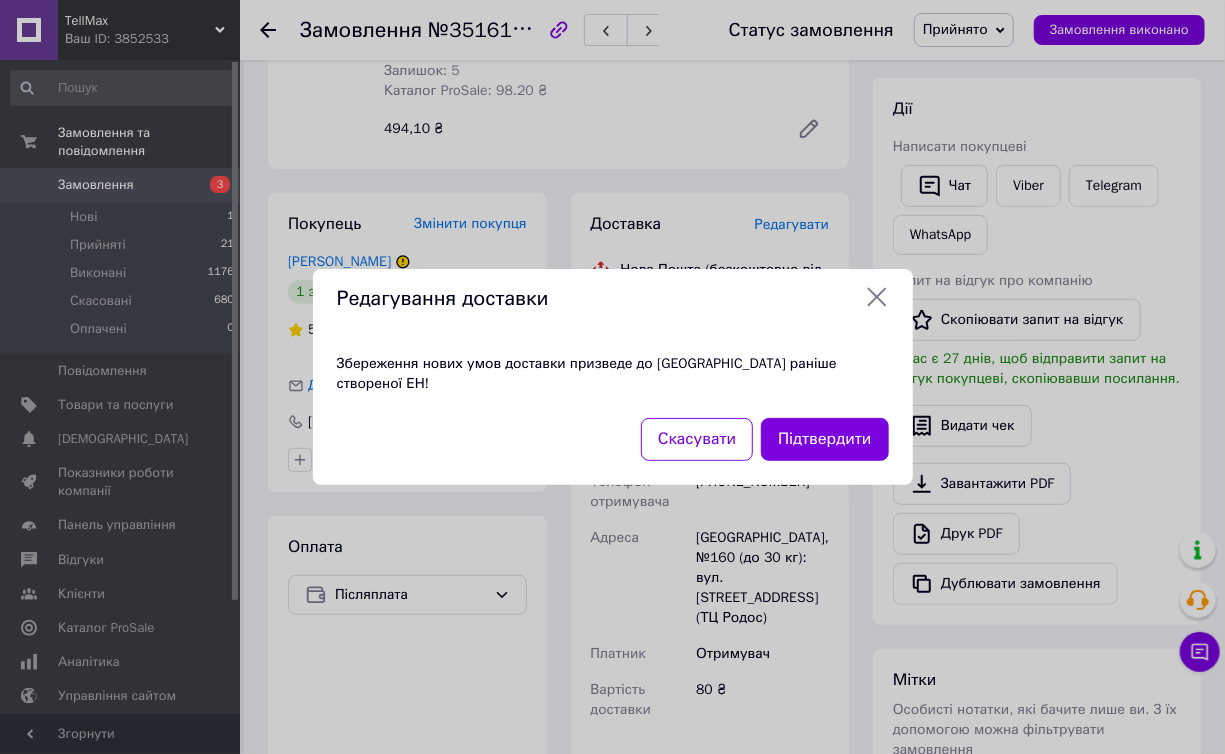 click on "Підтвердити" at bounding box center [824, 439] 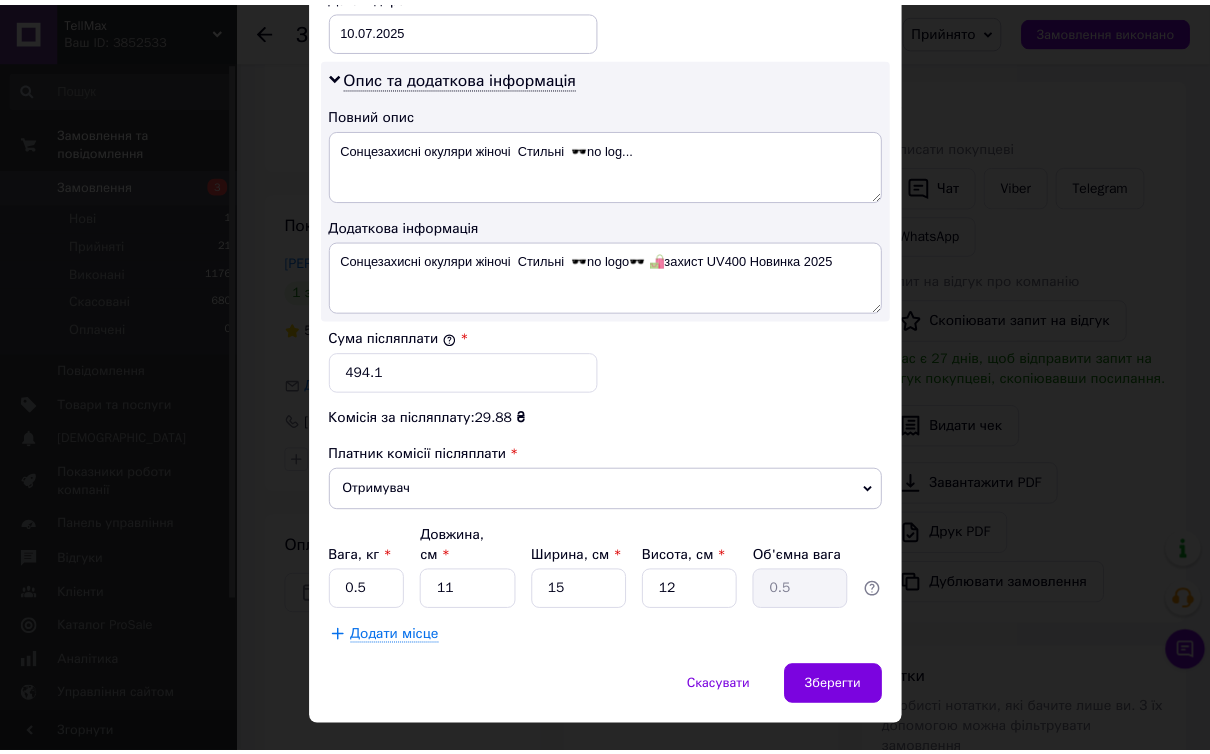 scroll, scrollTop: 1004, scrollLeft: 0, axis: vertical 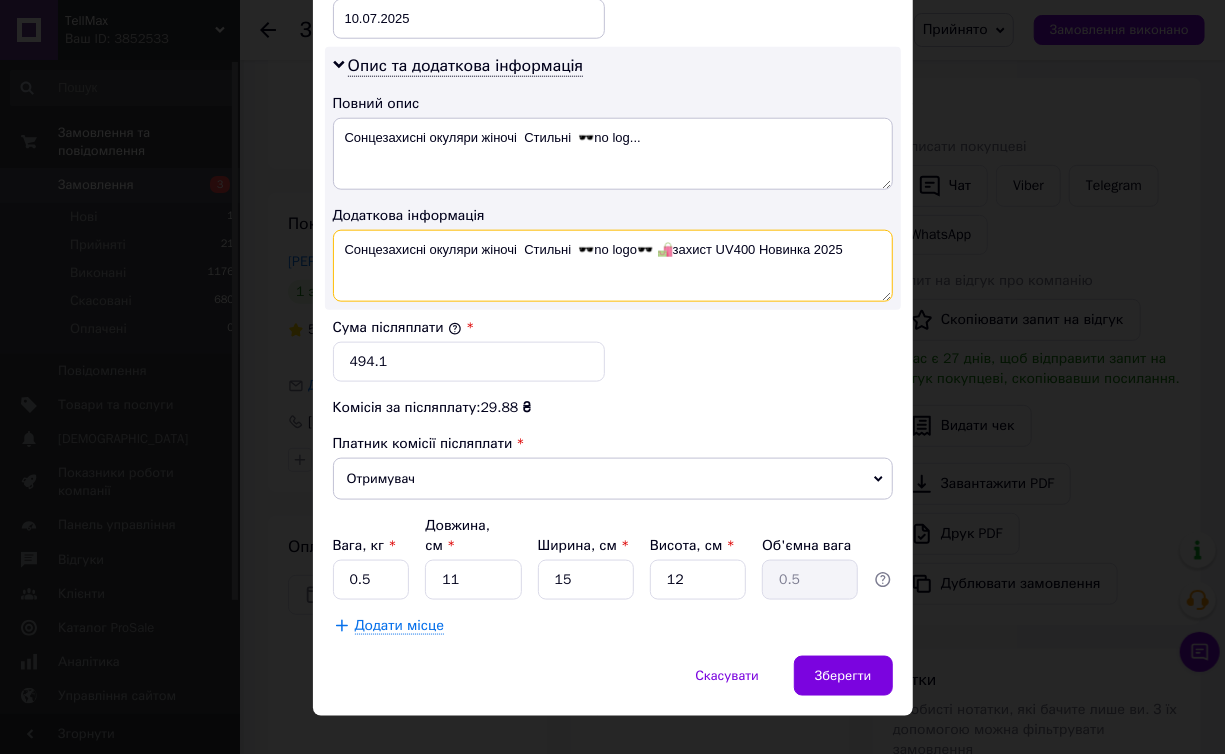 drag, startPoint x: 578, startPoint y: 233, endPoint x: 684, endPoint y: 242, distance: 106.381386 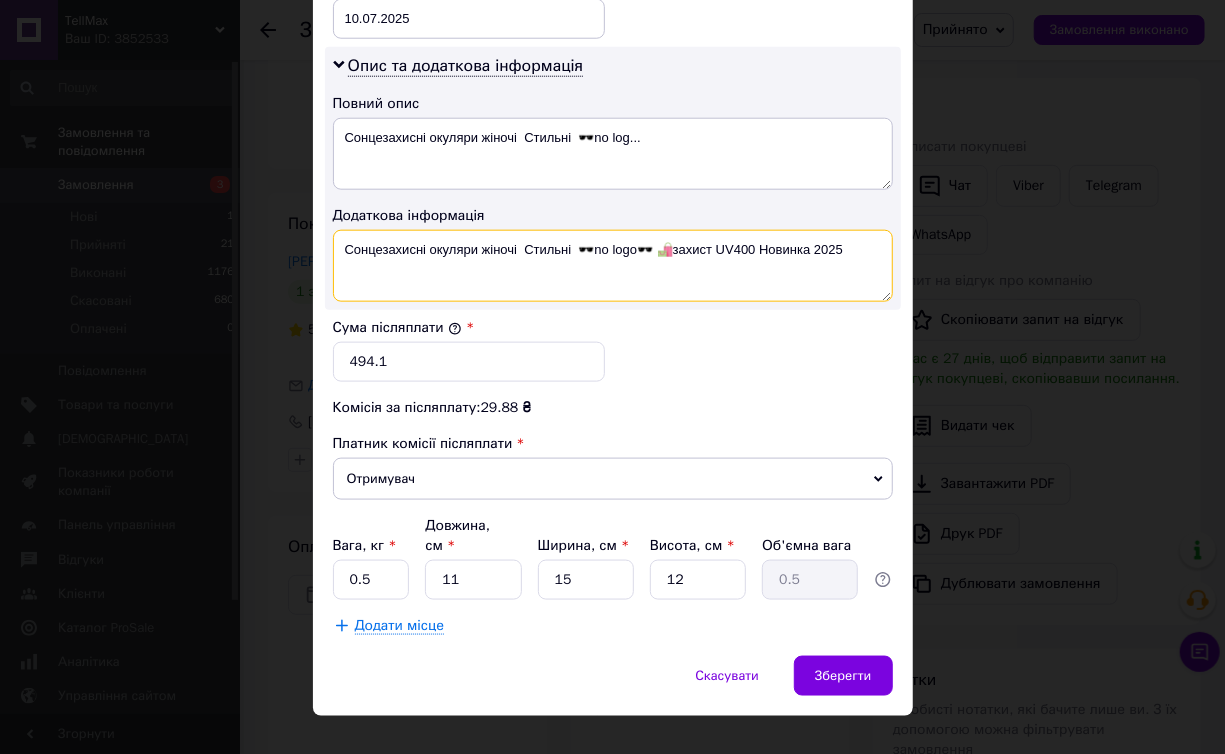 click on "Сонцезахисні окуляри жіночі  Стильні  🕶️no logo🕶️ 🛍️захист UV400 Новинка 2025" at bounding box center (613, 266) 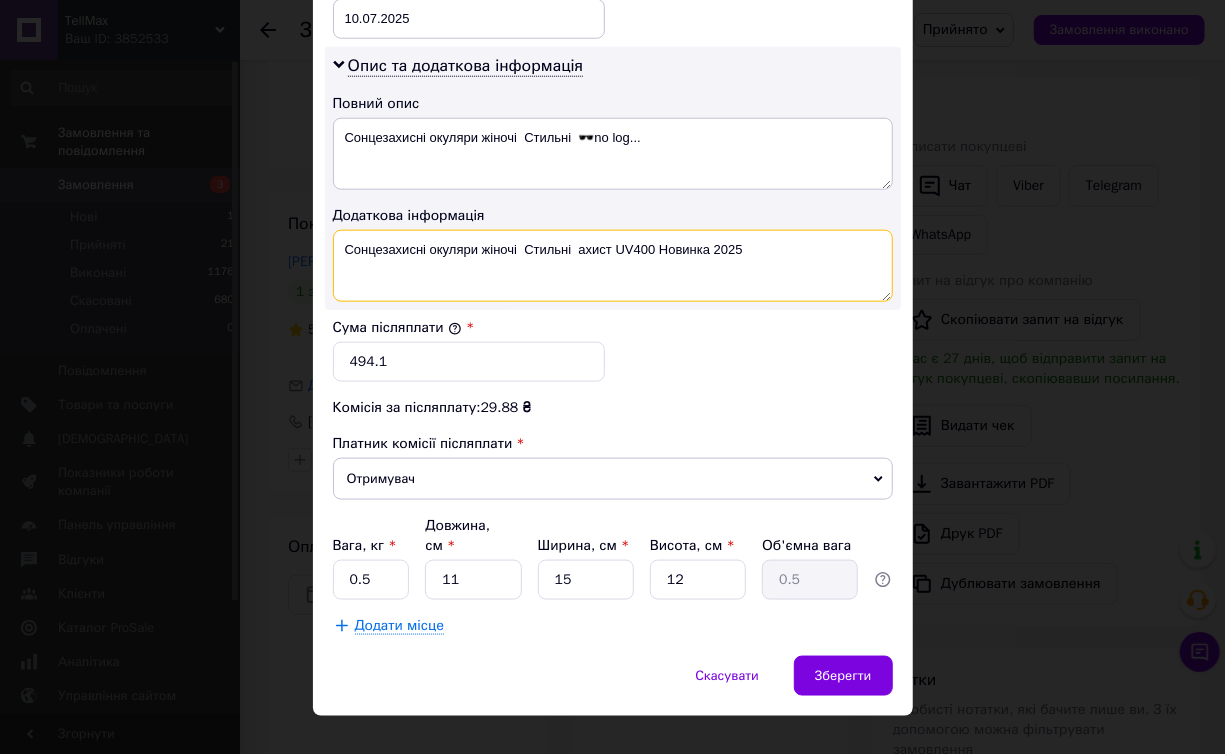 type on "Сонцезахисні окуляри жіночі  Стильні  ахист UV400 Новинка 2025" 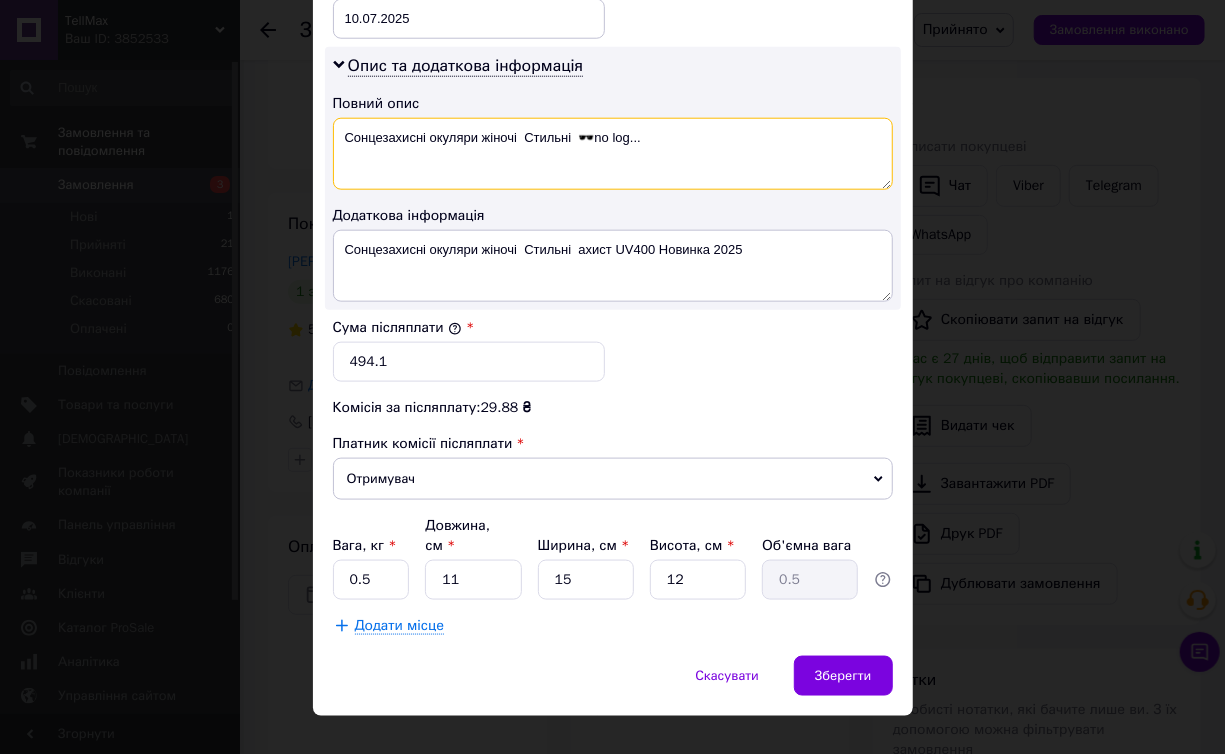 drag, startPoint x: 581, startPoint y: 125, endPoint x: 710, endPoint y: 126, distance: 129.00388 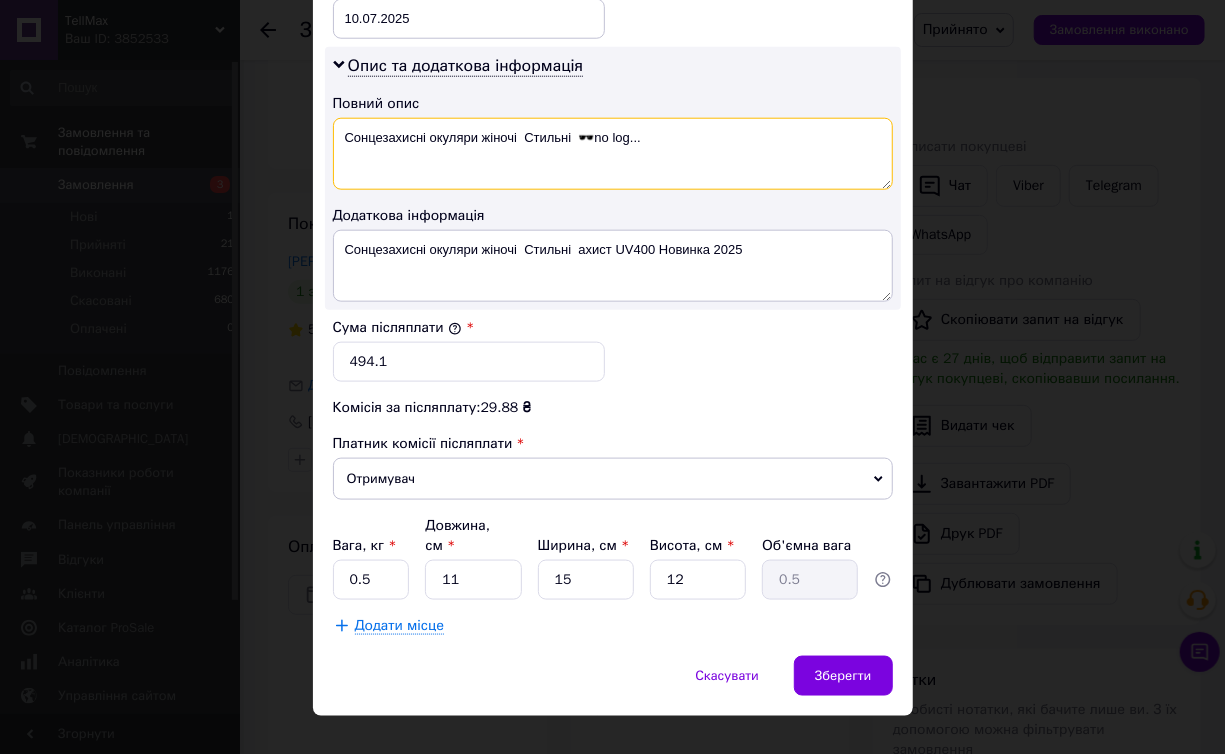 click on "Сонцезахисні окуляри жіночі  Стильні  🕶️no log..." at bounding box center [613, 154] 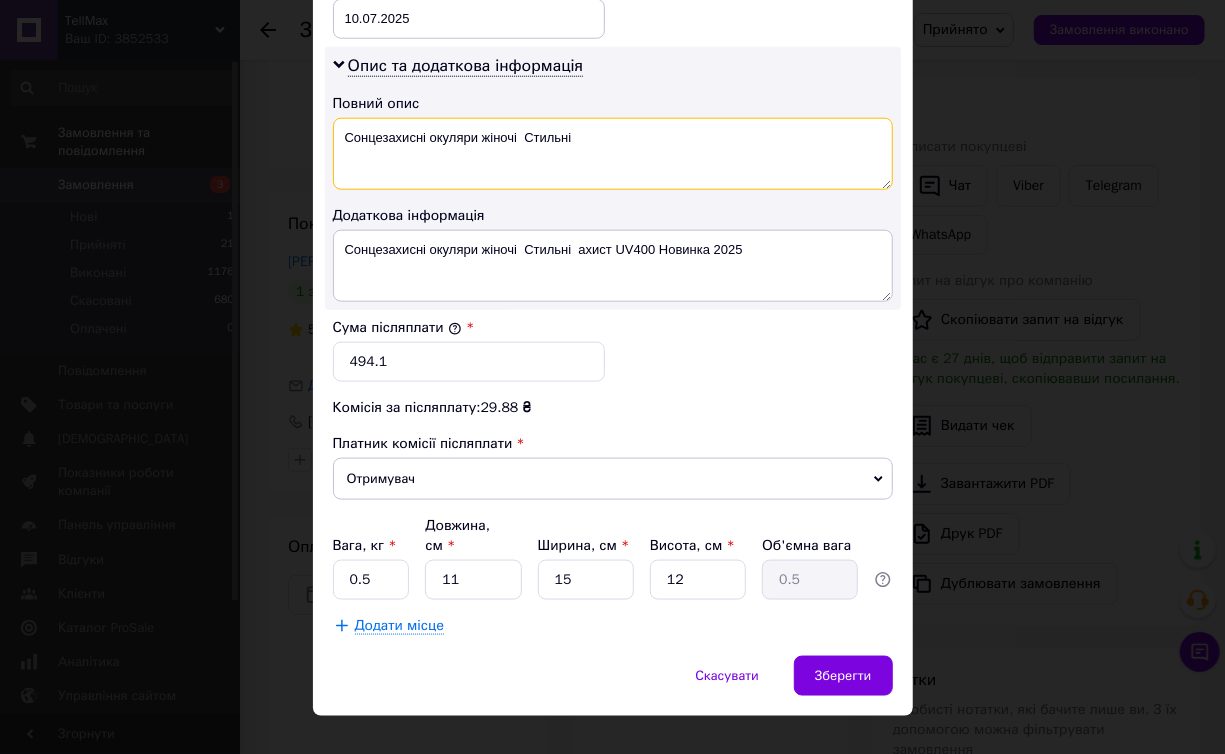 type on "Сонцезахисні окуляри жіночі  Стильні" 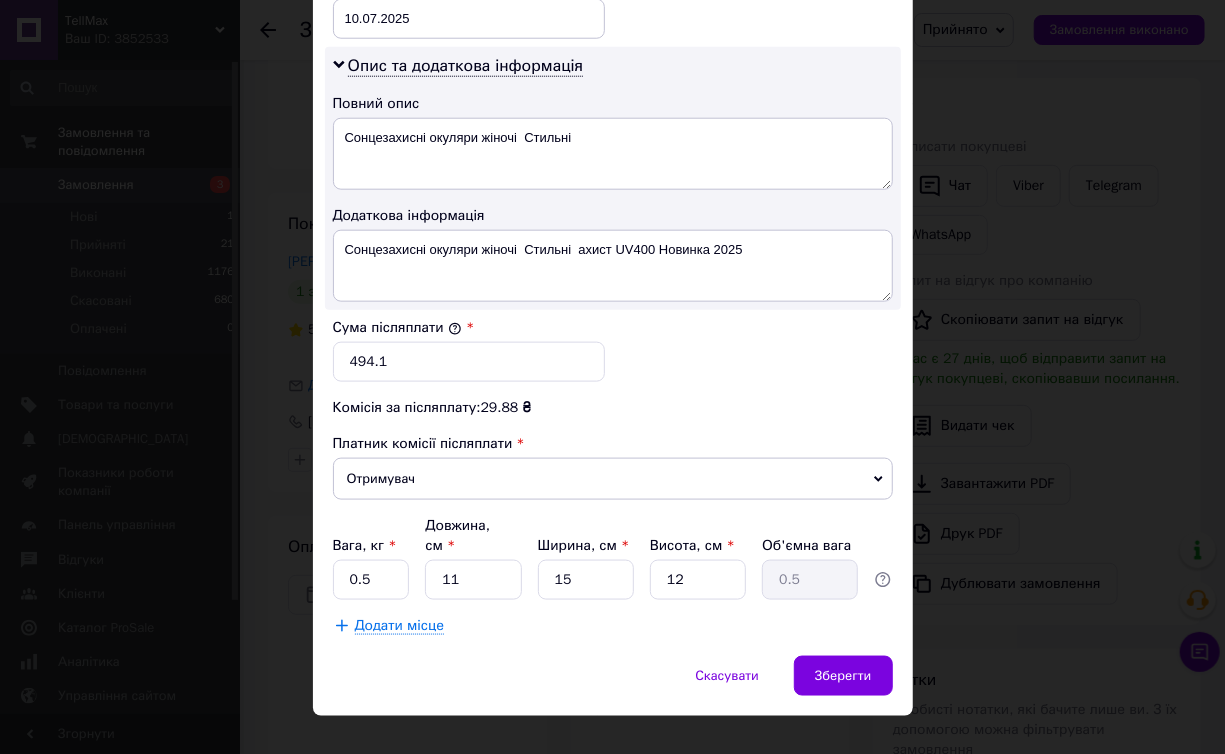 click on "Зберегти" at bounding box center [843, 676] 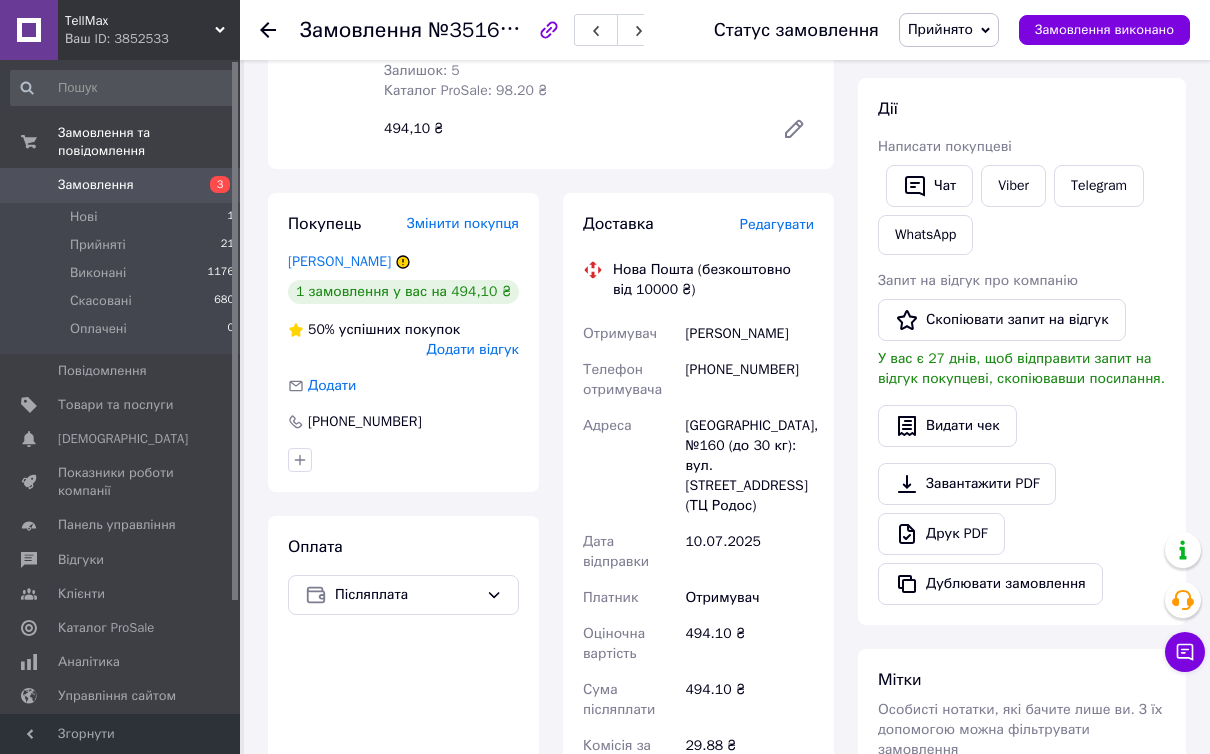 scroll, scrollTop: 0, scrollLeft: 0, axis: both 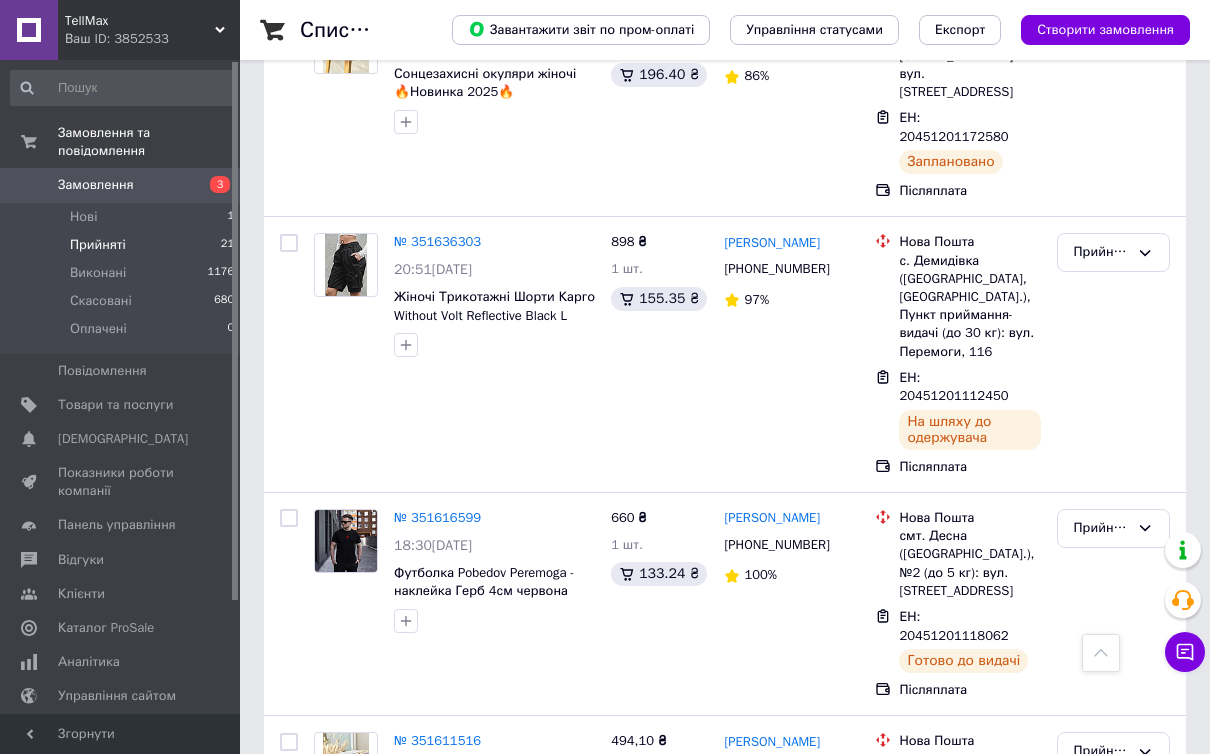 click on "Прийняті" at bounding box center [98, 245] 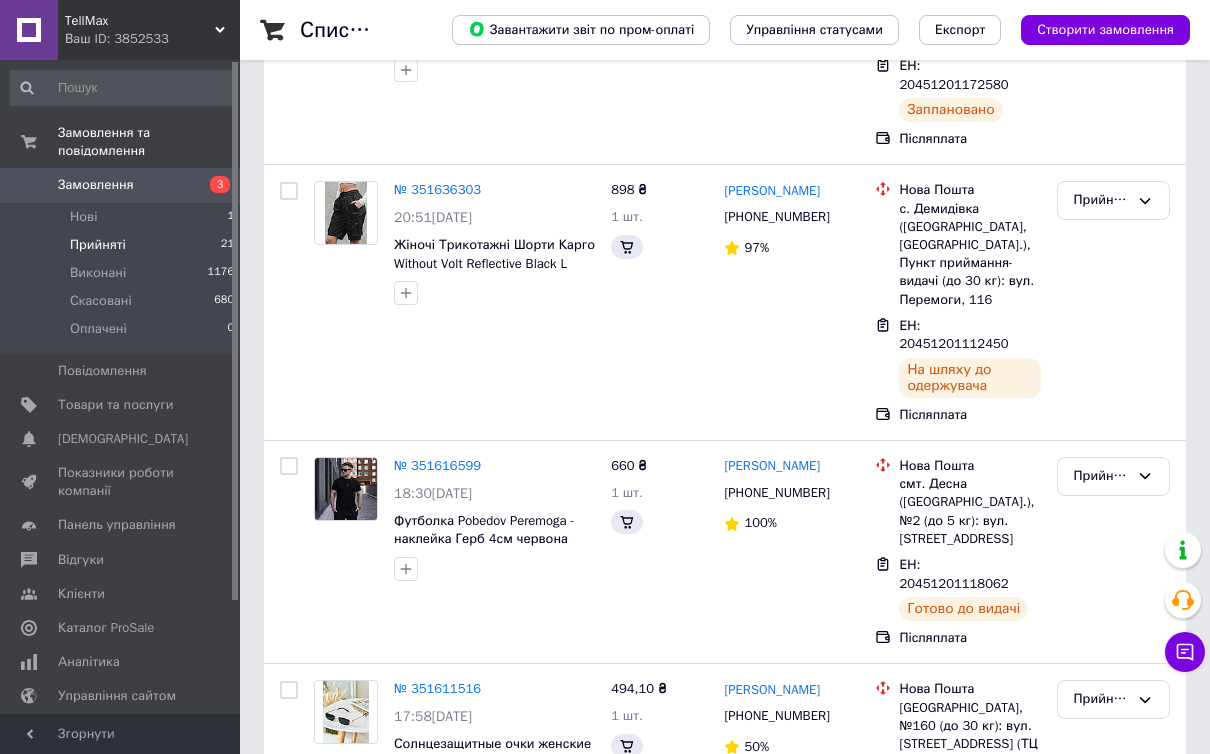scroll, scrollTop: 0, scrollLeft: 0, axis: both 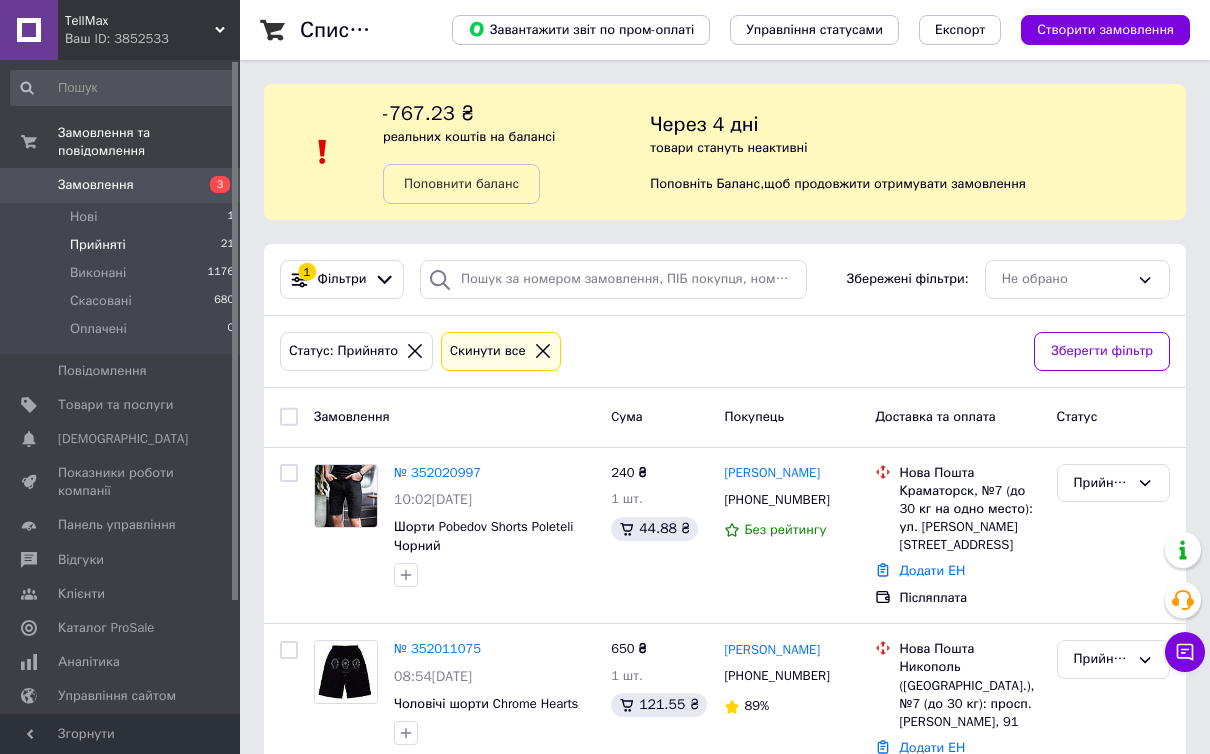 click on "№ 352020997" at bounding box center (437, 472) 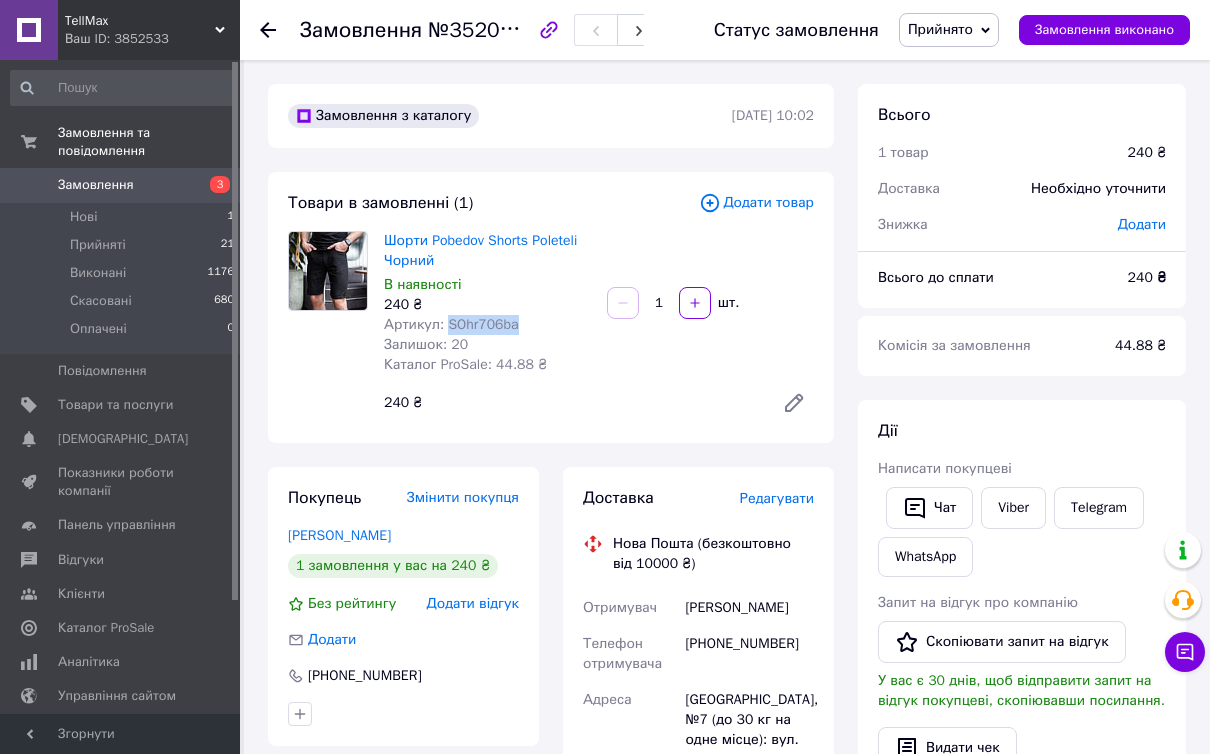 drag, startPoint x: 523, startPoint y: 327, endPoint x: 445, endPoint y: 328, distance: 78.00641 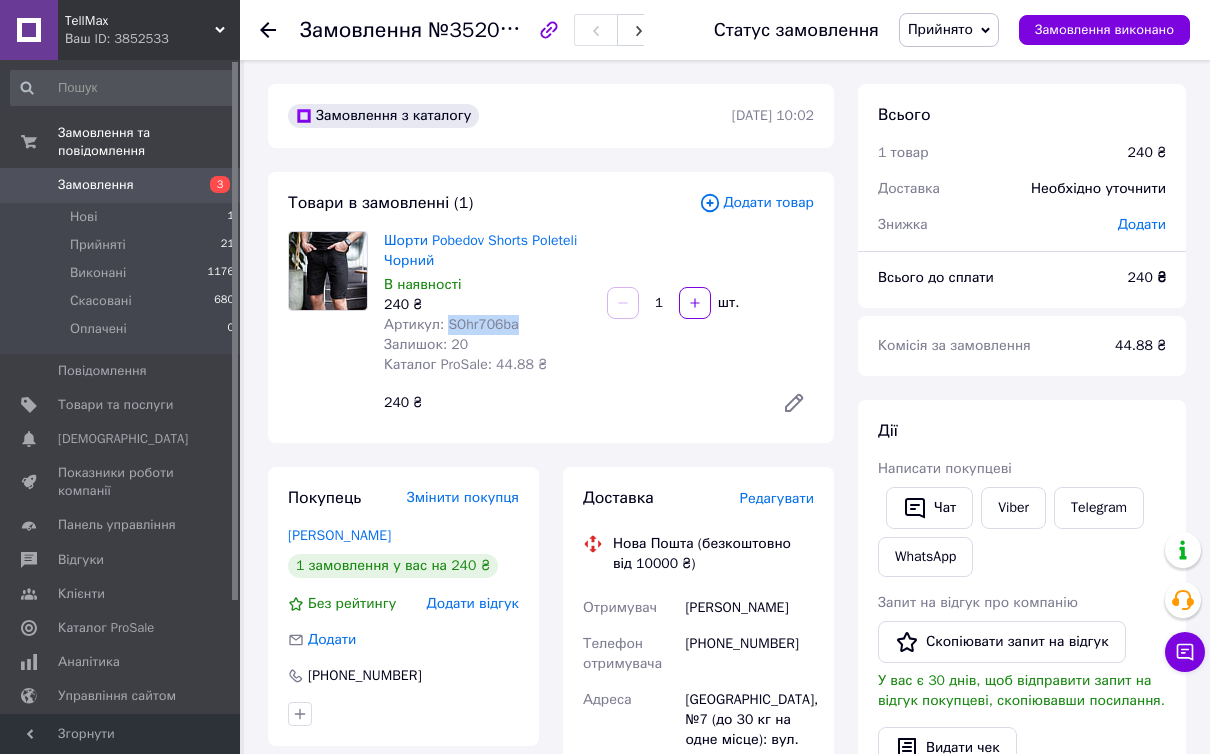 copy on "SOhr706ba" 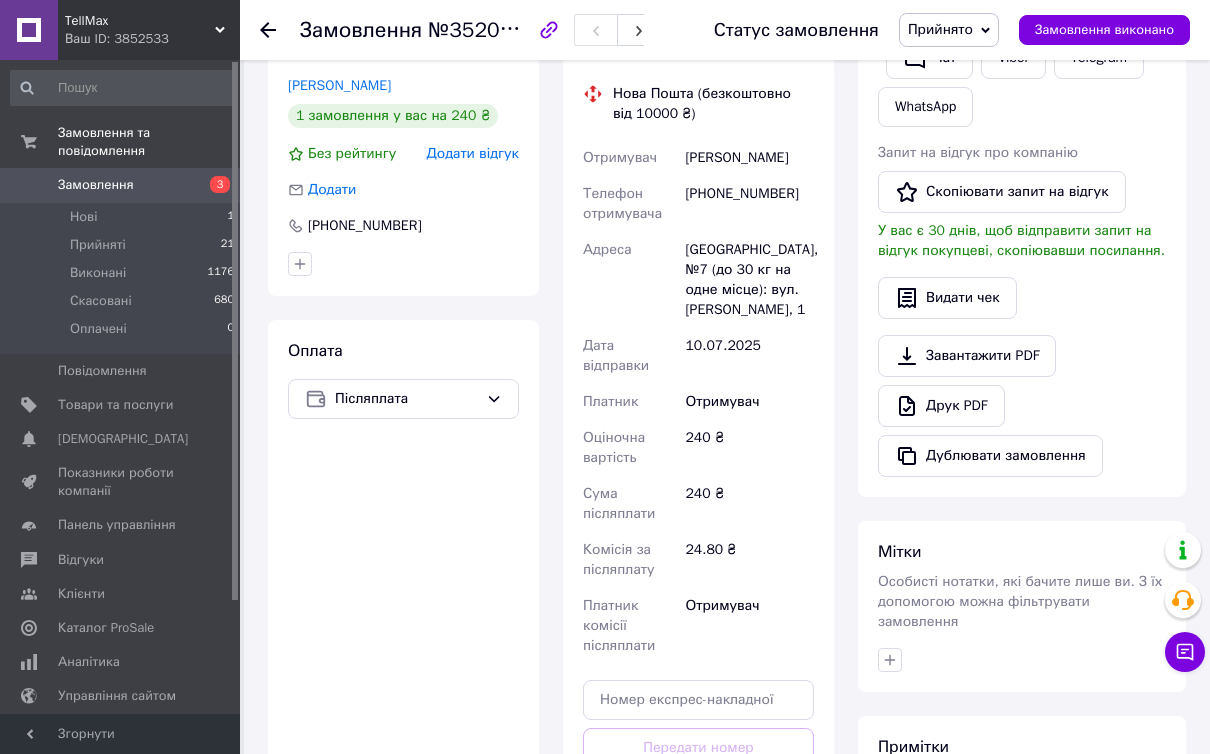 scroll, scrollTop: 459, scrollLeft: 0, axis: vertical 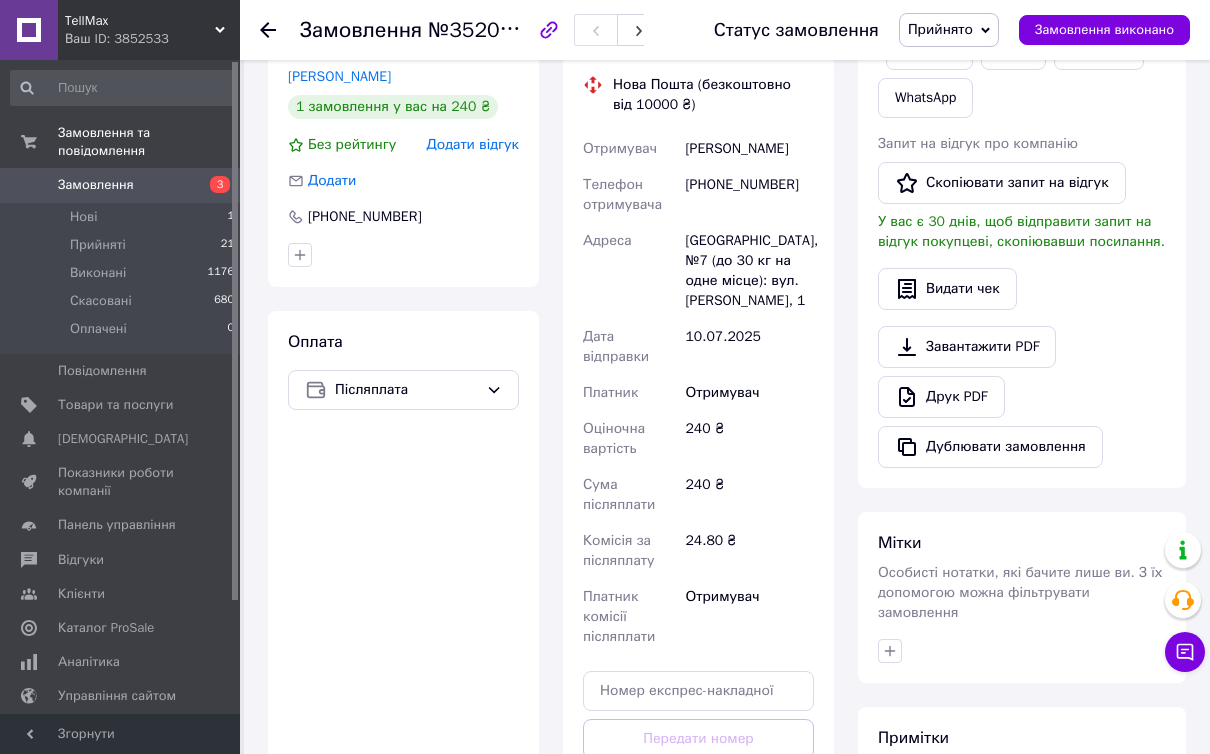 drag, startPoint x: 757, startPoint y: 146, endPoint x: 674, endPoint y: 144, distance: 83.02409 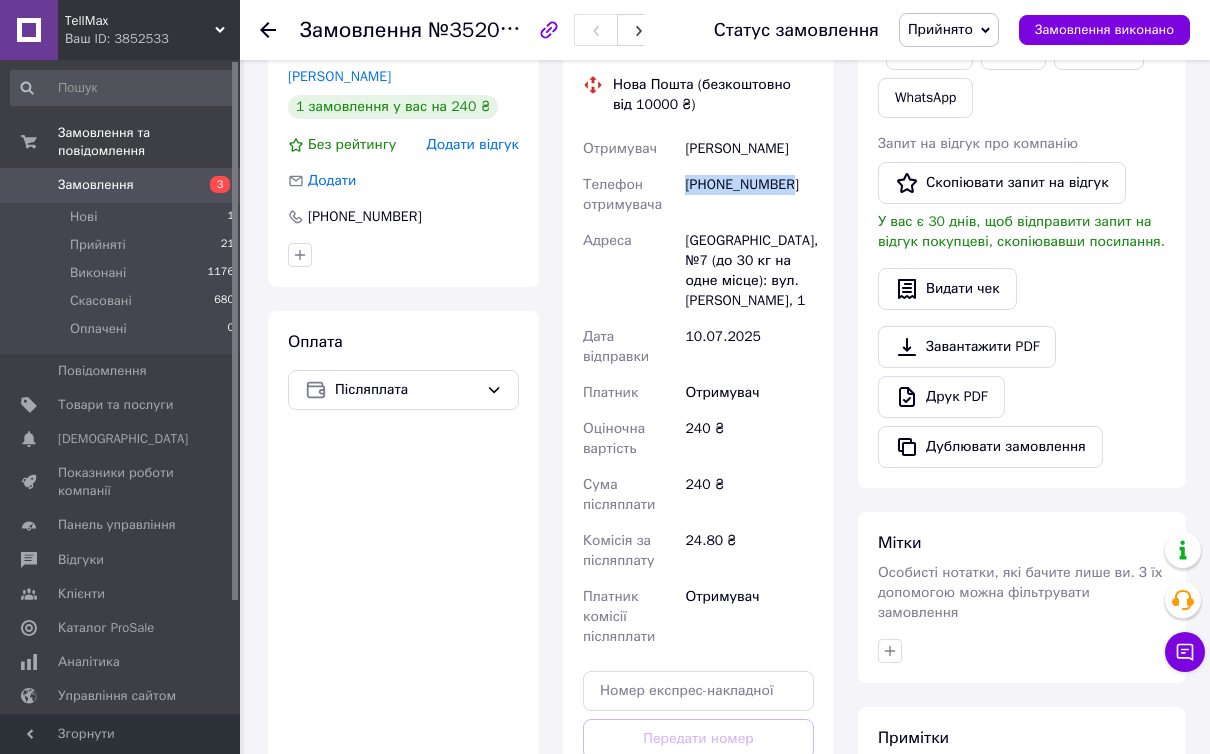 drag, startPoint x: 791, startPoint y: 184, endPoint x: 683, endPoint y: 180, distance: 108.07405 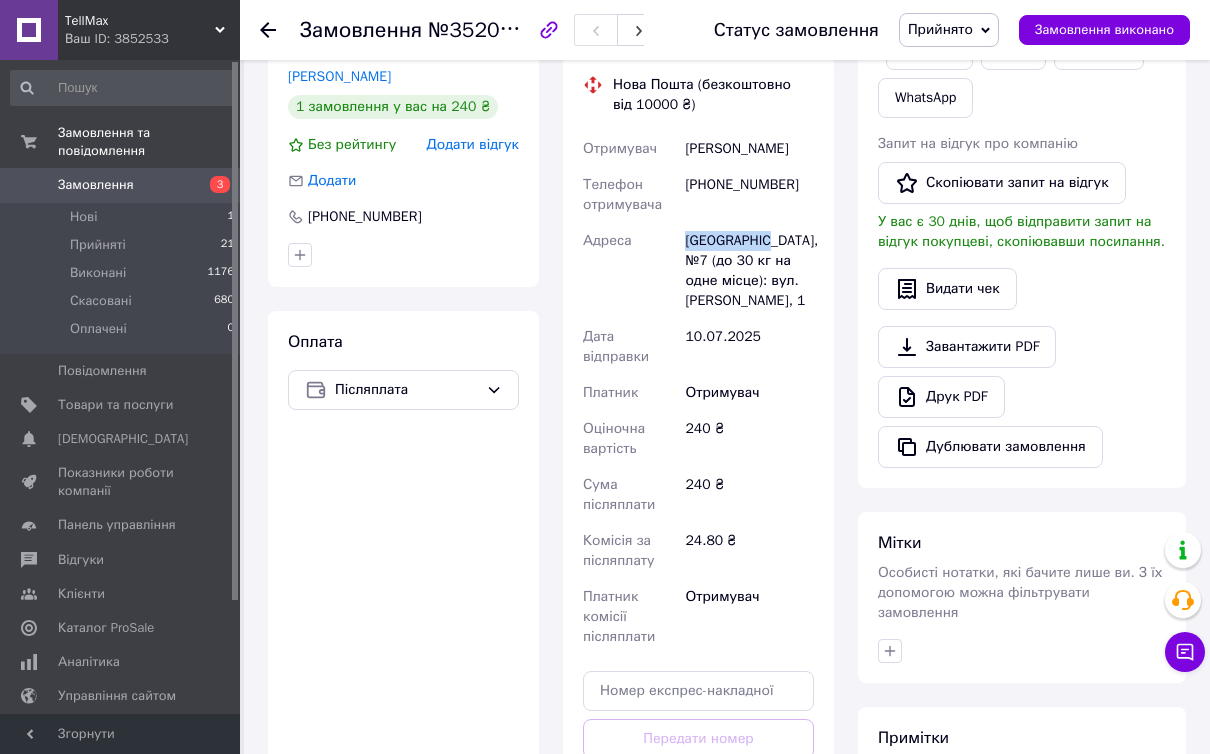 drag, startPoint x: 673, startPoint y: 243, endPoint x: 765, endPoint y: 235, distance: 92.34717 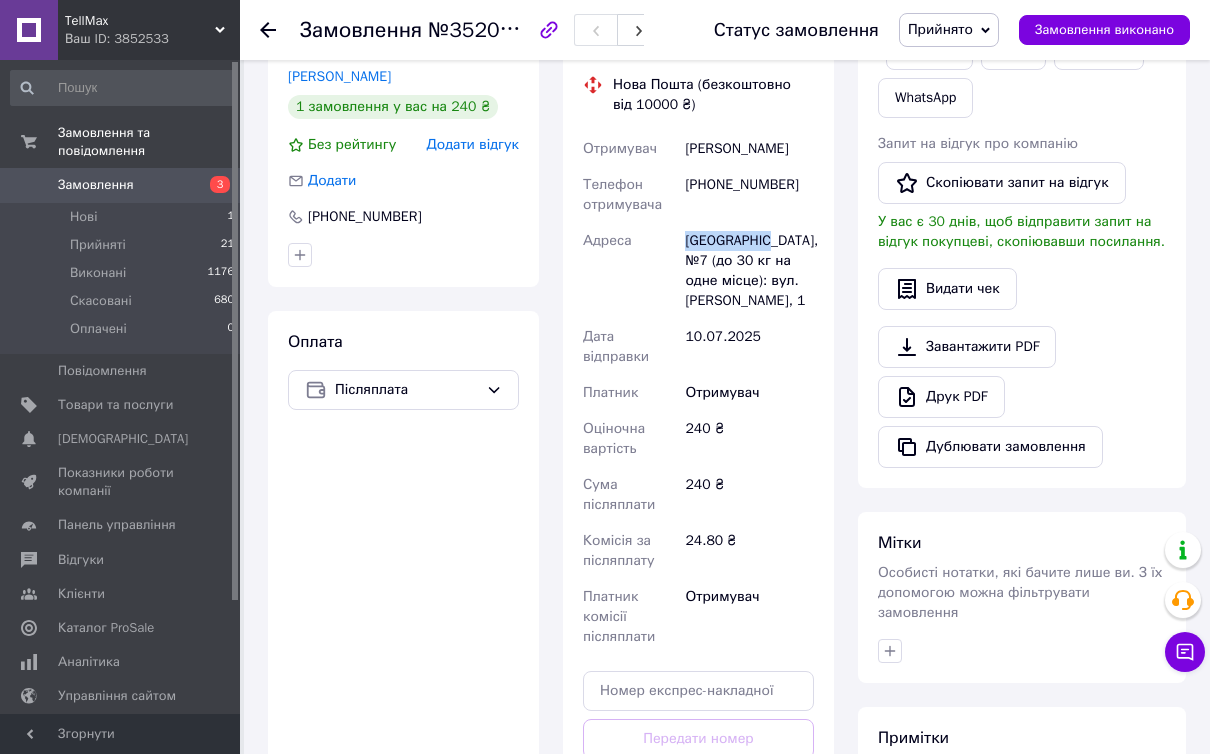 click on "Отримувач Иванов Виталий Телефон отримувача +380952151202 Адреса Краматорськ, №7 (до 30 кг на одне місце): вул. Миколи Леонтовича, 1 Дата відправки 10.07.2025 Платник Отримувач Оціночна вартість 240 ₴ Сума післяплати 240 ₴ Комісія за післяплату 24.80 ₴ Платник комісії післяплати Отримувач" at bounding box center (698, 393) 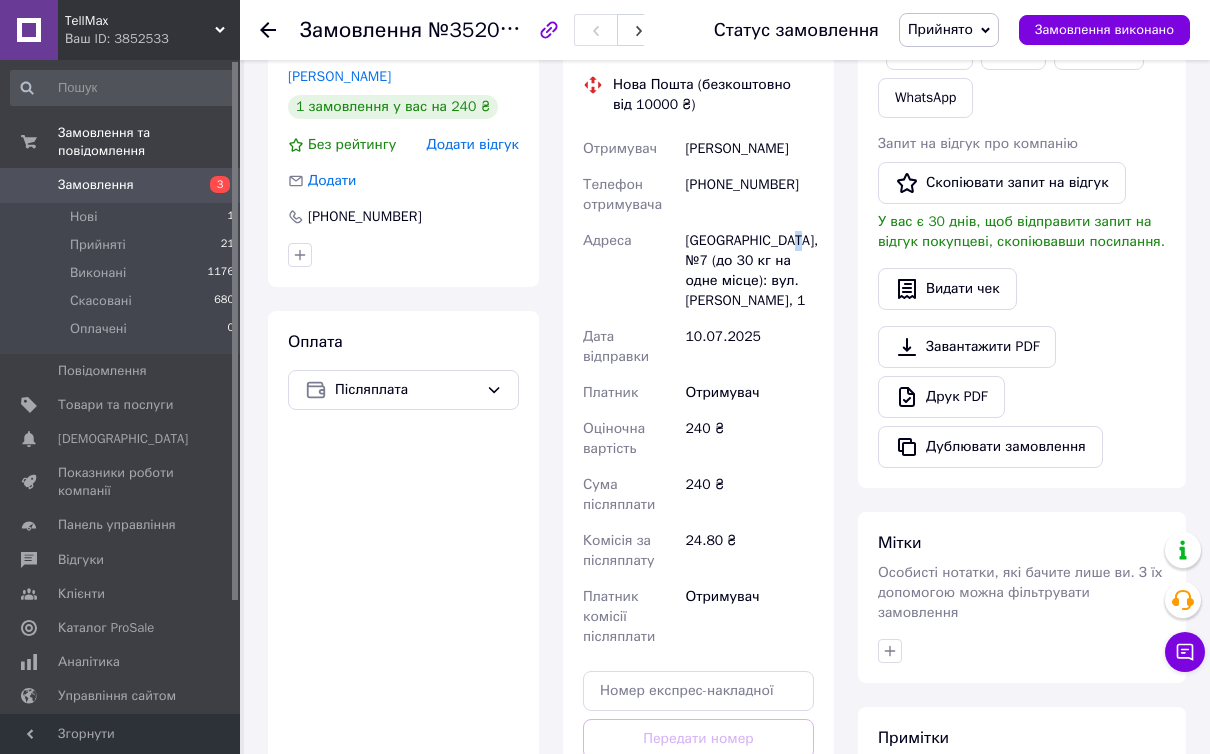 drag, startPoint x: 812, startPoint y: 238, endPoint x: 794, endPoint y: 238, distance: 18 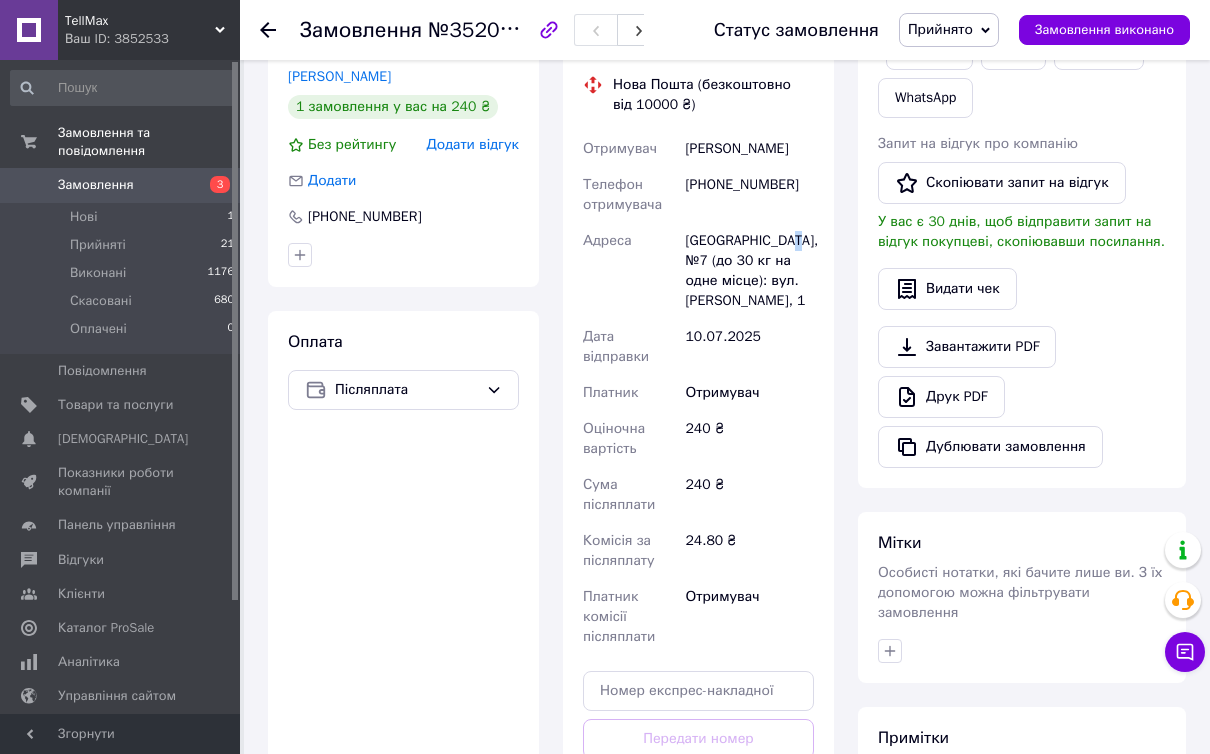 copy on "7" 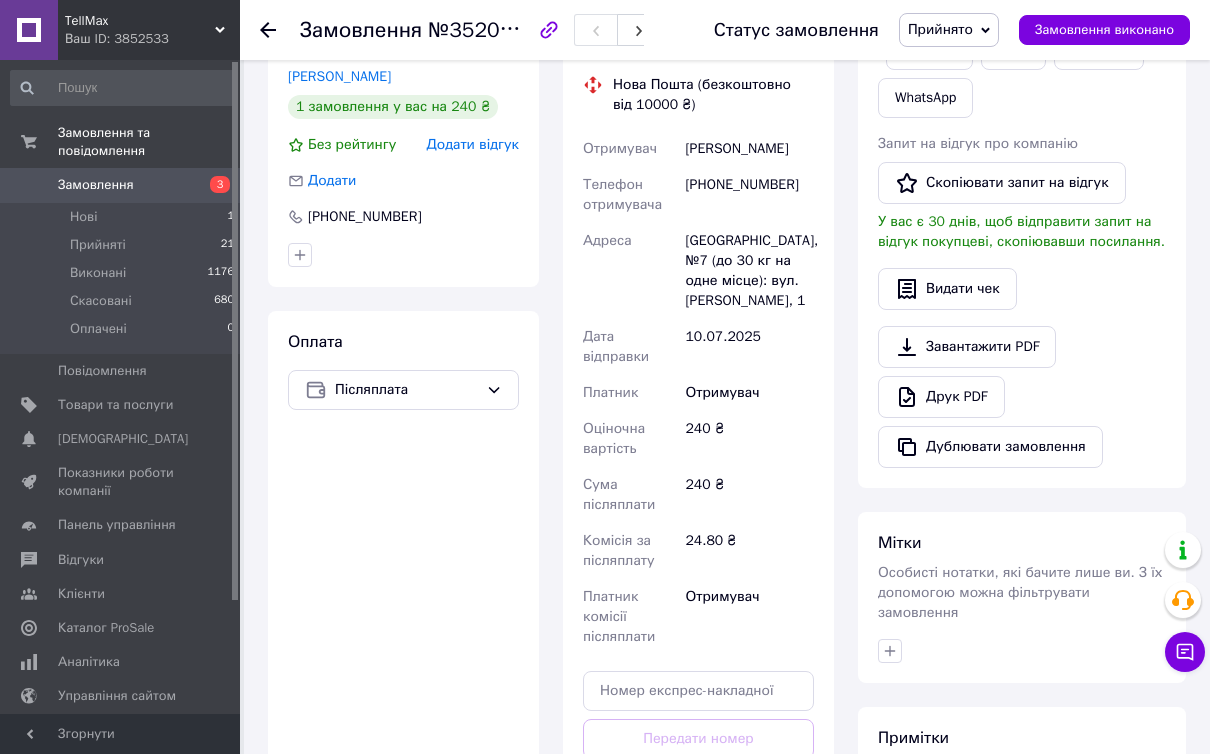 click on "Прийняті 21" at bounding box center [123, 245] 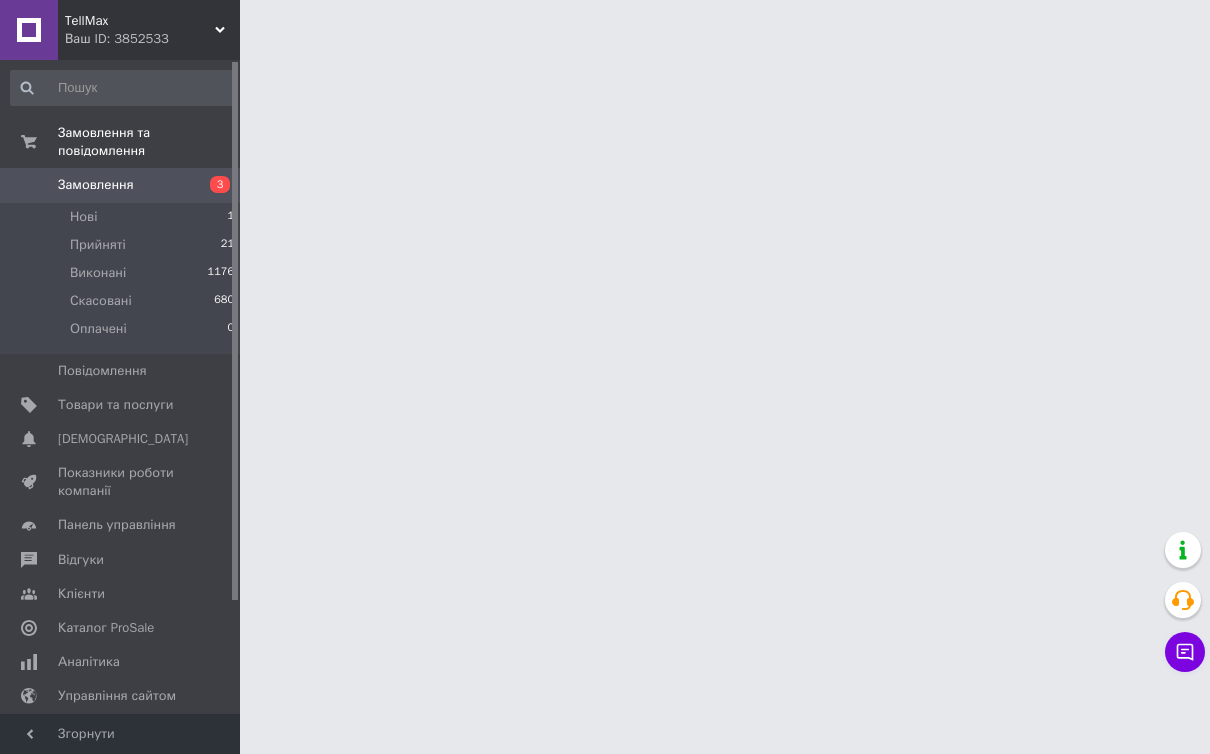 scroll, scrollTop: 0, scrollLeft: 0, axis: both 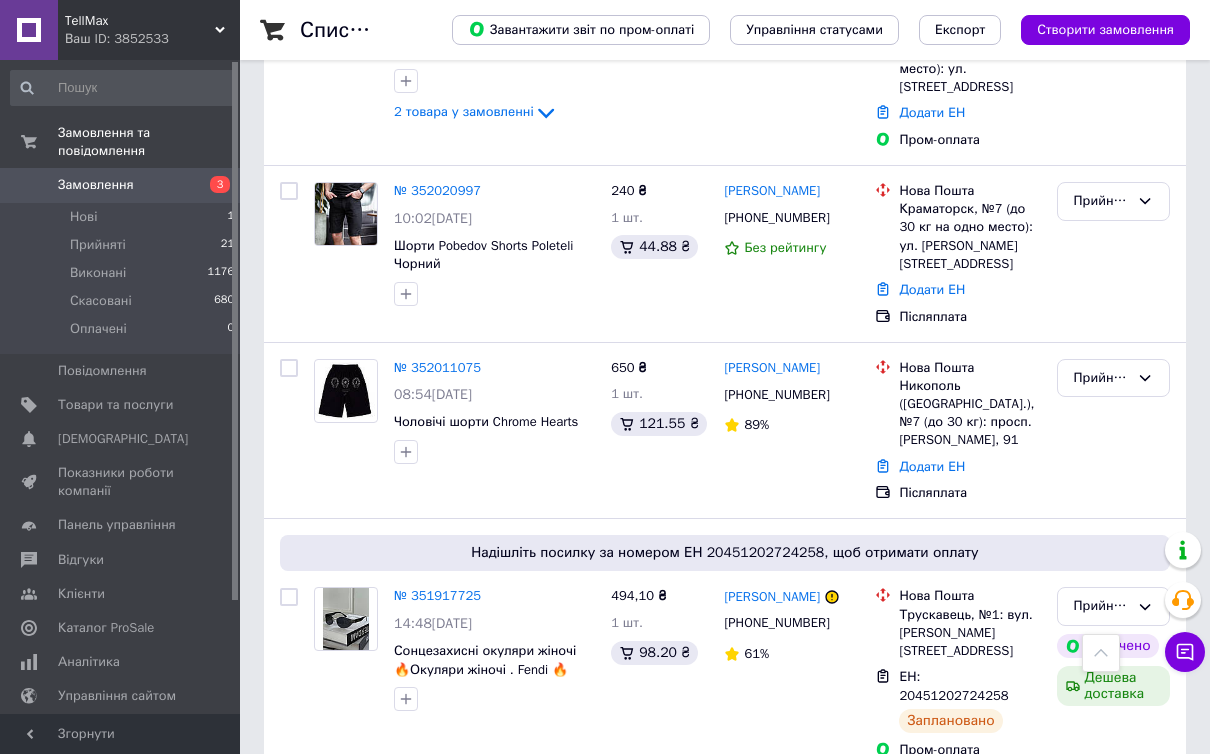 click on "№ 352011075" at bounding box center [437, 367] 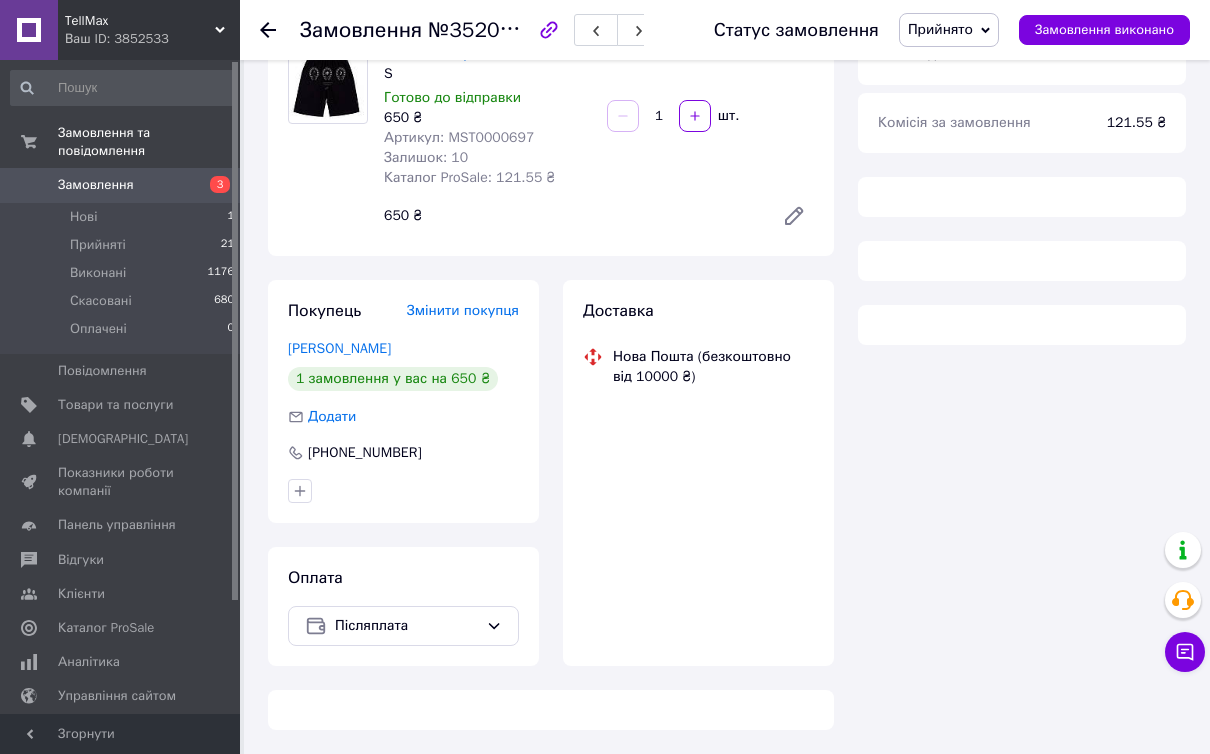 scroll, scrollTop: 423, scrollLeft: 0, axis: vertical 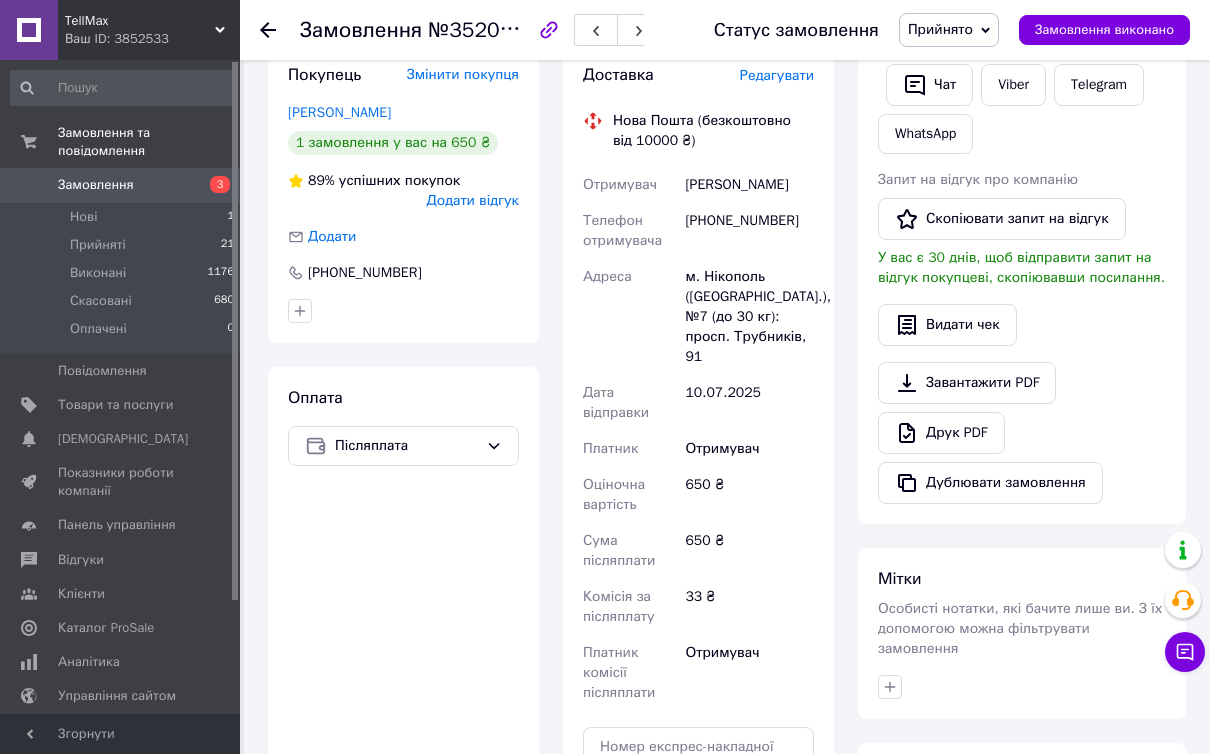click on "Адреса" at bounding box center (630, 317) 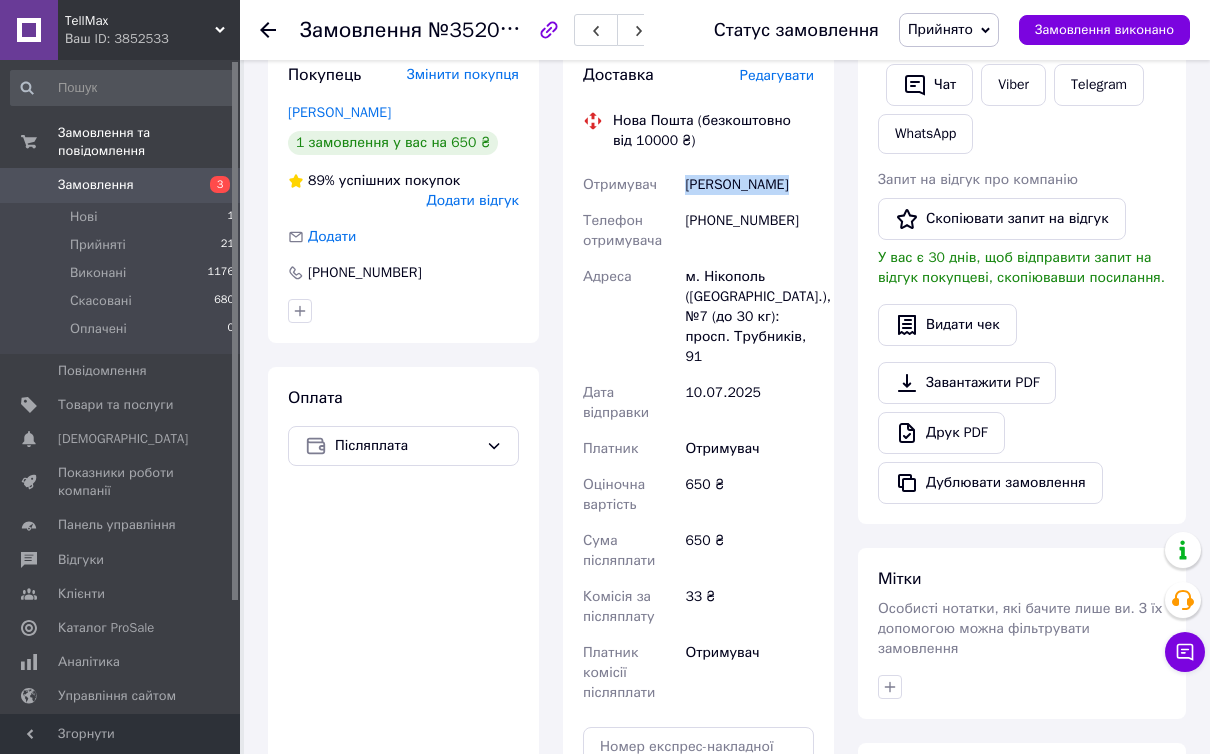 drag, startPoint x: 787, startPoint y: 184, endPoint x: 689, endPoint y: 189, distance: 98.12747 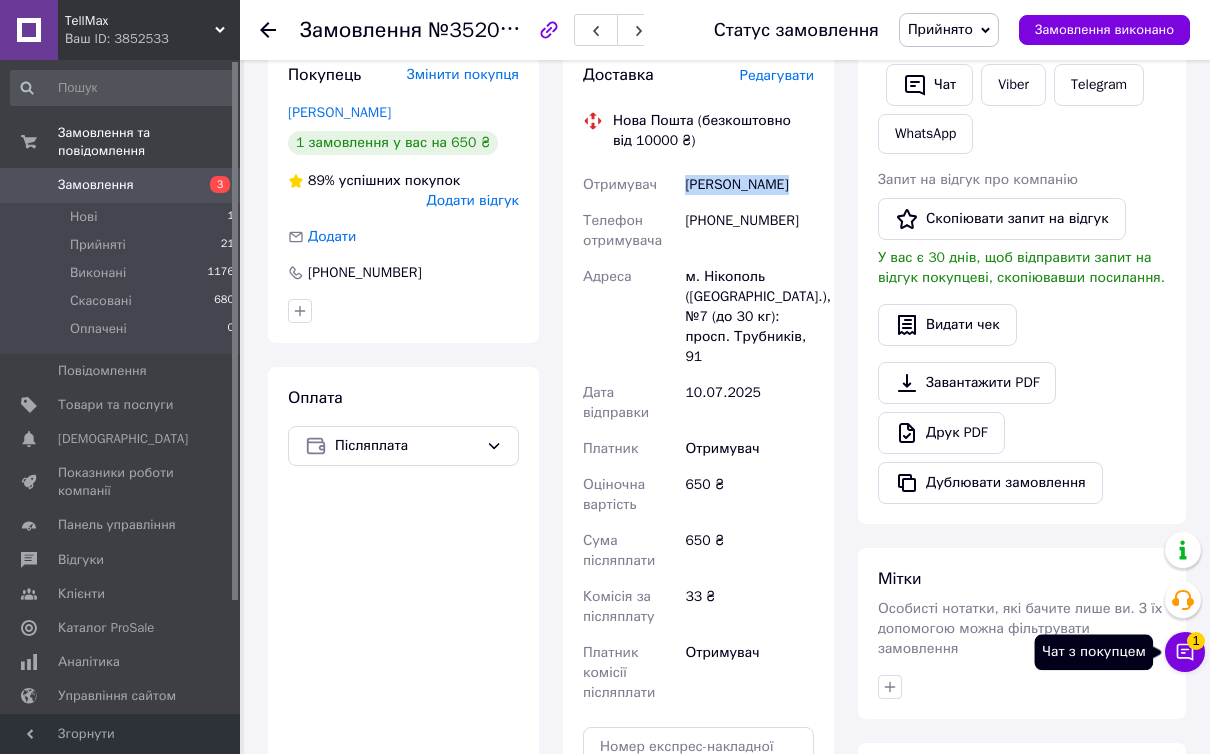 click on "Чат з покупцем 1" at bounding box center (1185, 652) 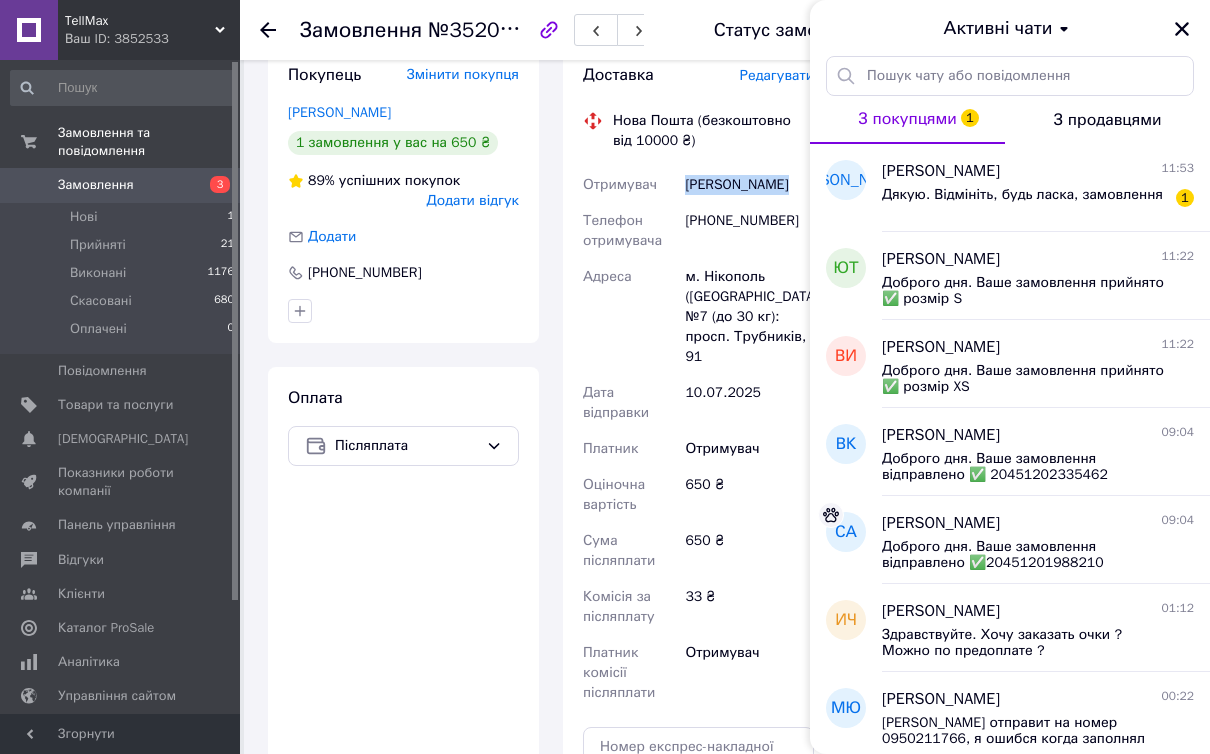 click on "Дякую. Відмініть, будь ласка, замовлення" at bounding box center (1022, 201) 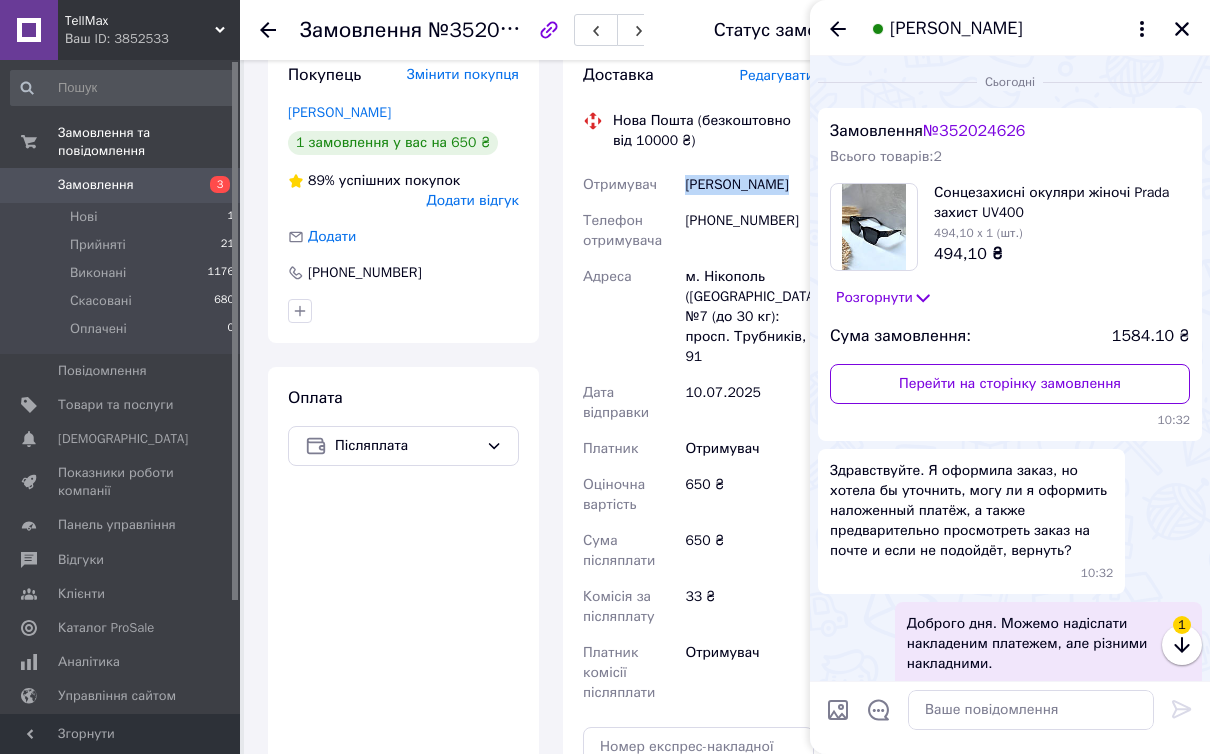 scroll, scrollTop: 546, scrollLeft: 0, axis: vertical 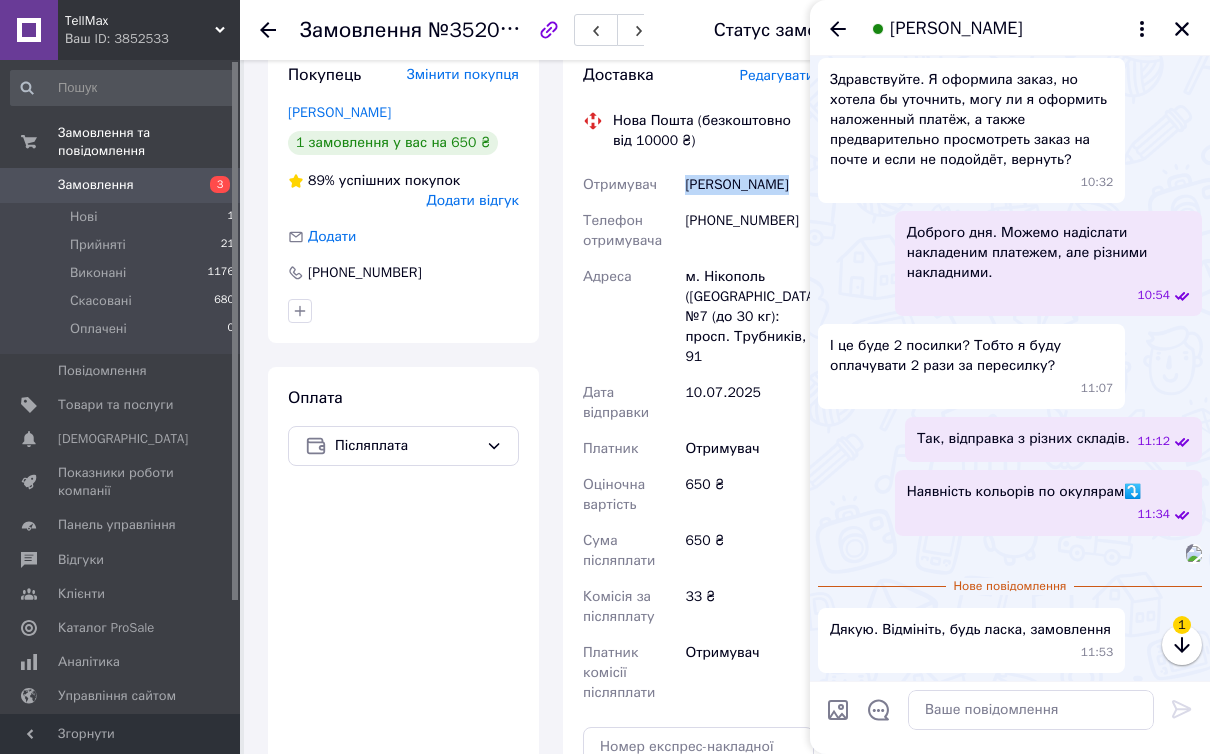 click 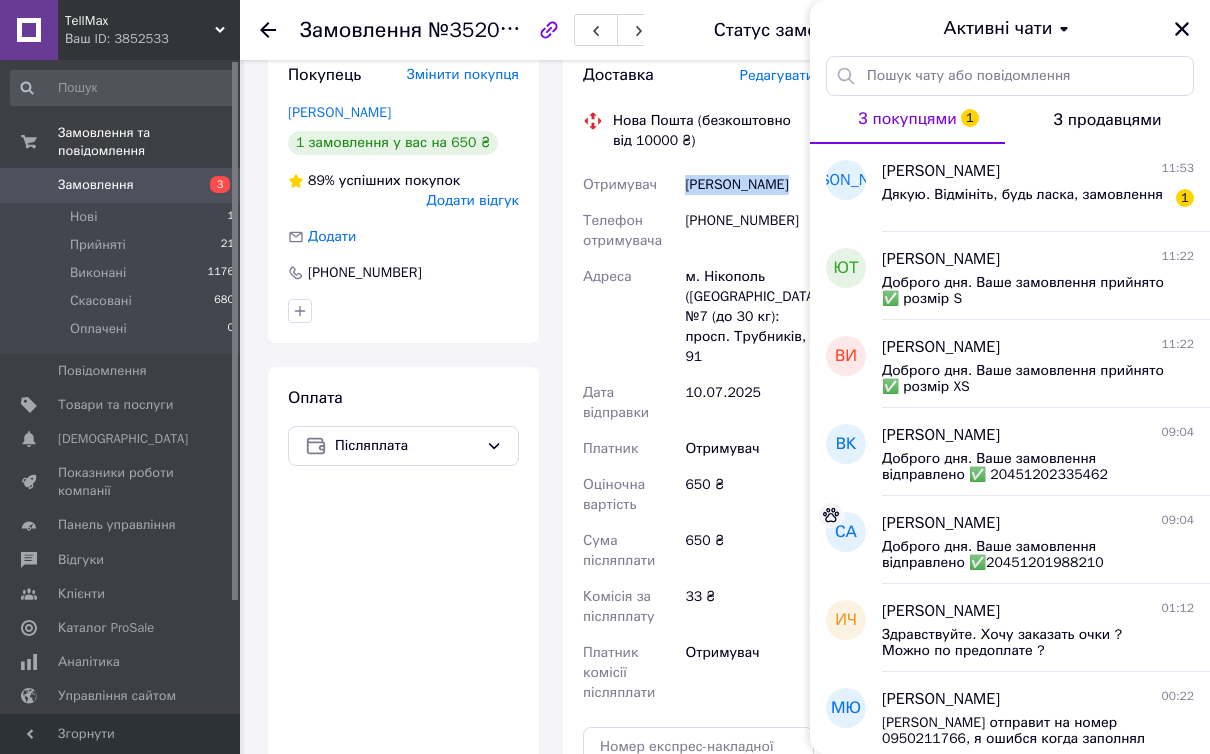 click 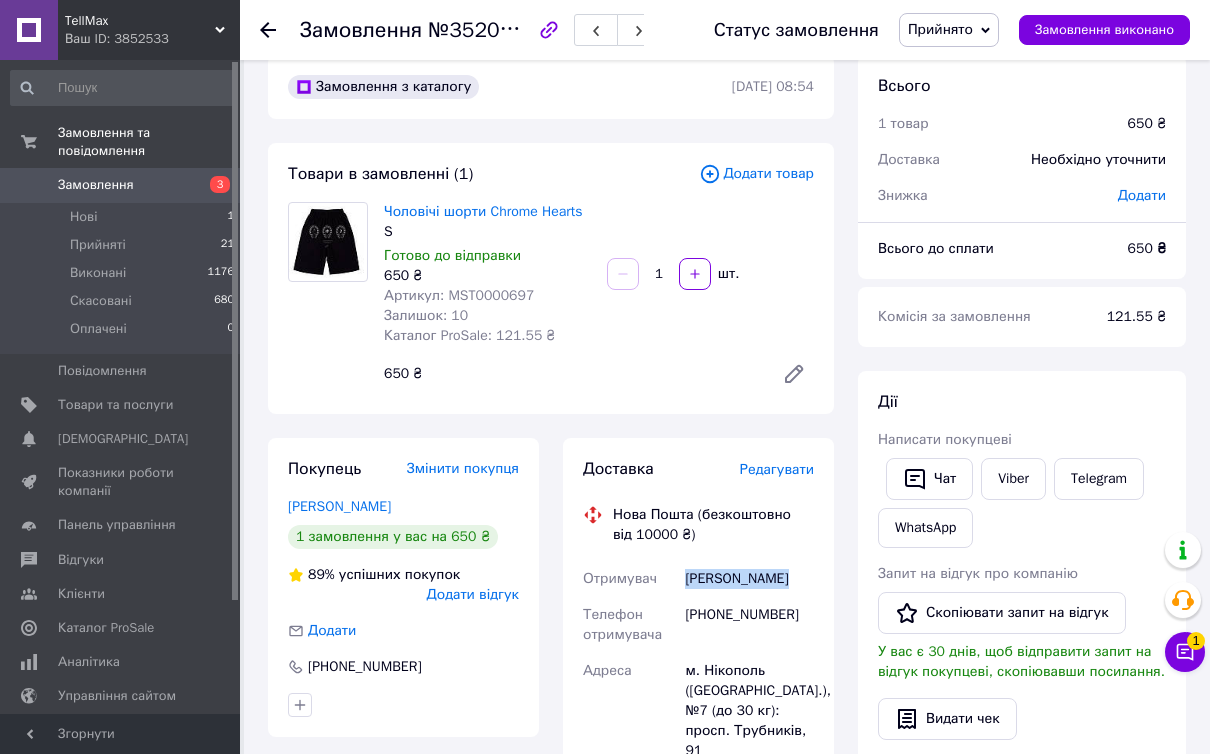 scroll, scrollTop: 0, scrollLeft: 0, axis: both 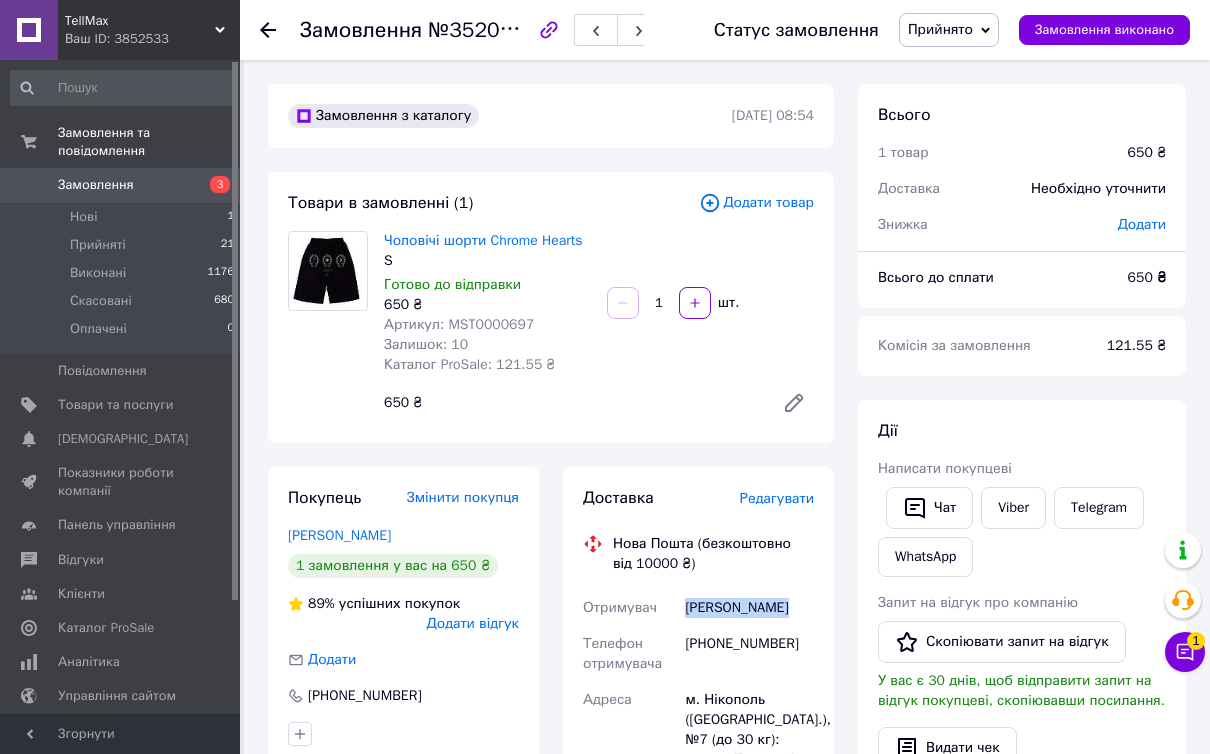 click on "Нові 1" at bounding box center (123, 217) 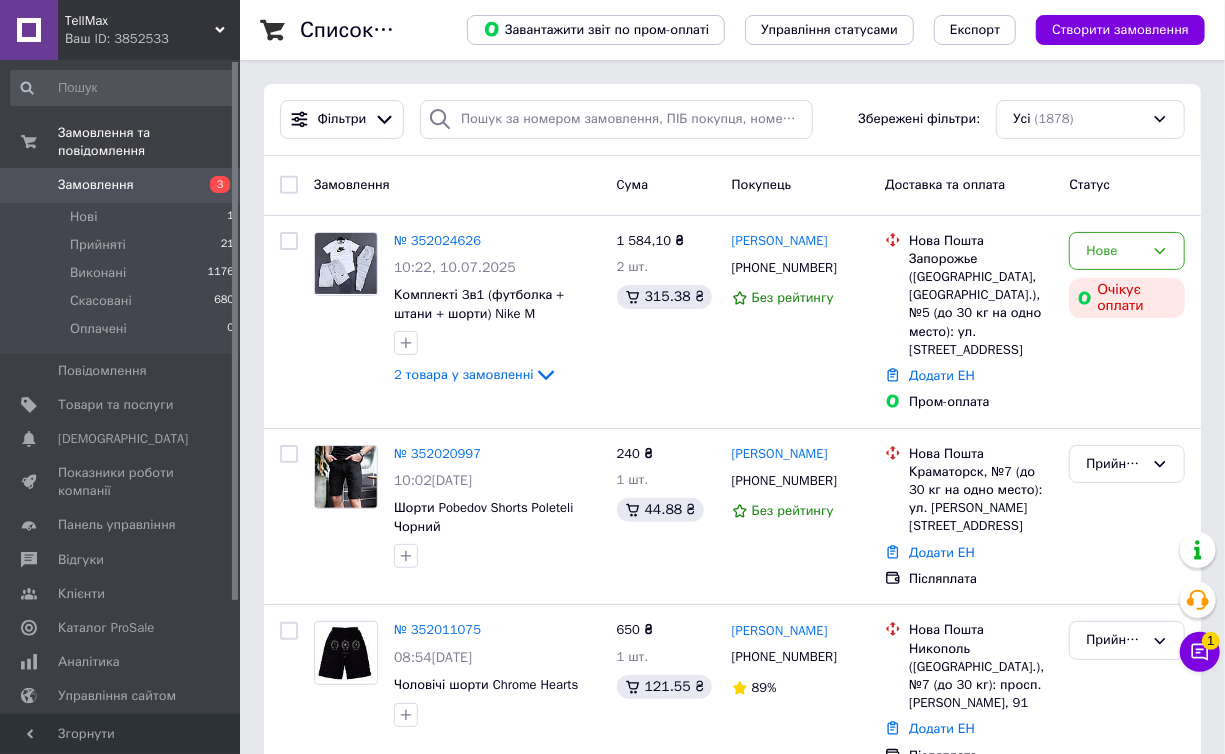 click on "Фільтри Збережені фільтри: Усі (1878)" at bounding box center [732, 120] 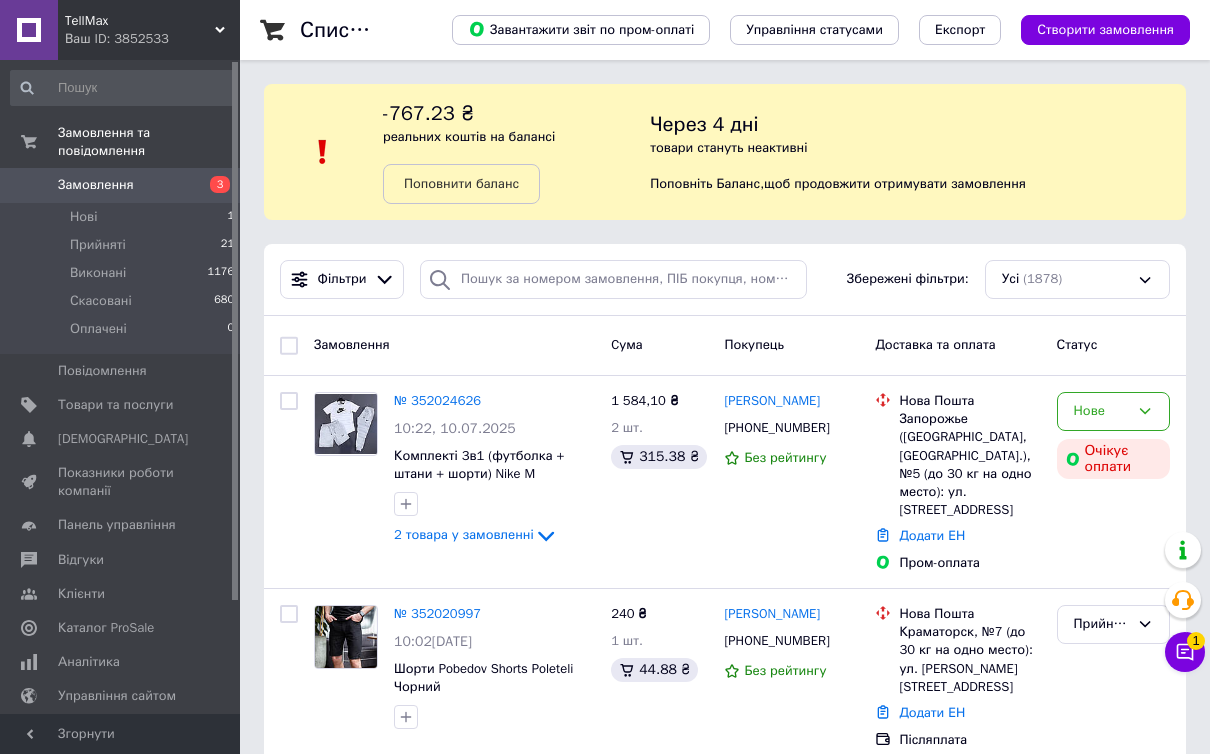 click on "Нове" at bounding box center [1101, 411] 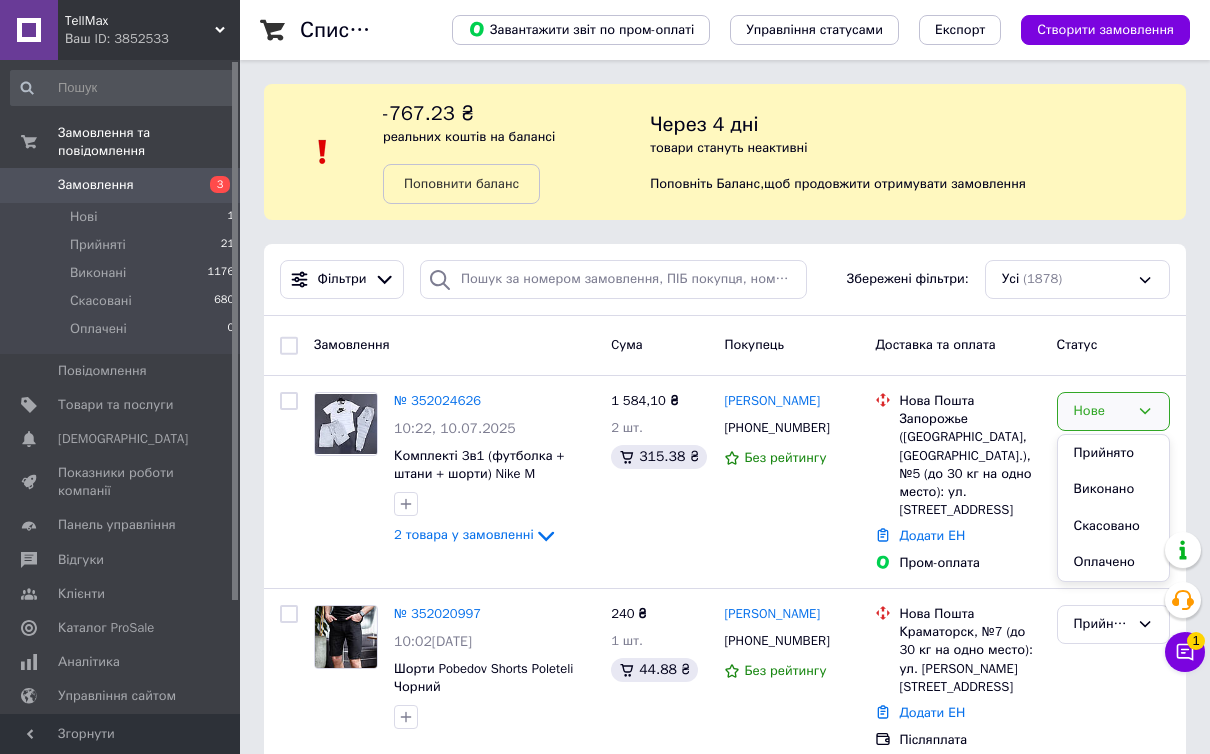 click on "Скасовано" at bounding box center (1113, 526) 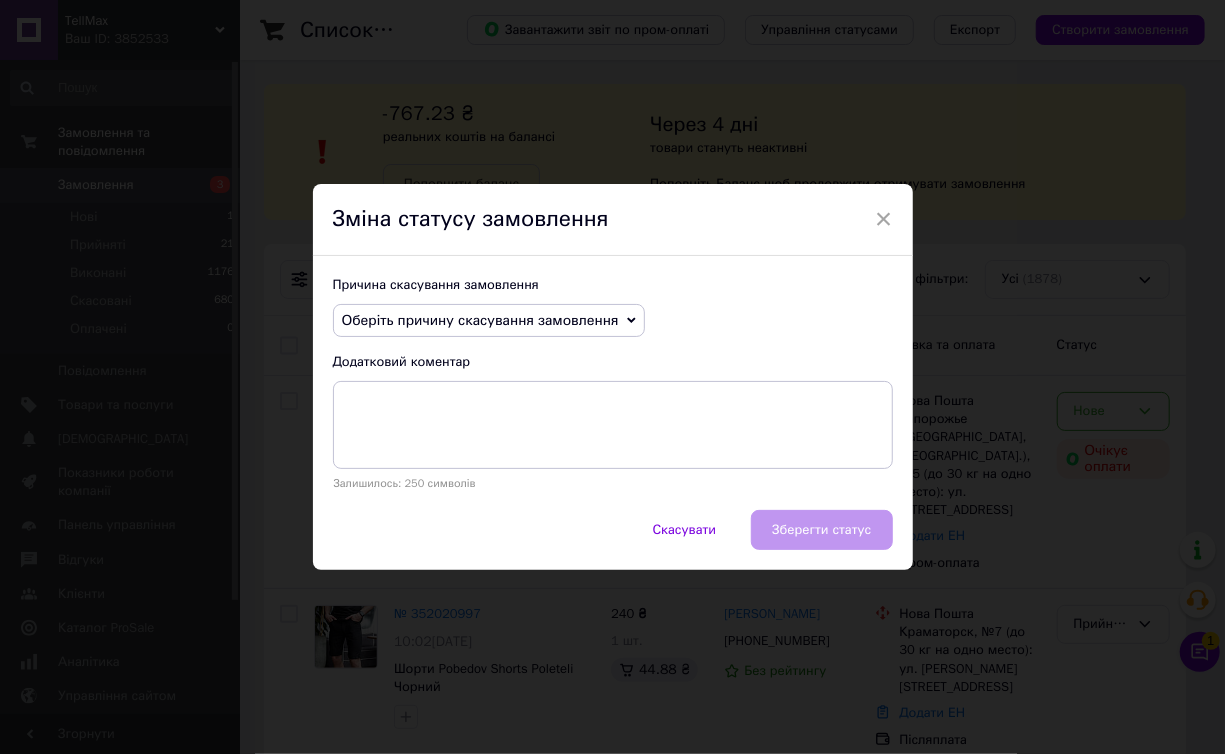 click on "Оберіть причину скасування замовлення" at bounding box center (480, 320) 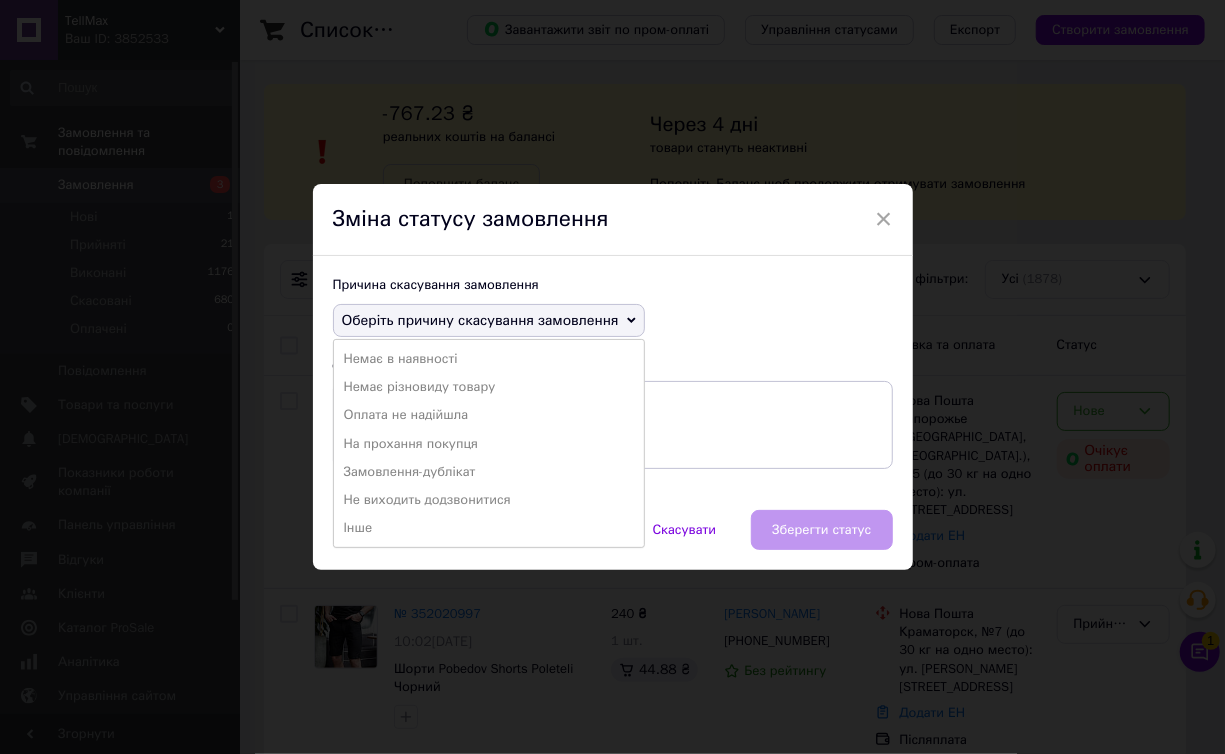 click on "На прохання покупця" at bounding box center [489, 444] 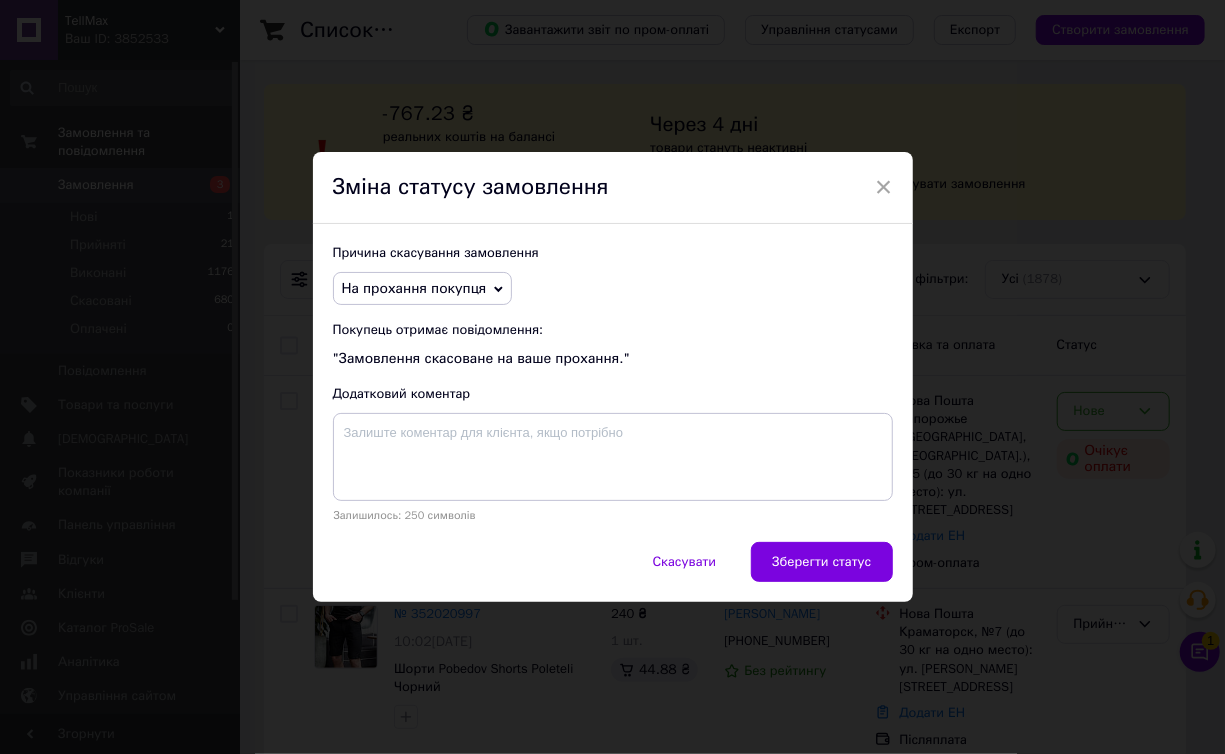 drag, startPoint x: 791, startPoint y: 574, endPoint x: 790, endPoint y: 562, distance: 12.0415945 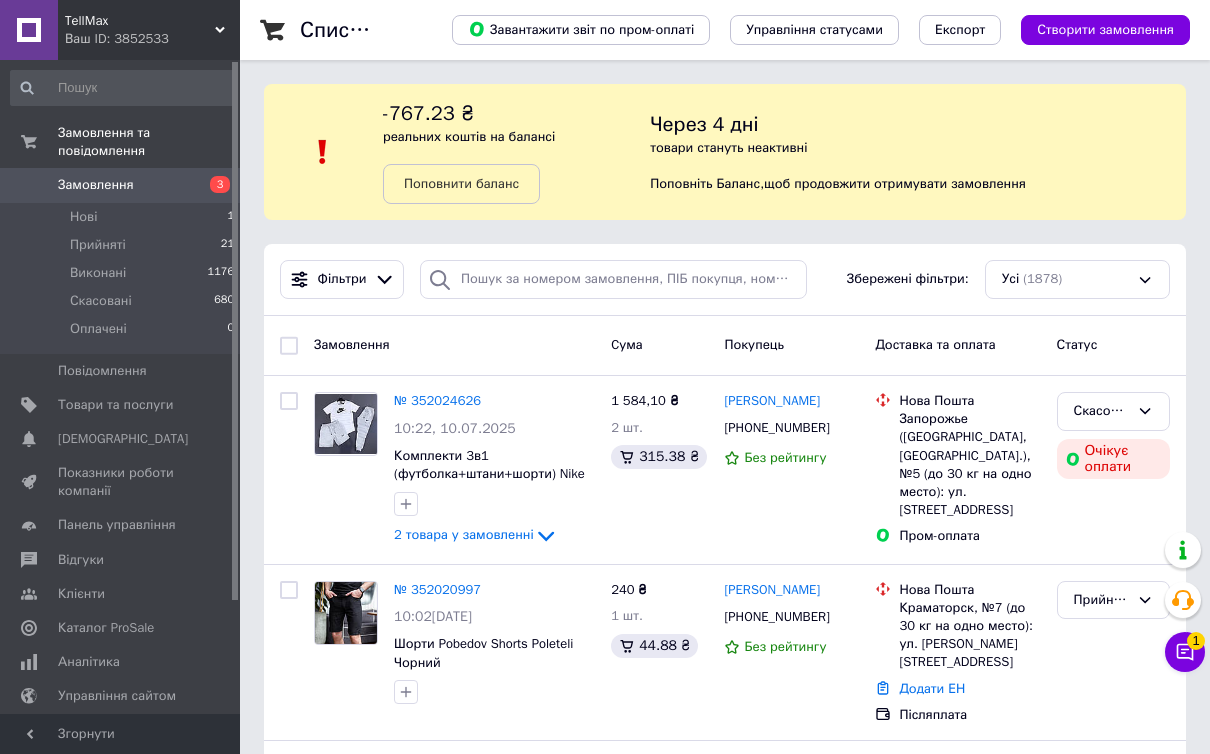 click 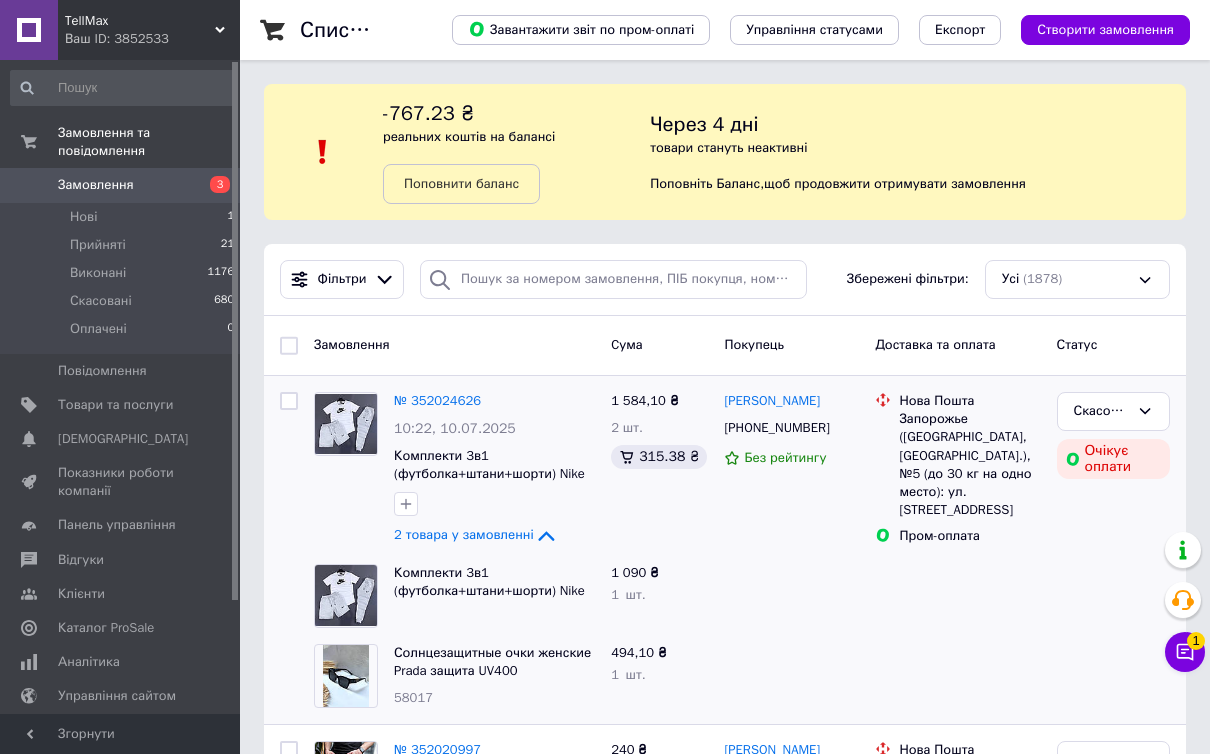 click 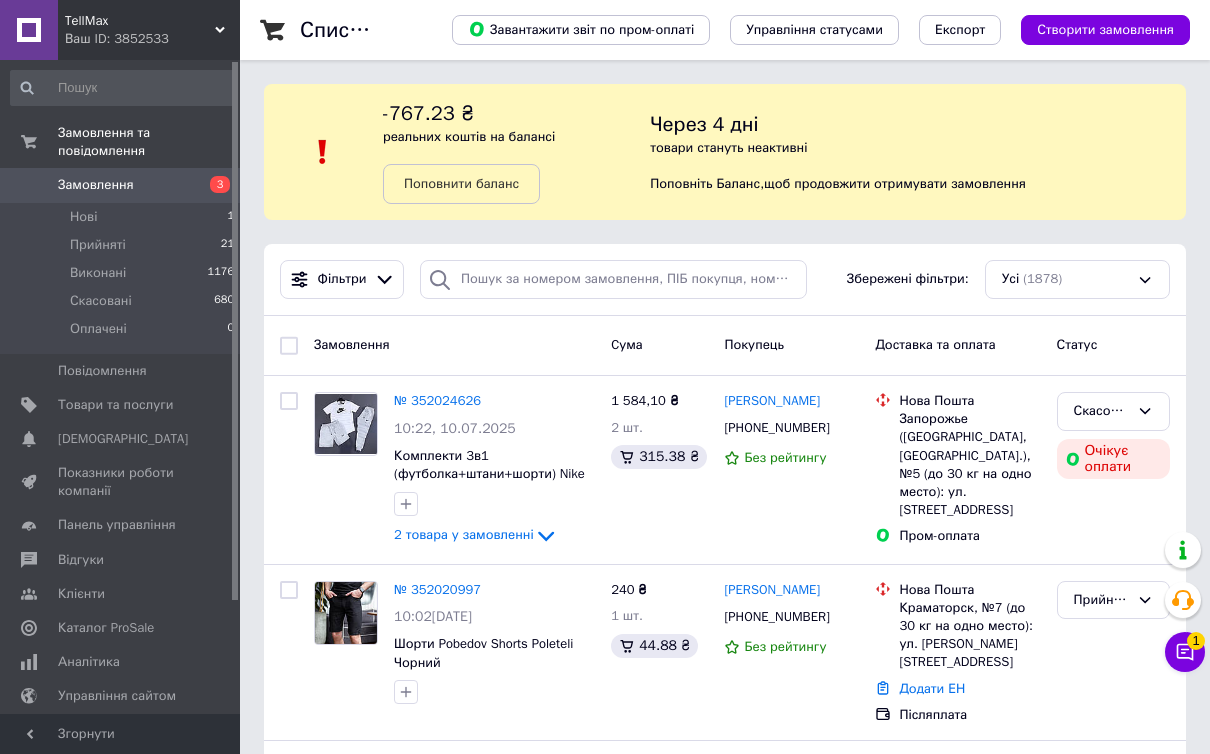 click 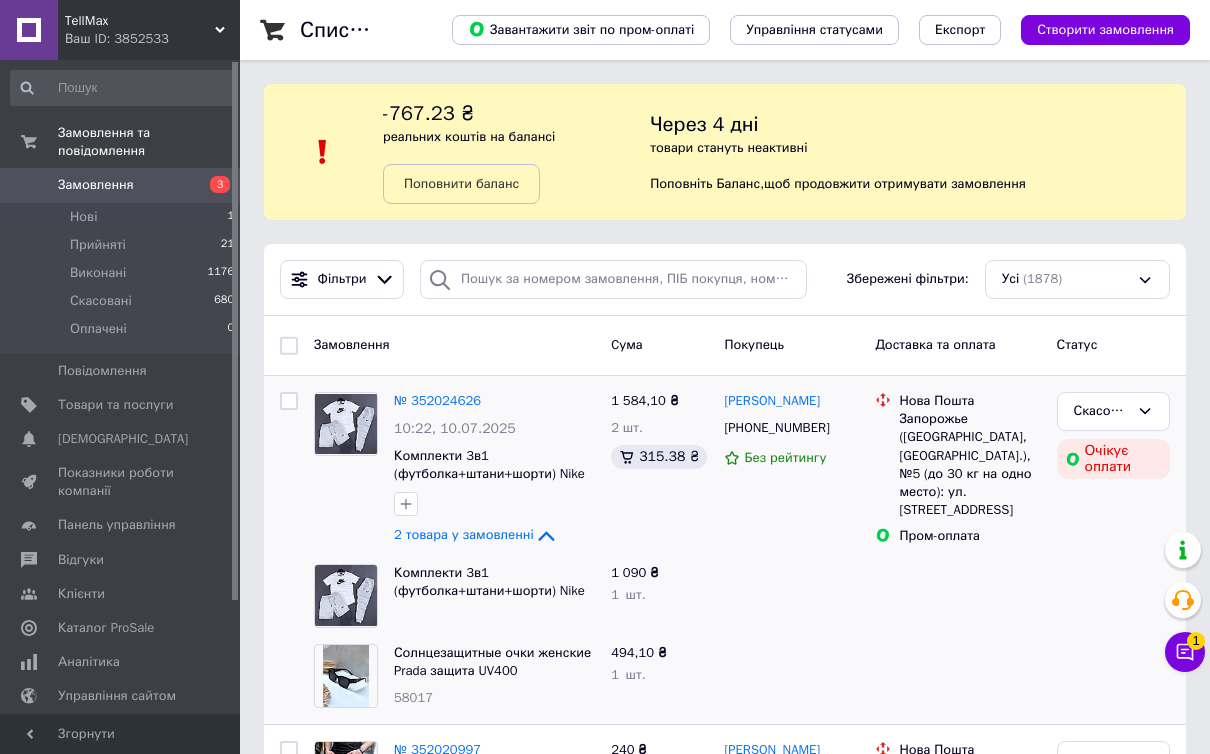 click on "Товари та послуги" at bounding box center [115, 405] 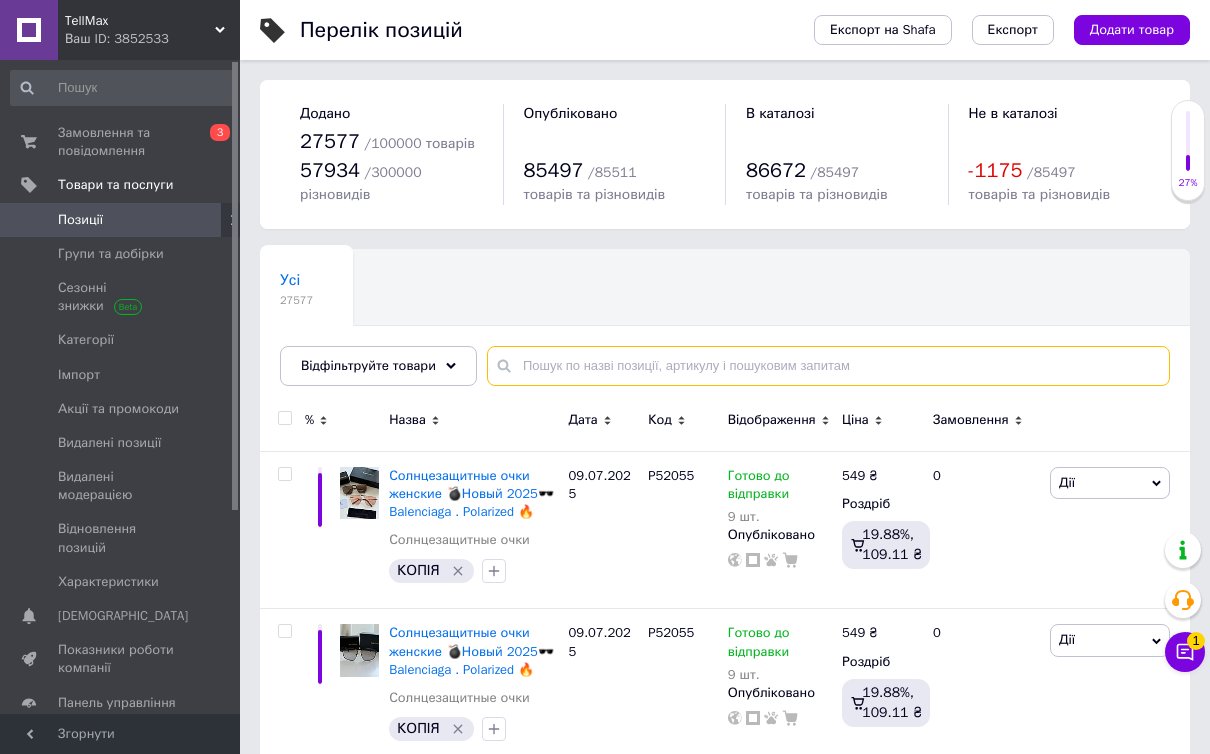 click at bounding box center (828, 366) 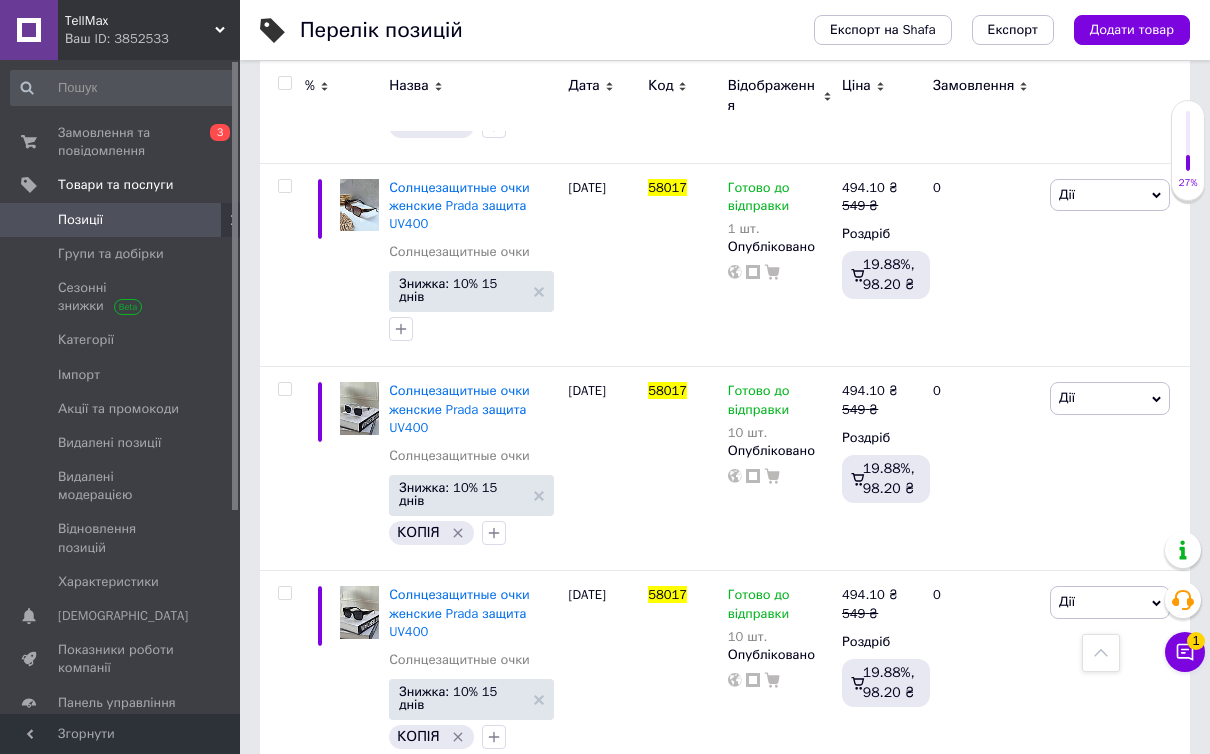 scroll, scrollTop: 723, scrollLeft: 0, axis: vertical 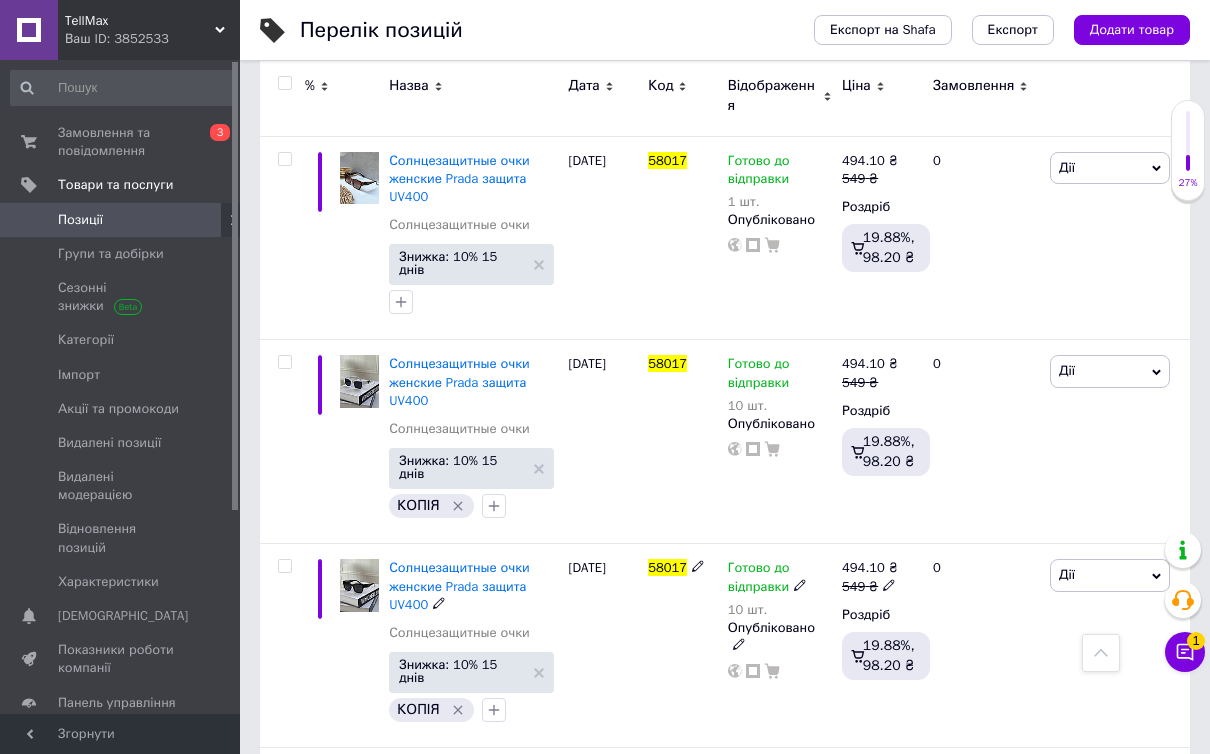 type on "58017" 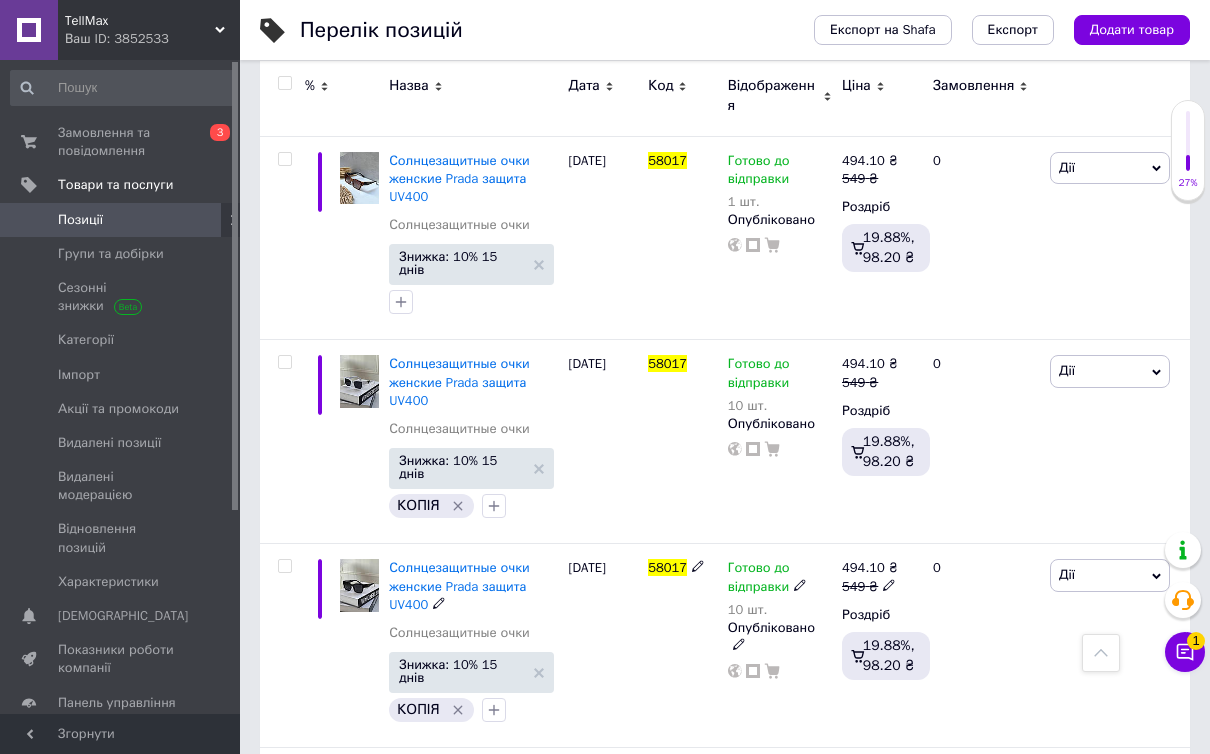 click at bounding box center [285, 566] 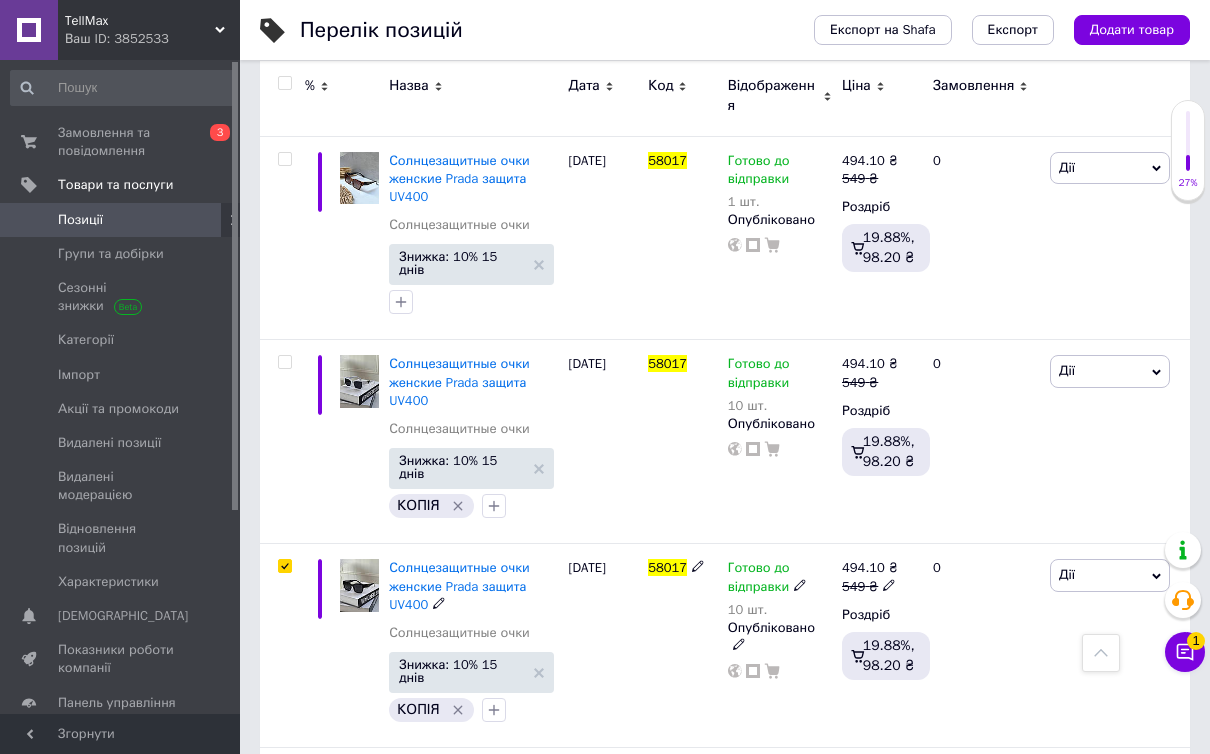 checkbox on "true" 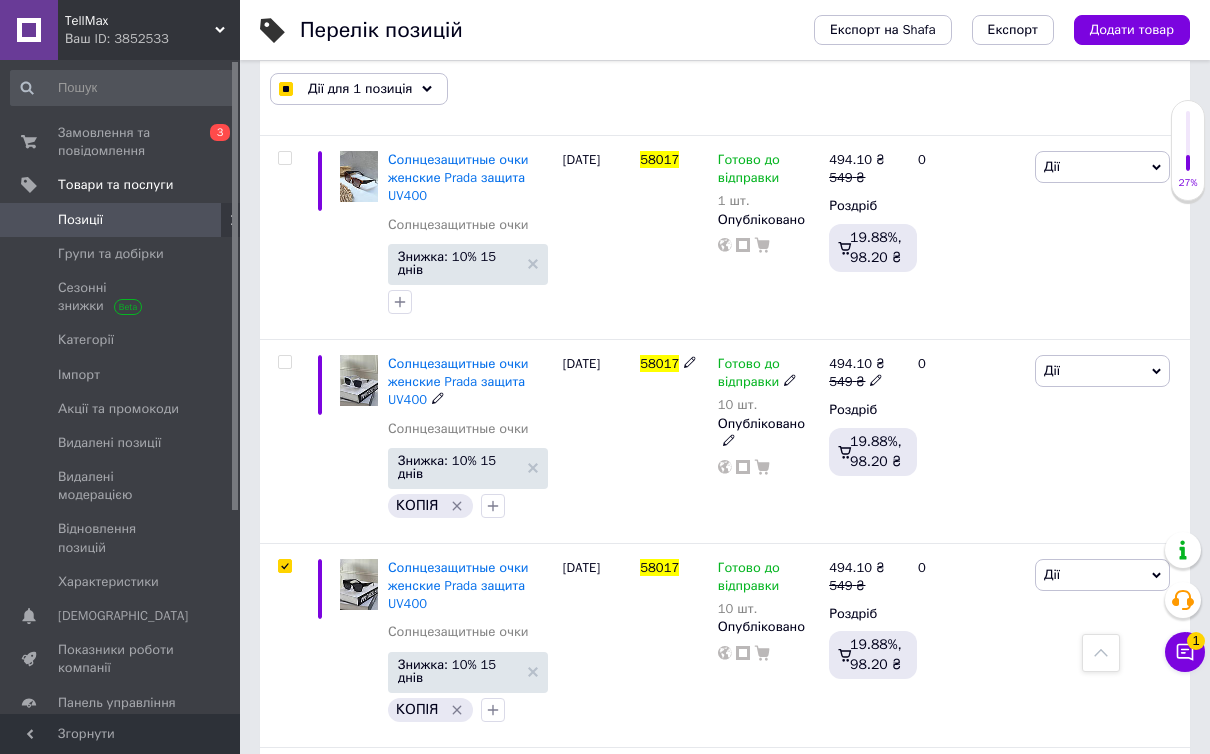 scroll, scrollTop: 721, scrollLeft: 0, axis: vertical 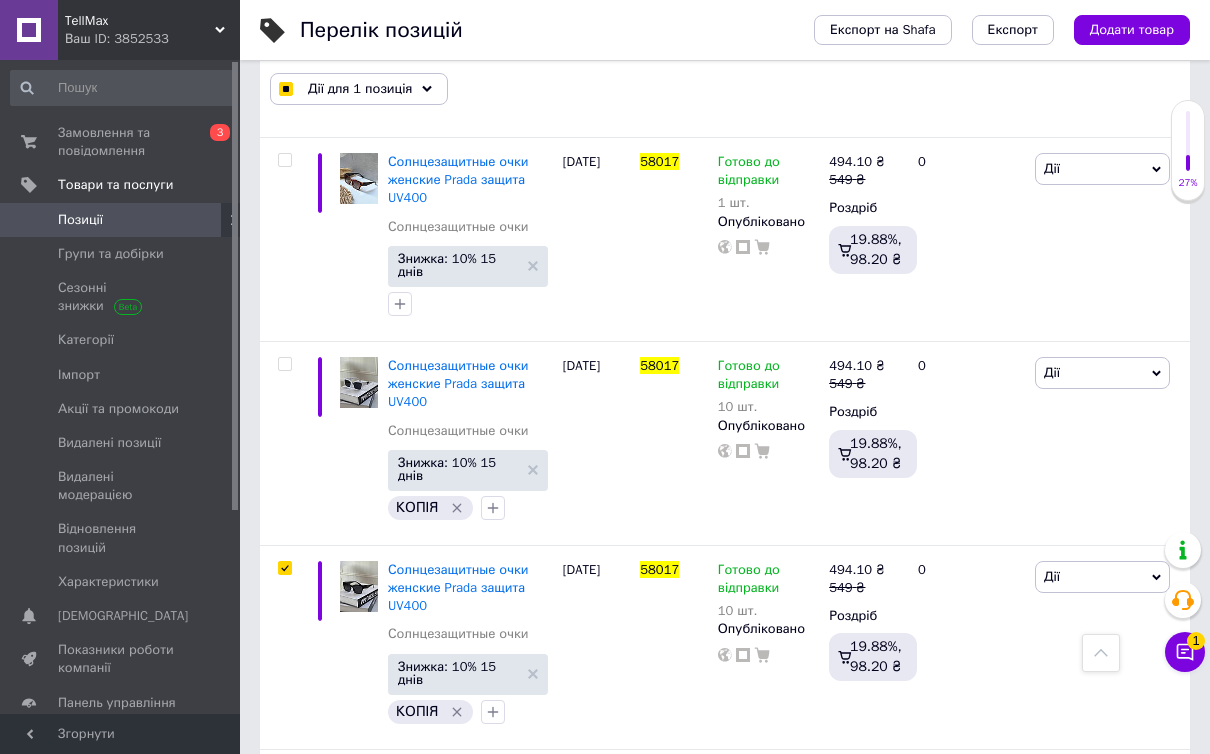 click on "Дії для 1 позиція Вибрати усі 7 позицій Вибрані всі 7 позицій Скасувати обрані Вказати, де знаходиться товар Підняти на початок групи Перенести в кінець групи Перенести до групи Додати у добірку Редагувати вітрину Редагувати знижки Редагувати подарунки Редагувати супутні Редагувати ярлики Додати пошуковий запит Видалити пошуковий запит Додати мітку Видалити мітку Змінити тип Змінити наявність Змінити видимість Додати до замовлення Додати в кампанію Каталог ProSale Експорт груп та позицій Видалити" at bounding box center (725, 89) 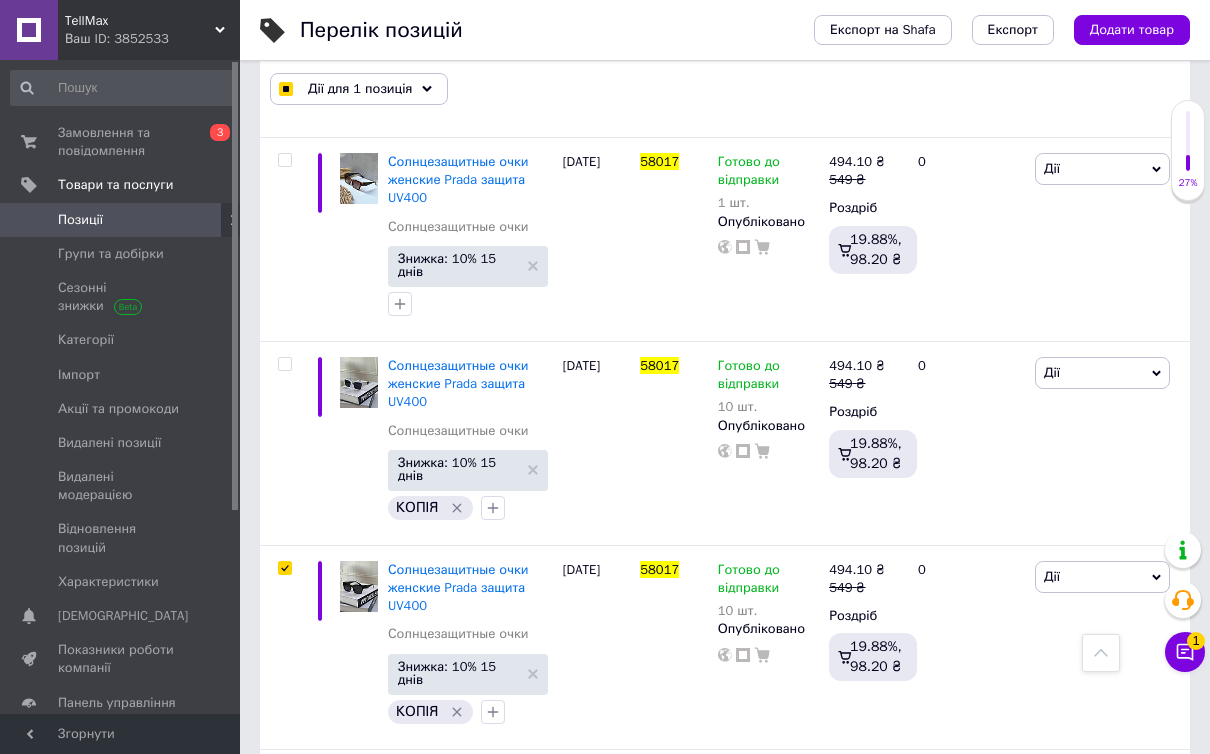 checkbox on "true" 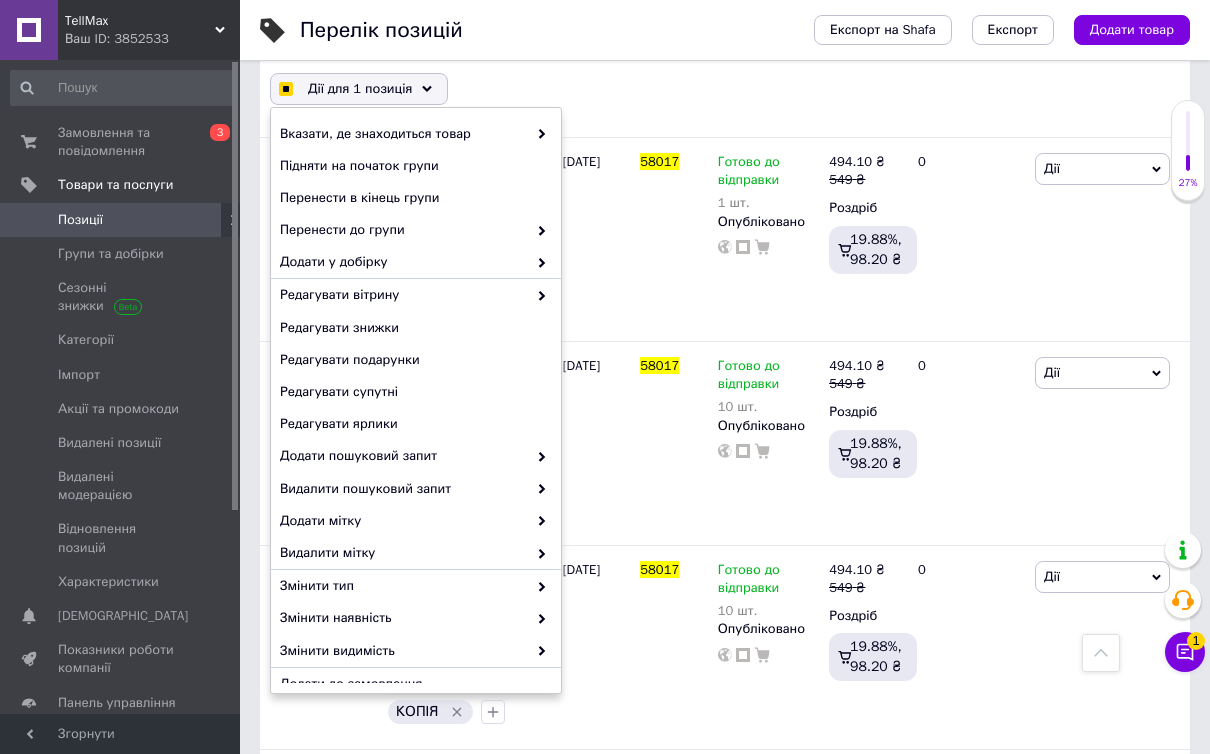 checkbox on "true" 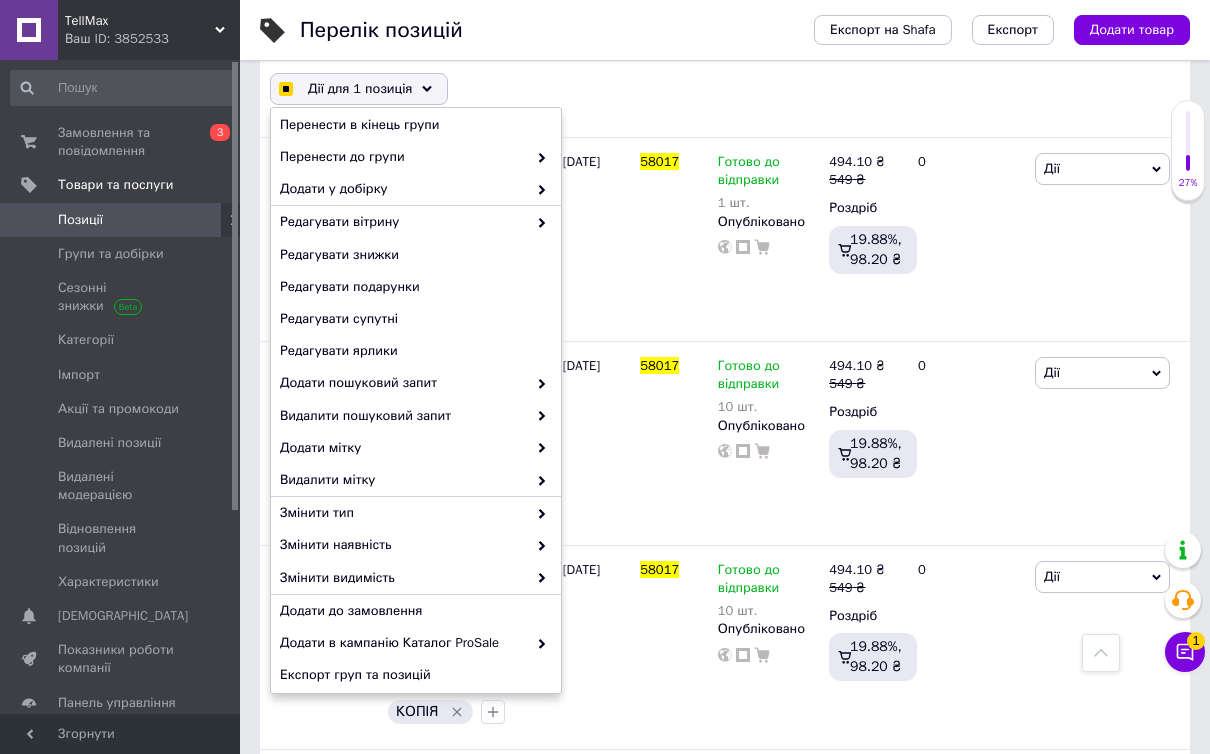scroll, scrollTop: 112, scrollLeft: 0, axis: vertical 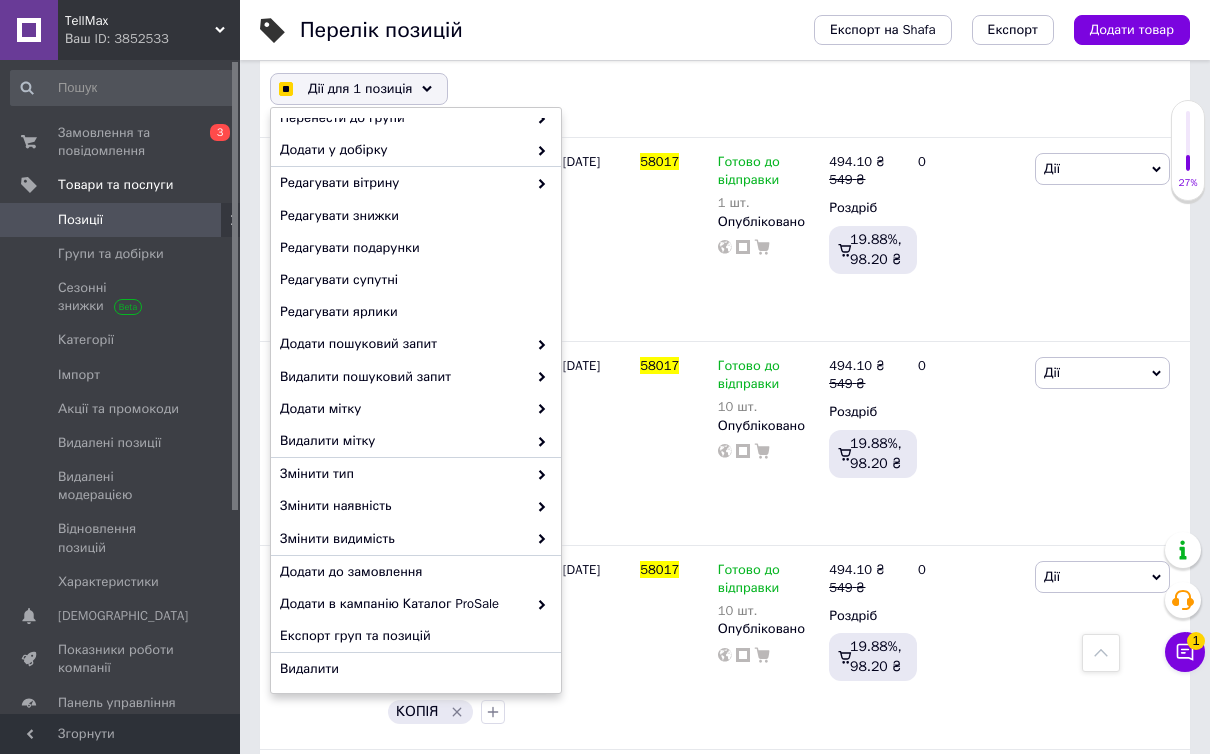 checkbox on "true" 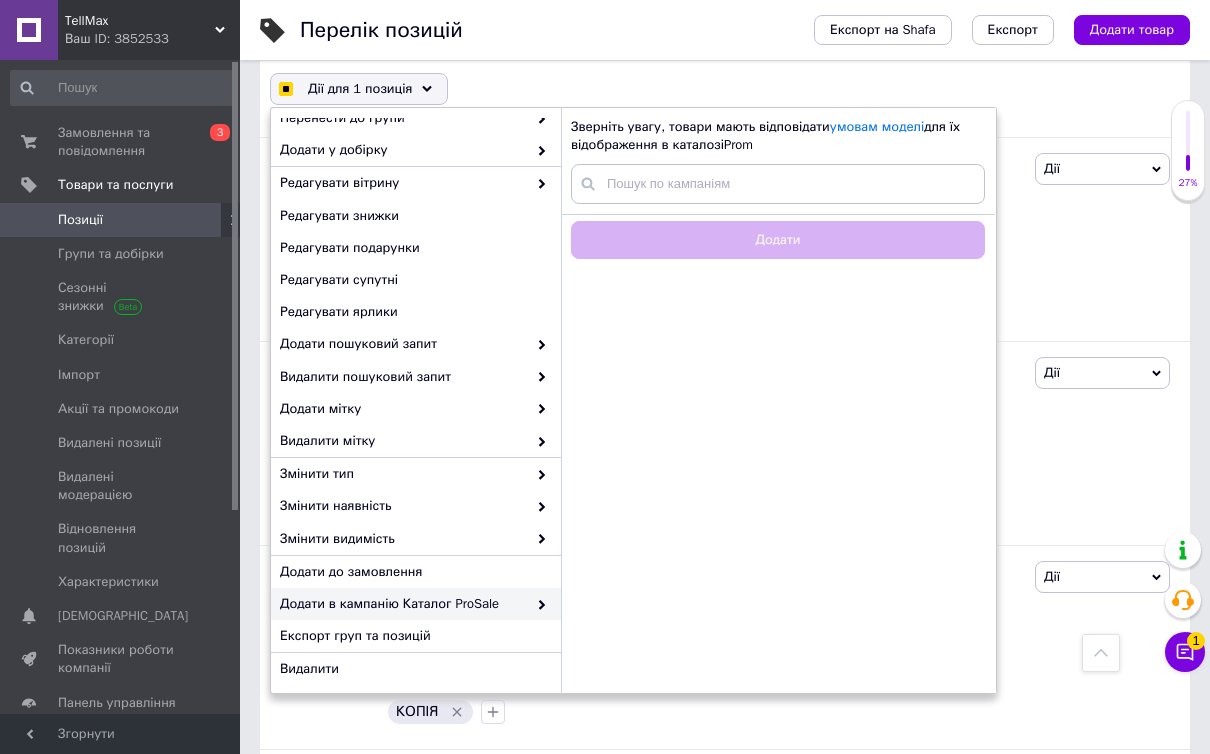 click on "Видалити" at bounding box center (413, 669) 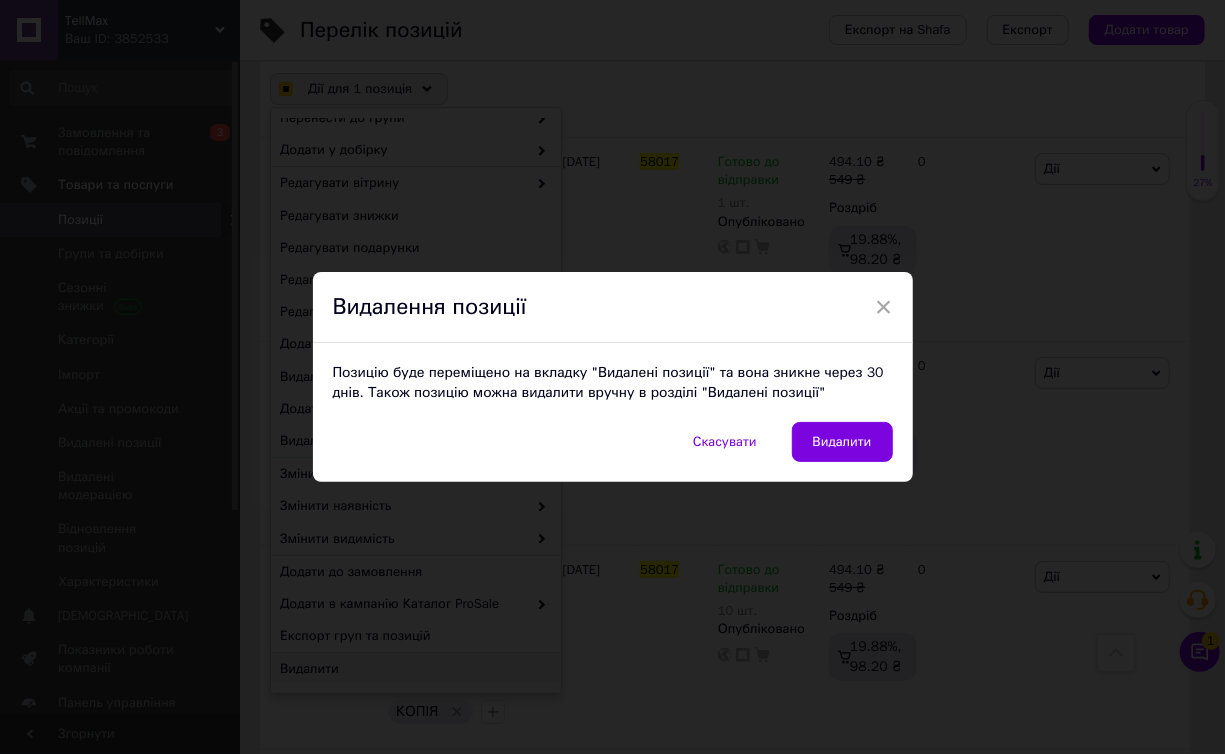 click on "Видалити" at bounding box center (842, 442) 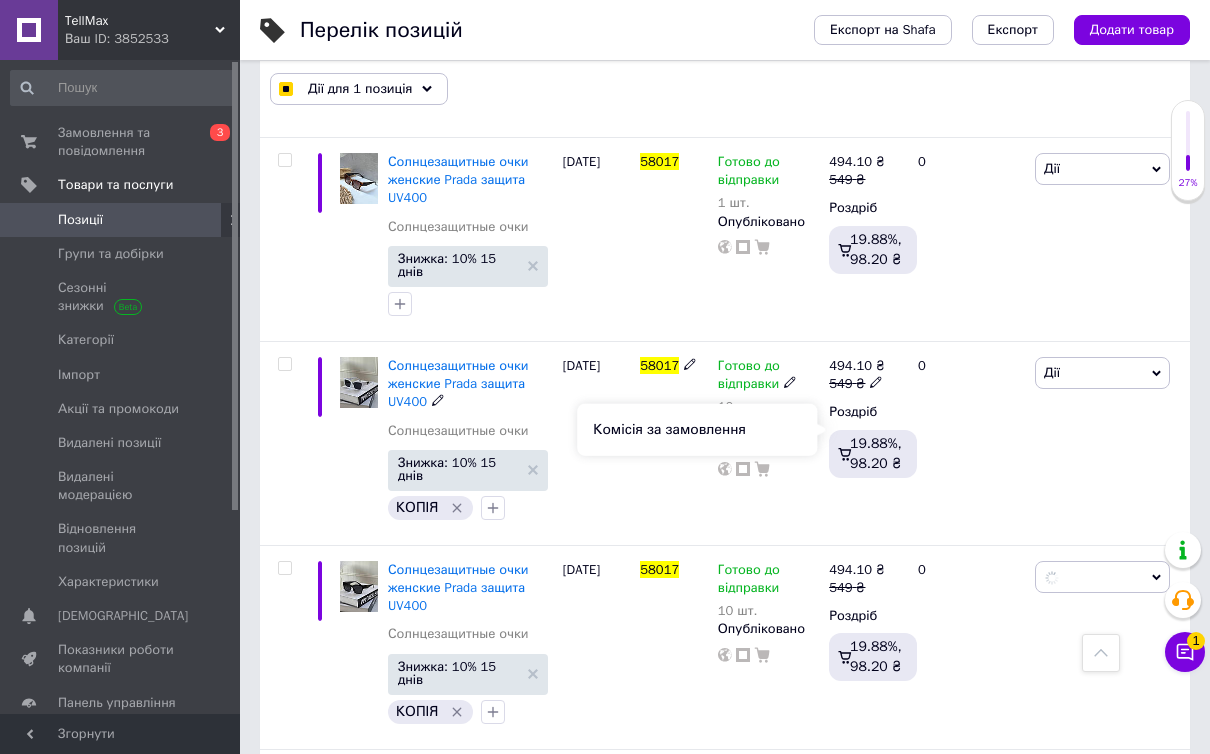 checkbox on "false" 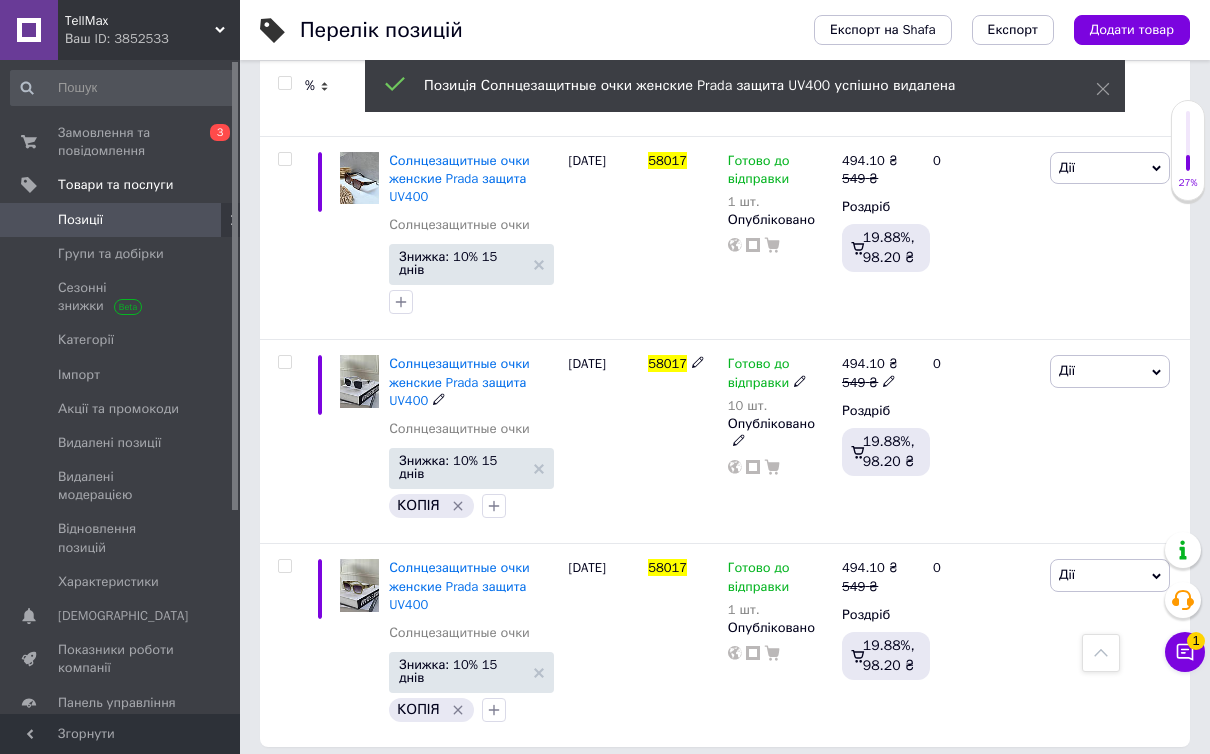 scroll, scrollTop: 670, scrollLeft: 0, axis: vertical 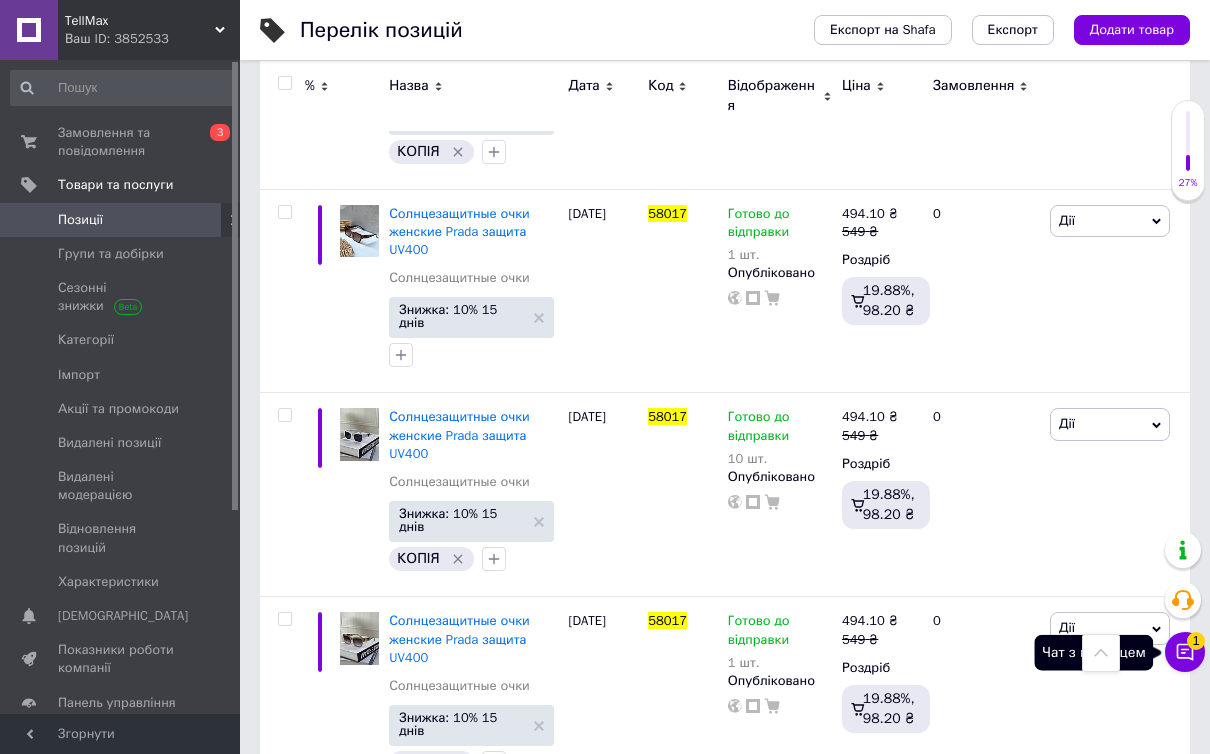 click on "1" at bounding box center (1196, 641) 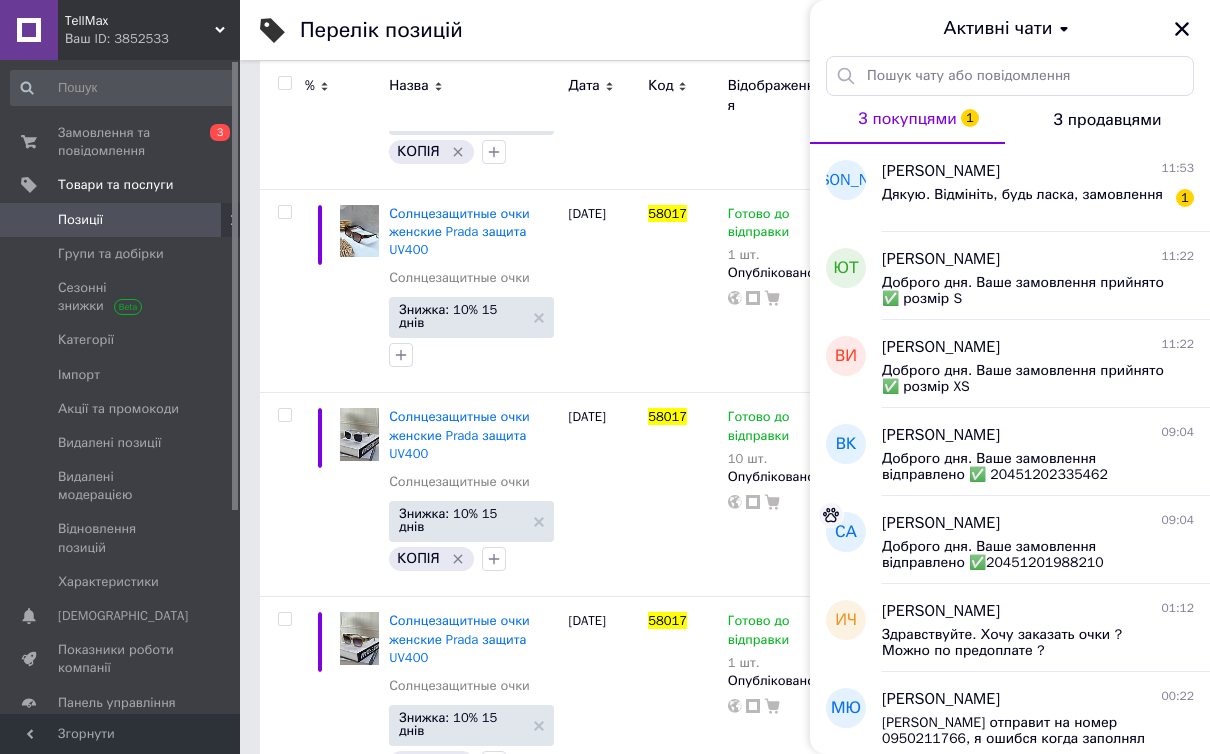 click on "Дякую. Відмініть, будь ласка, замовлення" at bounding box center [1022, 201] 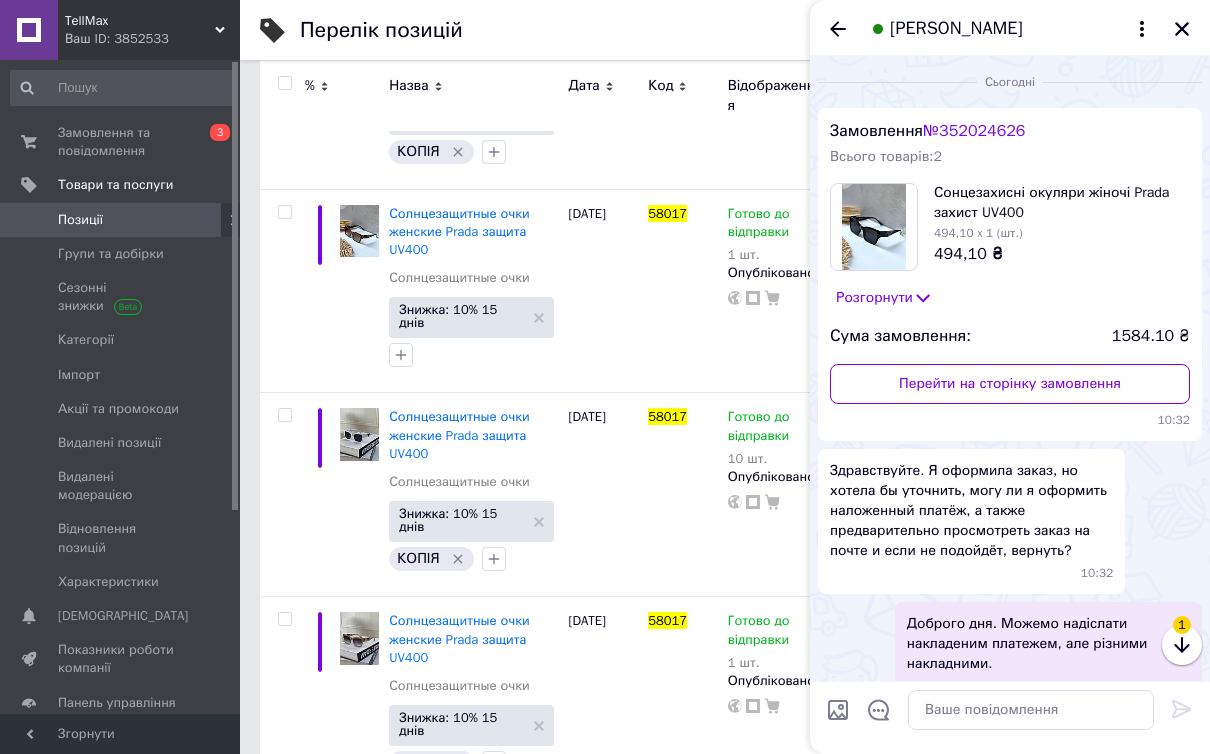 scroll, scrollTop: 546, scrollLeft: 0, axis: vertical 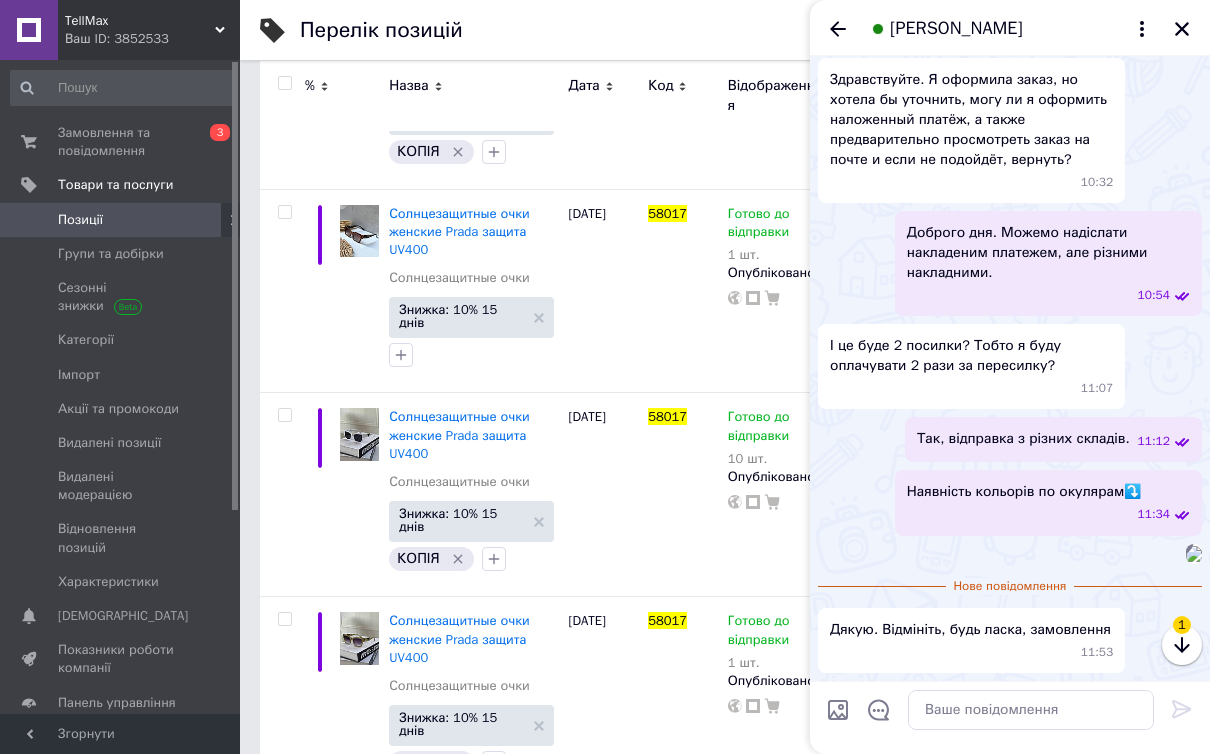 click at bounding box center (1182, 645) 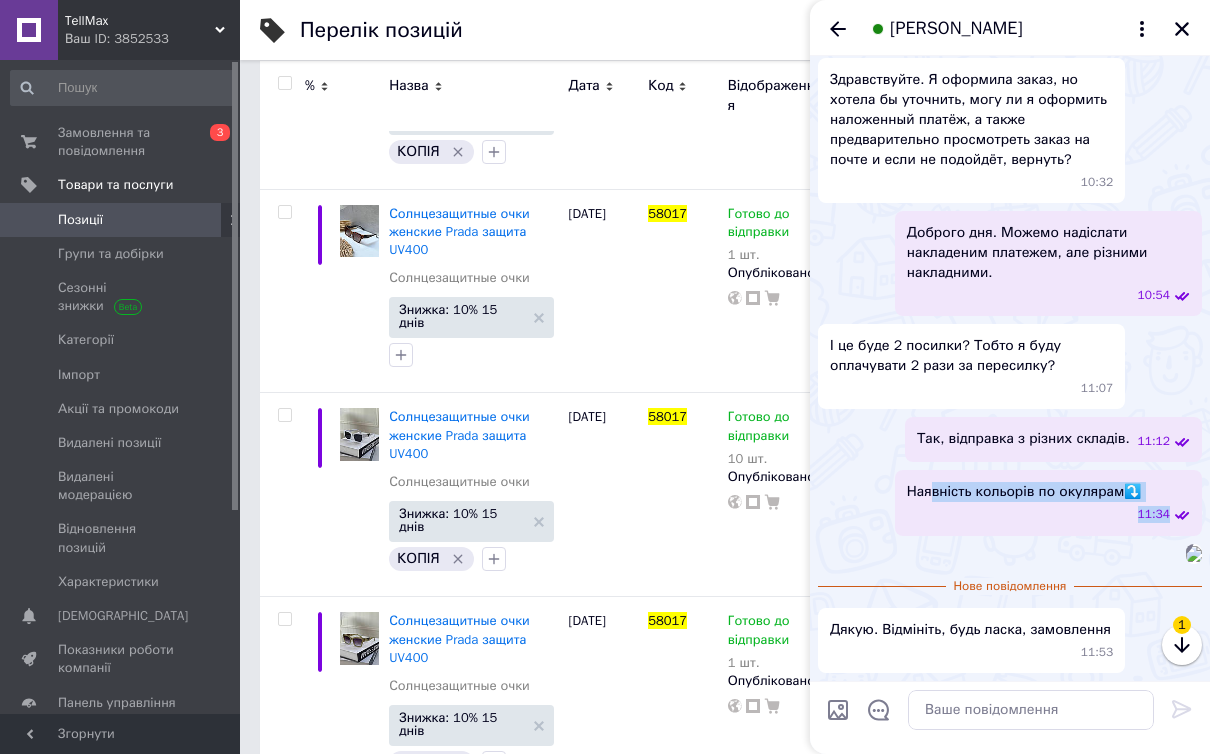 drag, startPoint x: 929, startPoint y: 460, endPoint x: 929, endPoint y: 296, distance: 164 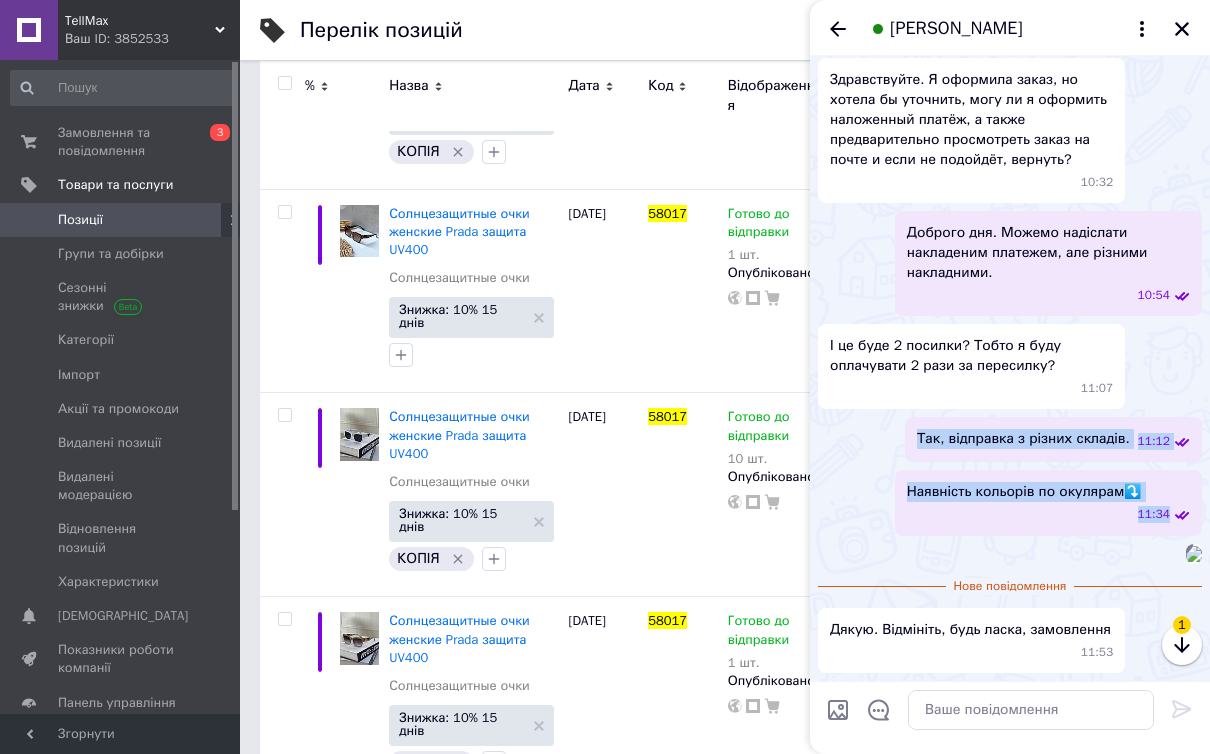 click on "11:34" at bounding box center (1010, 554) 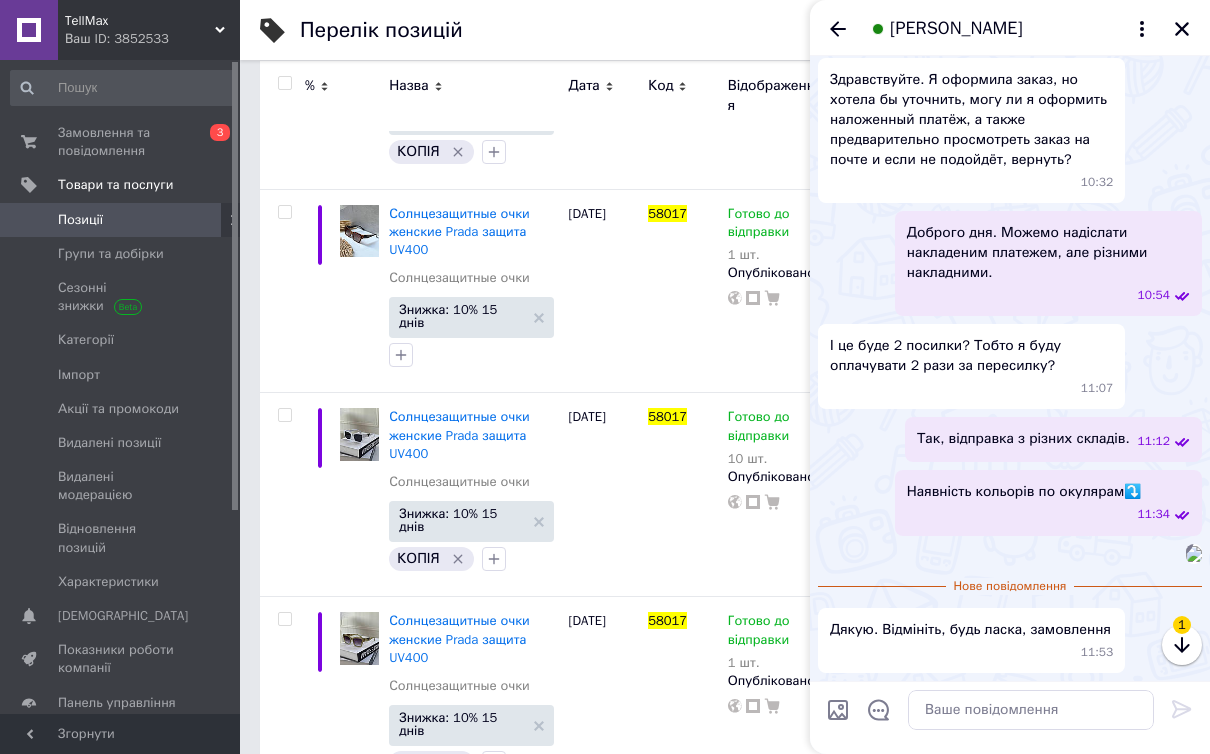click 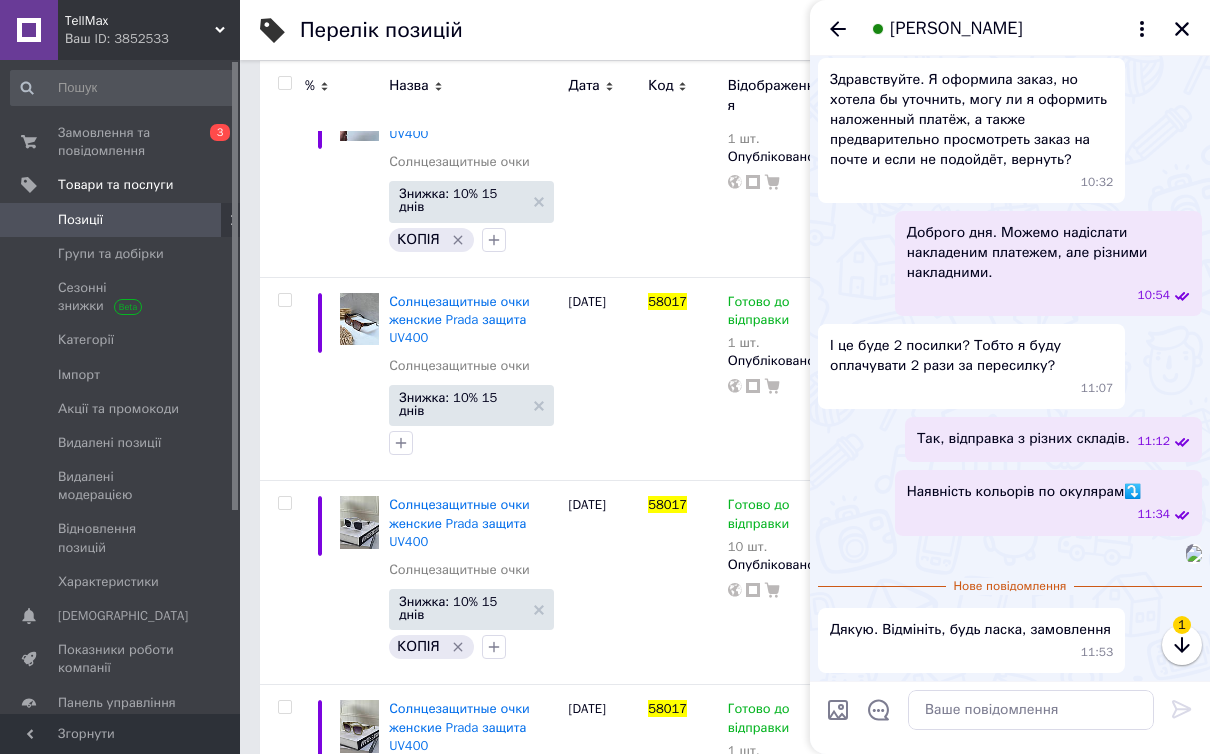 scroll, scrollTop: 670, scrollLeft: 0, axis: vertical 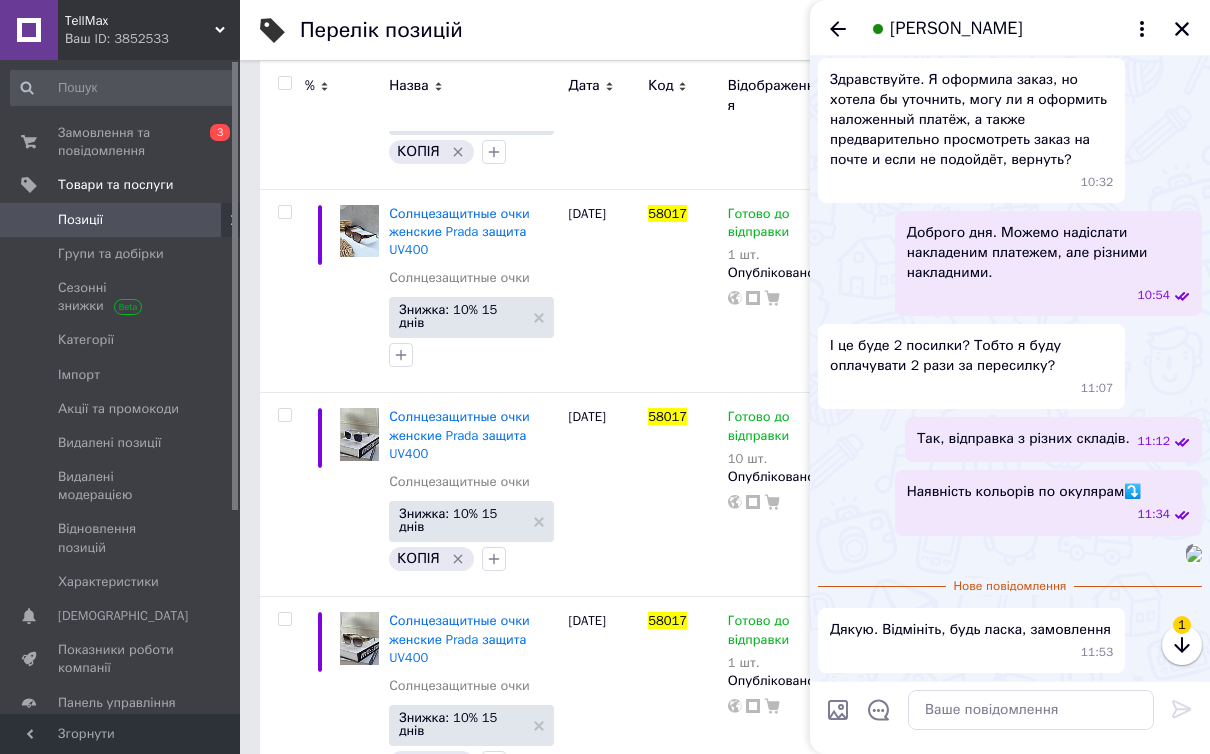 click 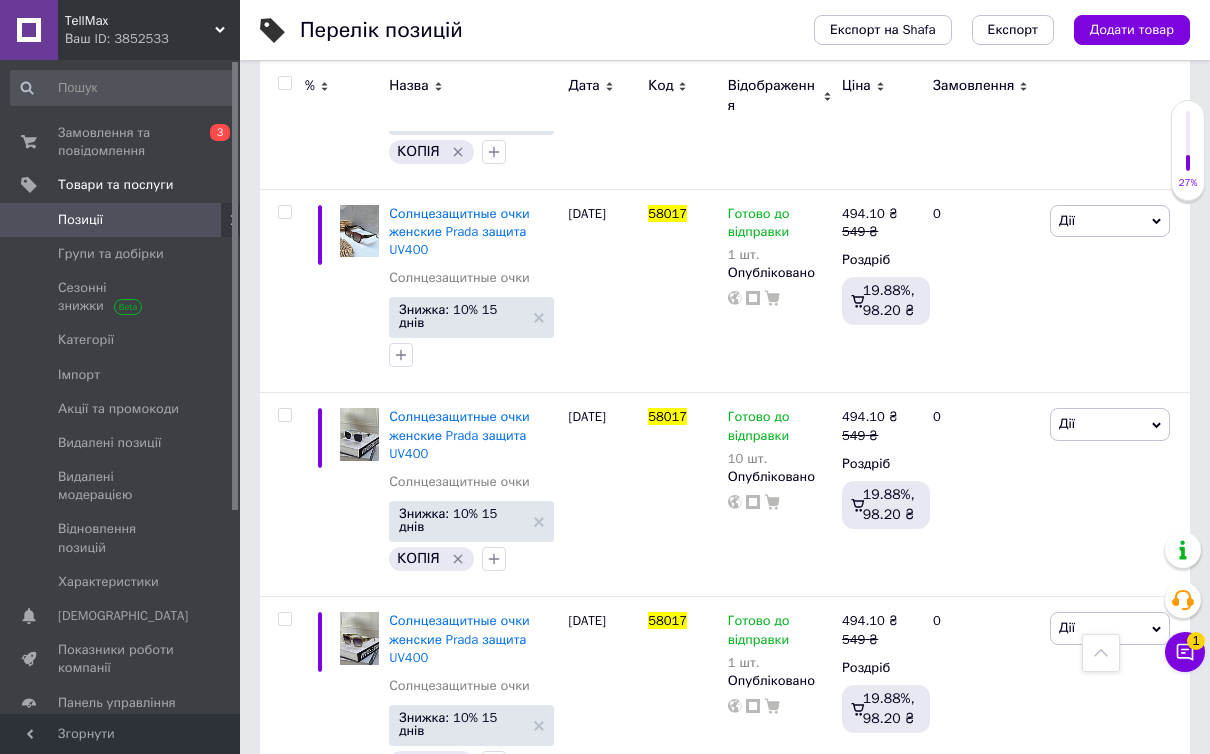 click on "Замовлення та повідомлення" at bounding box center (121, 142) 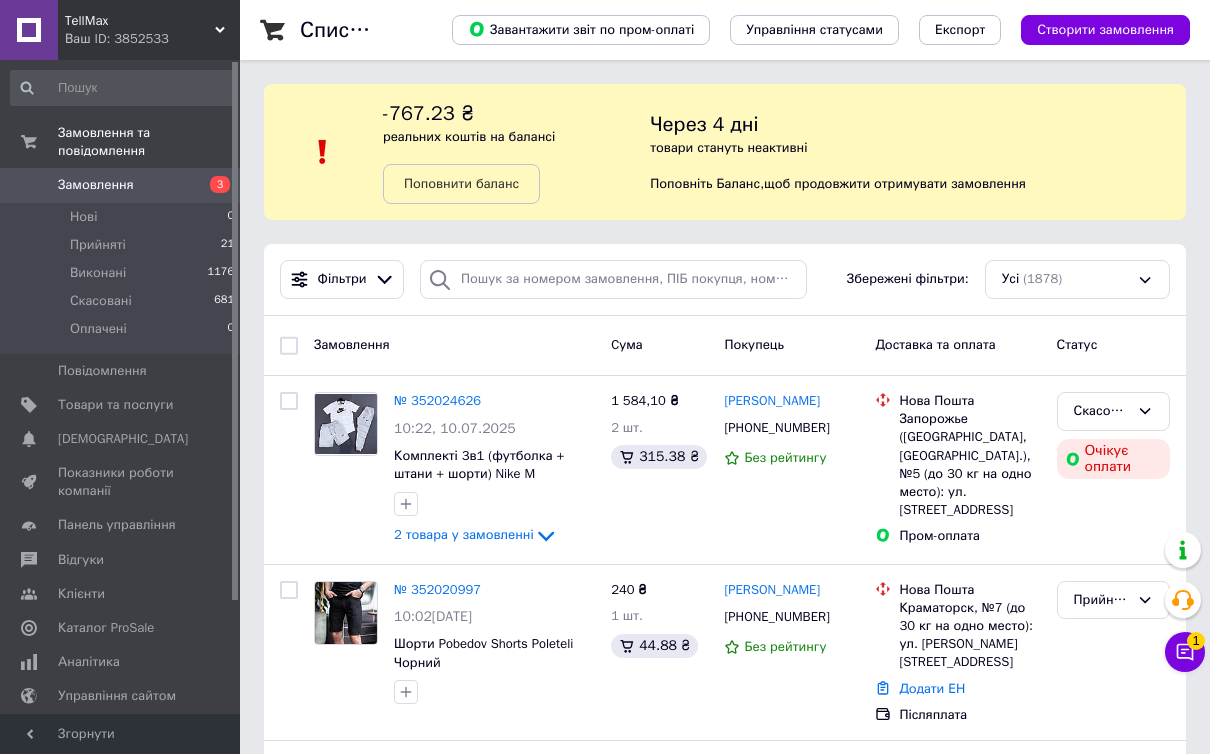 click on "[PERSON_NAME]" at bounding box center [772, 401] 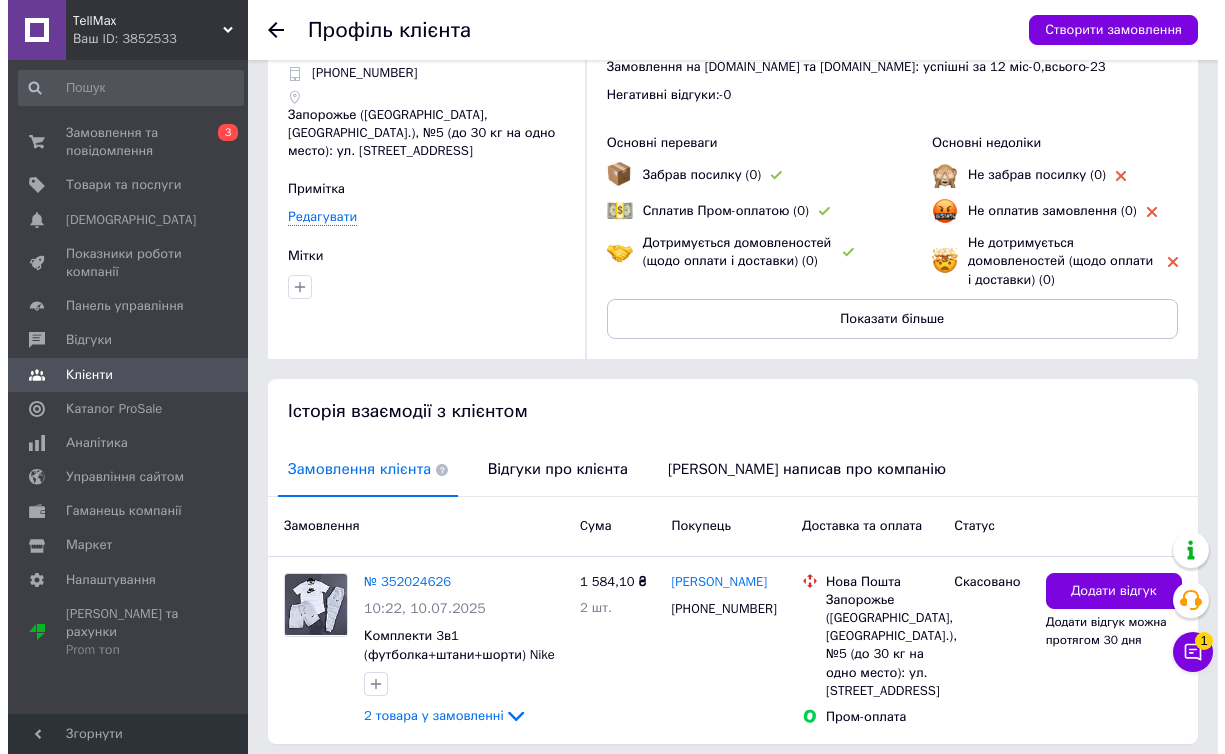 scroll, scrollTop: 161, scrollLeft: 0, axis: vertical 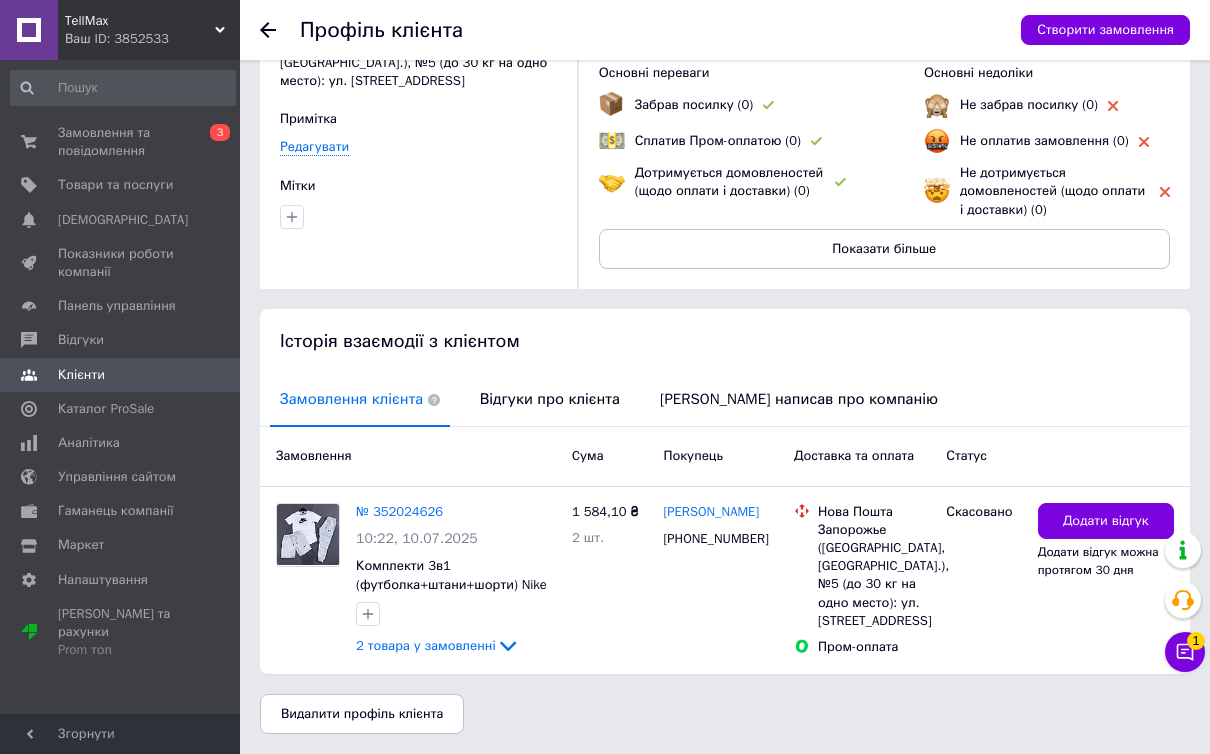 click on "Додати відгук" at bounding box center (1106, 521) 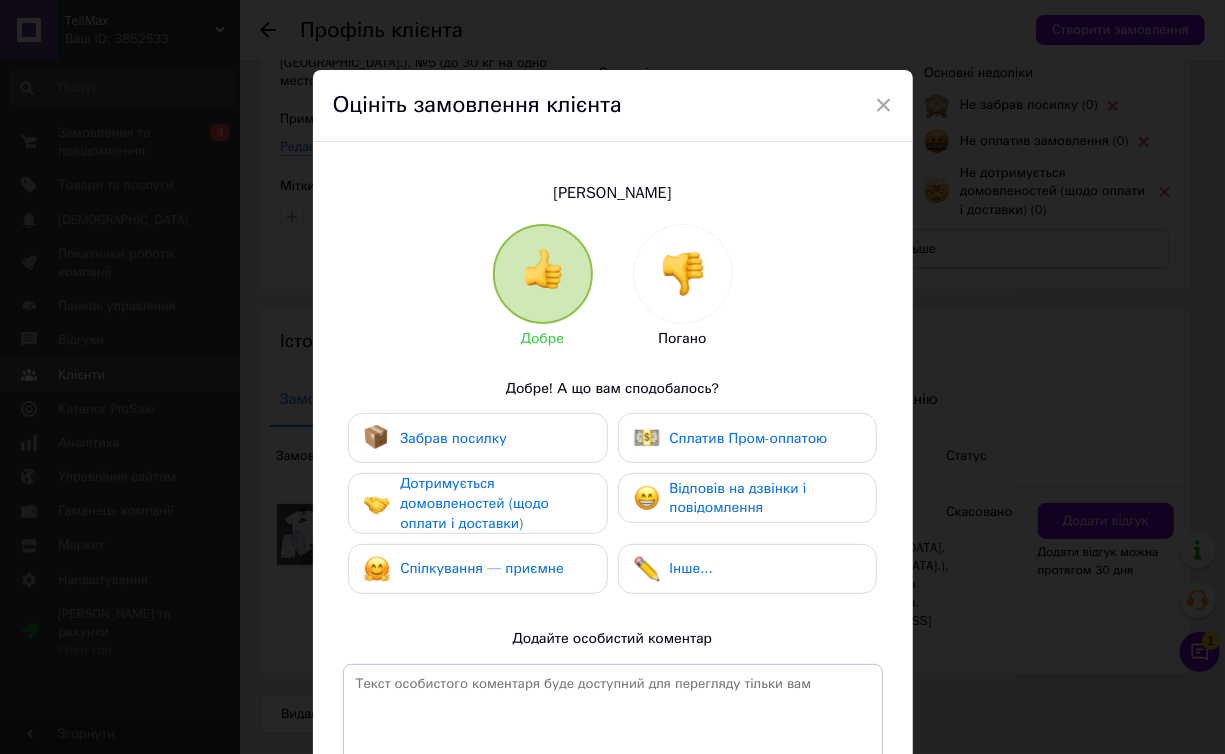 click at bounding box center [683, 274] 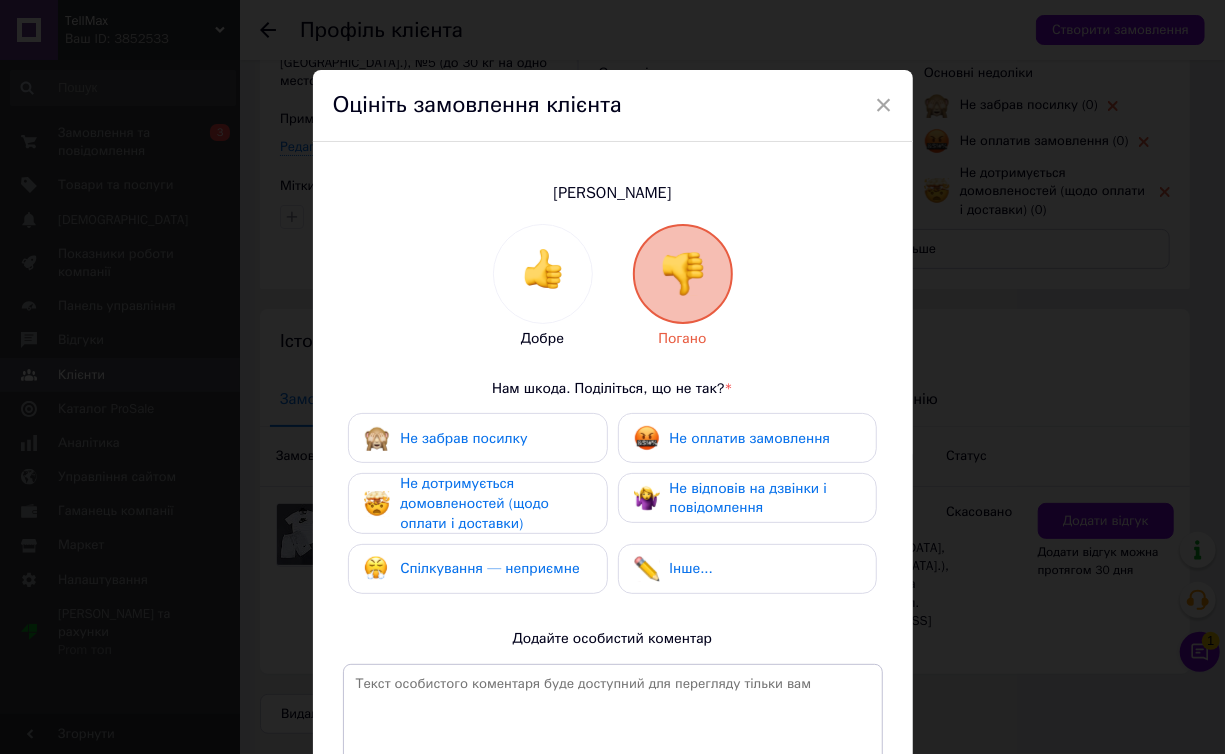 click on "Спілкування — неприємне" at bounding box center [477, 569] 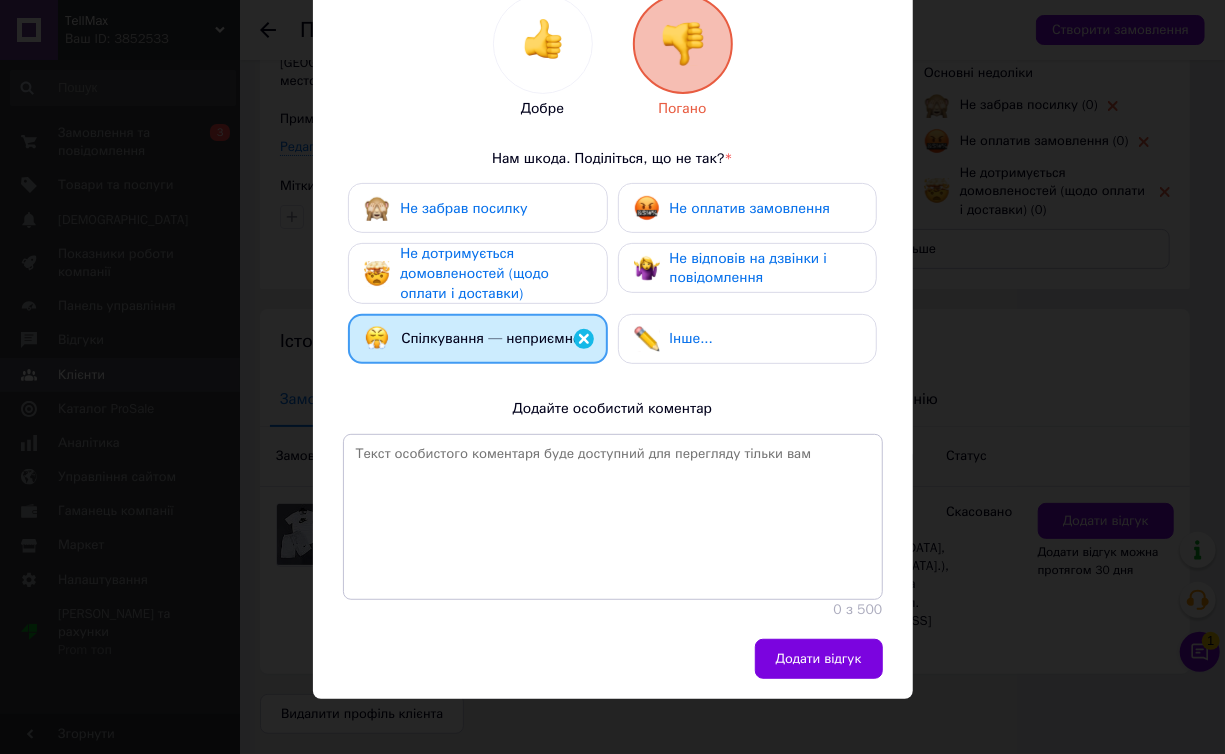 scroll, scrollTop: 244, scrollLeft: 0, axis: vertical 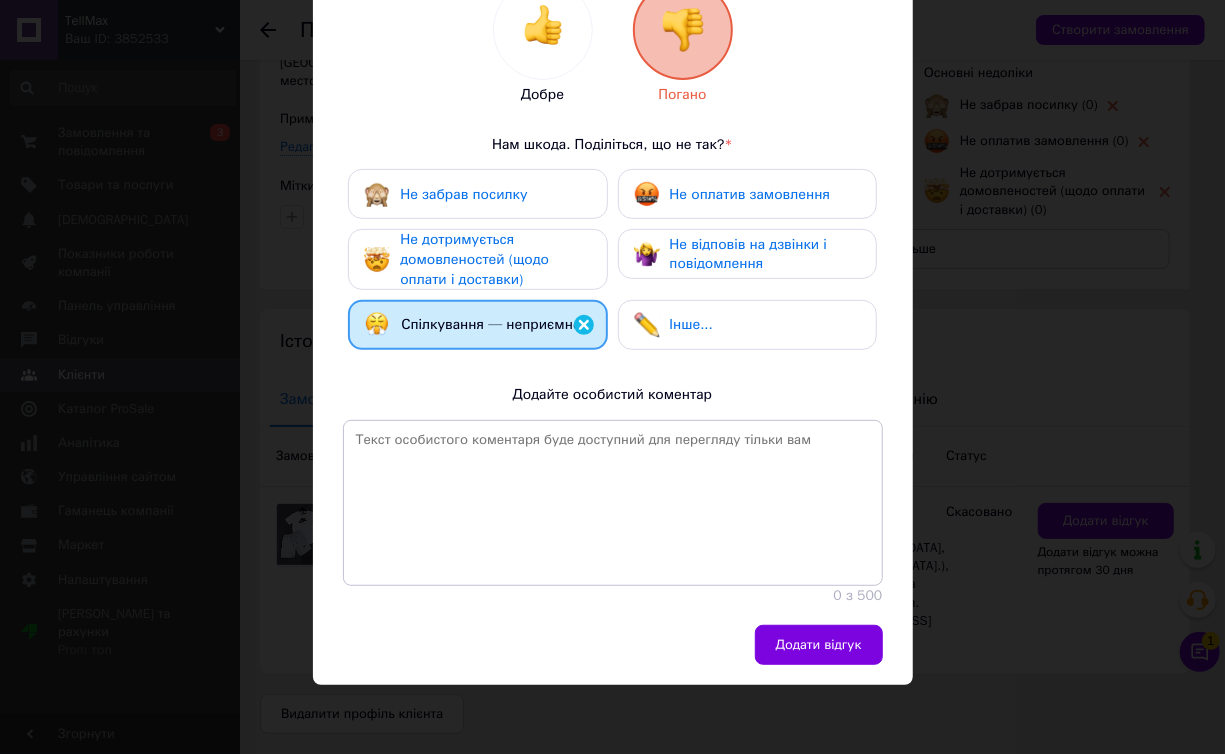 click on "Додати відгук" at bounding box center (819, 645) 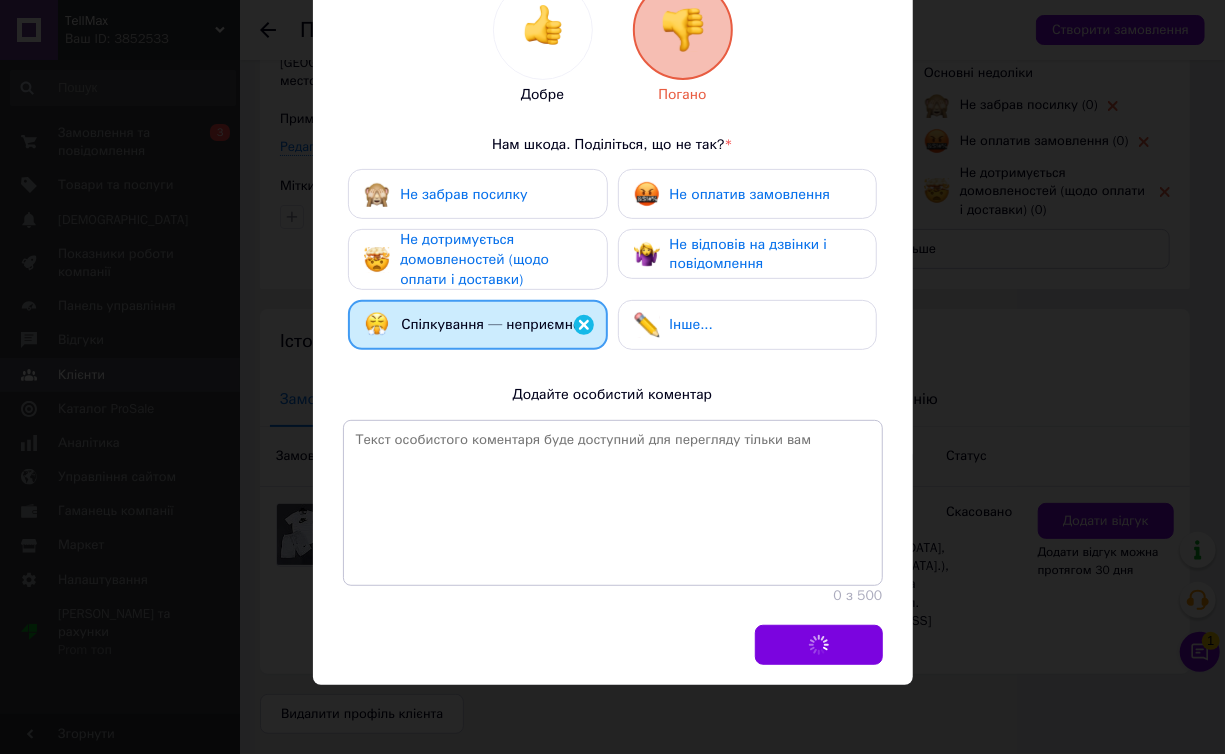 click on "× Оцініть замовлення клієнта Шевкопляс Инна Добре Погано Нам шкода. Поділіться, що не так?  * Не забрав посилку Не оплатив замовлення Не дотримується домовленостей (щодо оплати і доставки) Не відповів на дзвінки і повідомлення Спілкування — неприємне Інше... Додайте особистий коментар 0   з   500 Додати відгук" at bounding box center (612, 377) 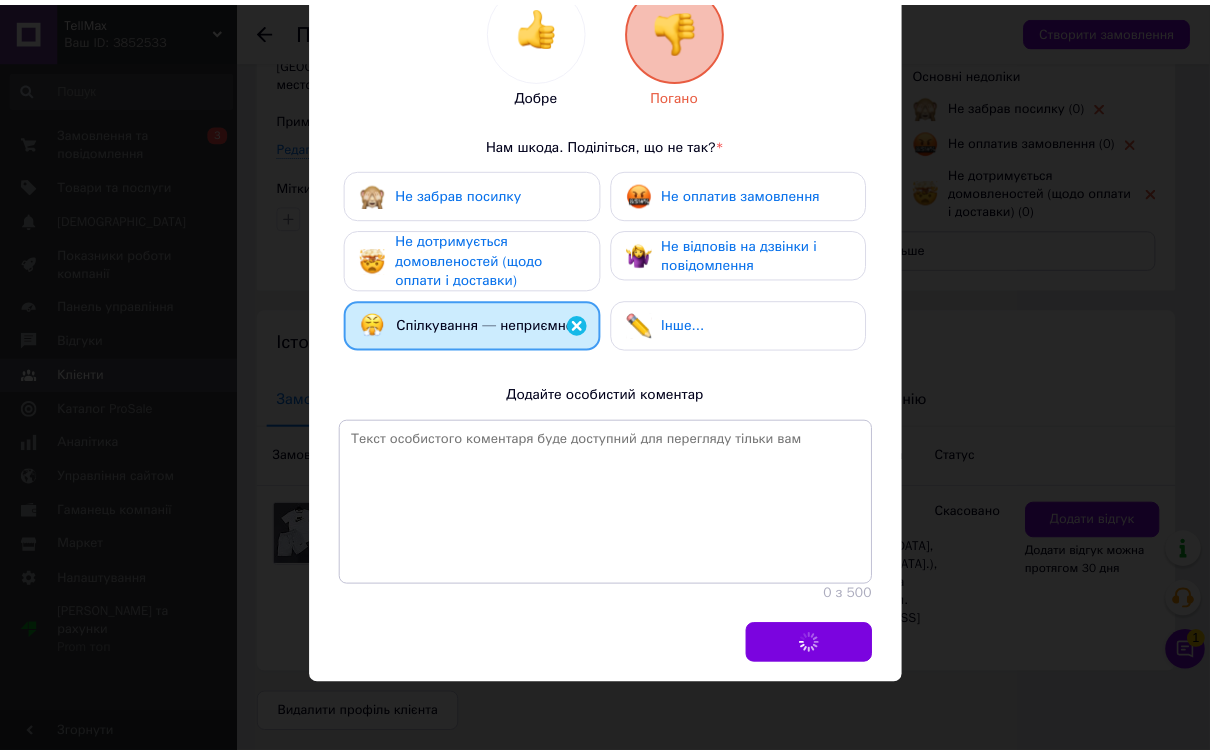 scroll, scrollTop: 146, scrollLeft: 0, axis: vertical 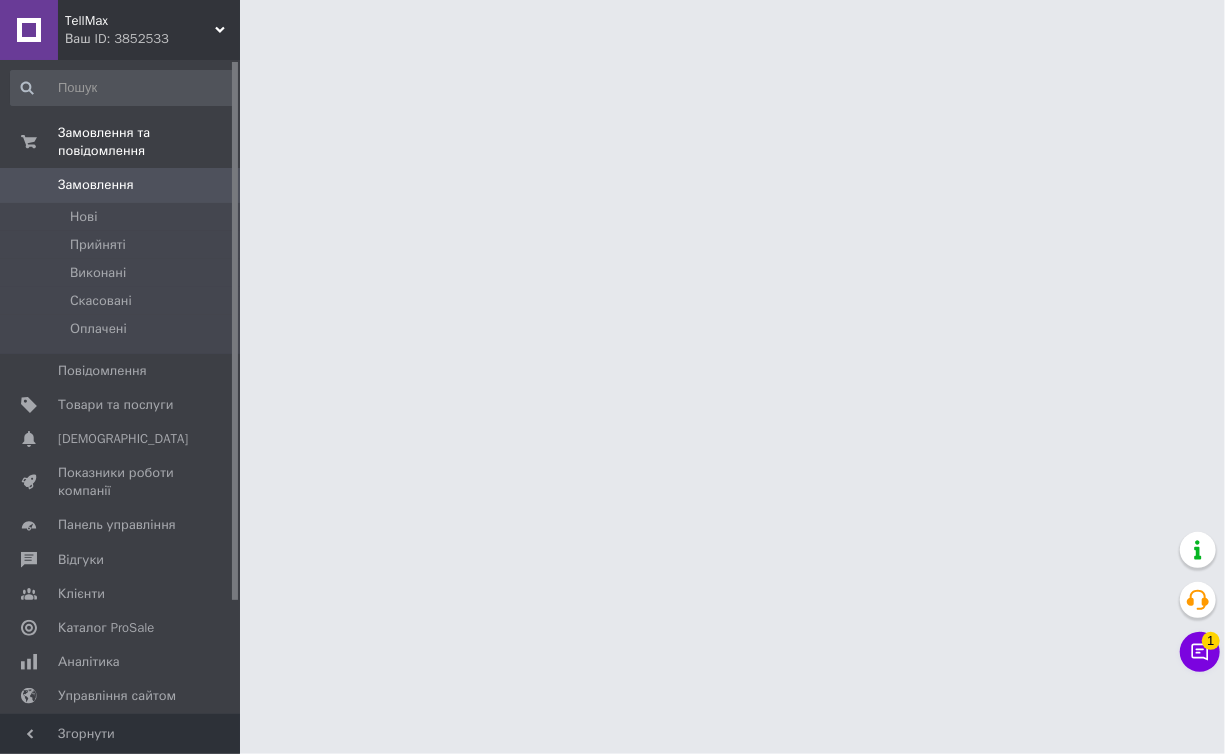 click on "Прийняті" at bounding box center (123, 245) 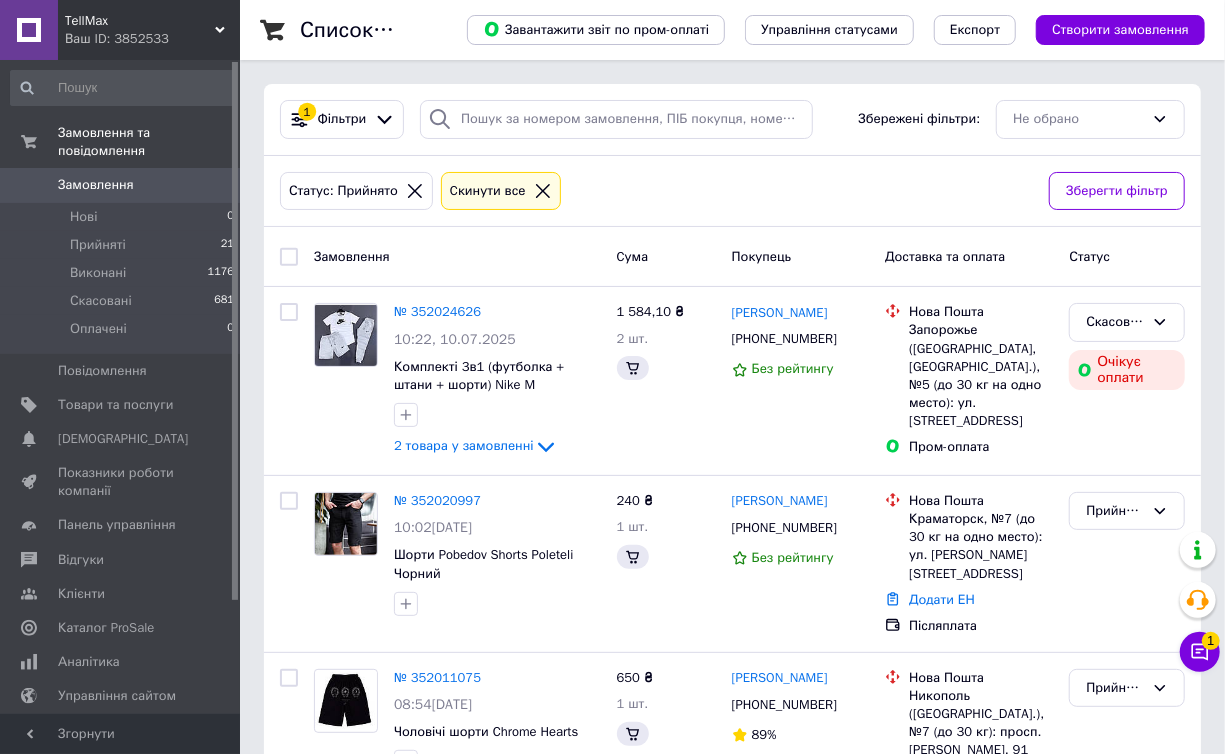 drag, startPoint x: 0, startPoint y: 62, endPoint x: 545, endPoint y: 165, distance: 554.64764 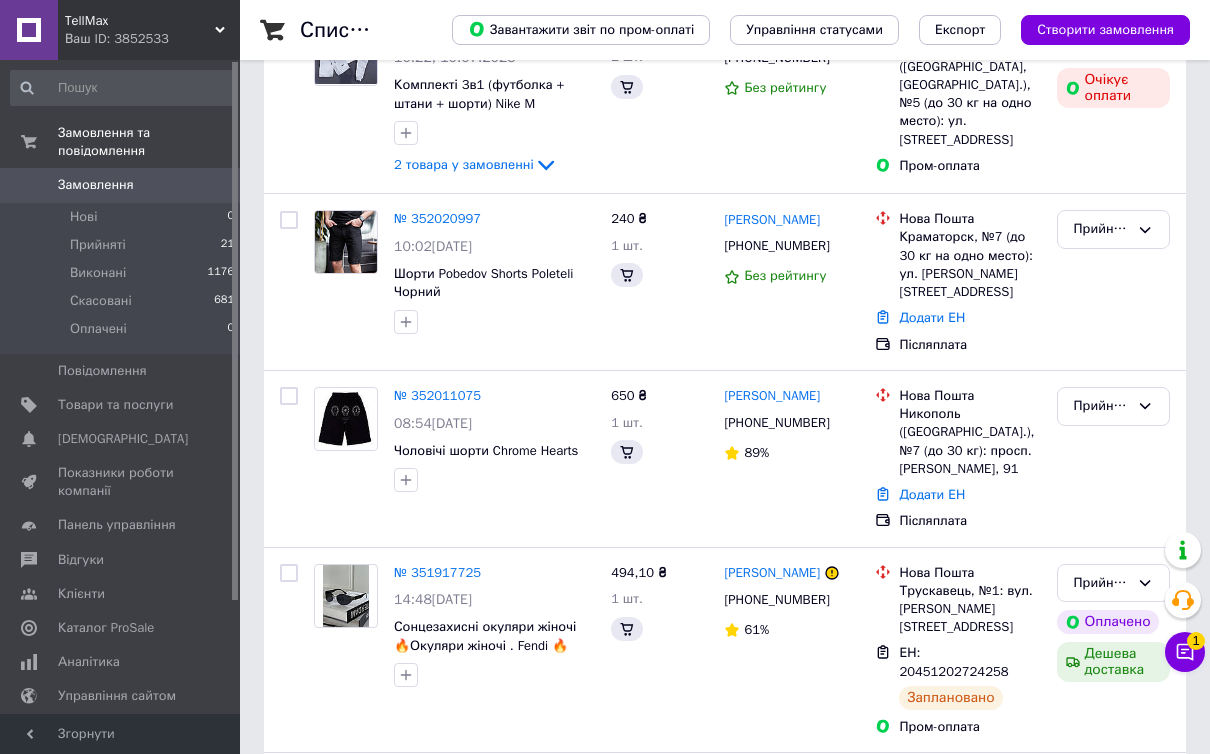 scroll, scrollTop: 481, scrollLeft: 0, axis: vertical 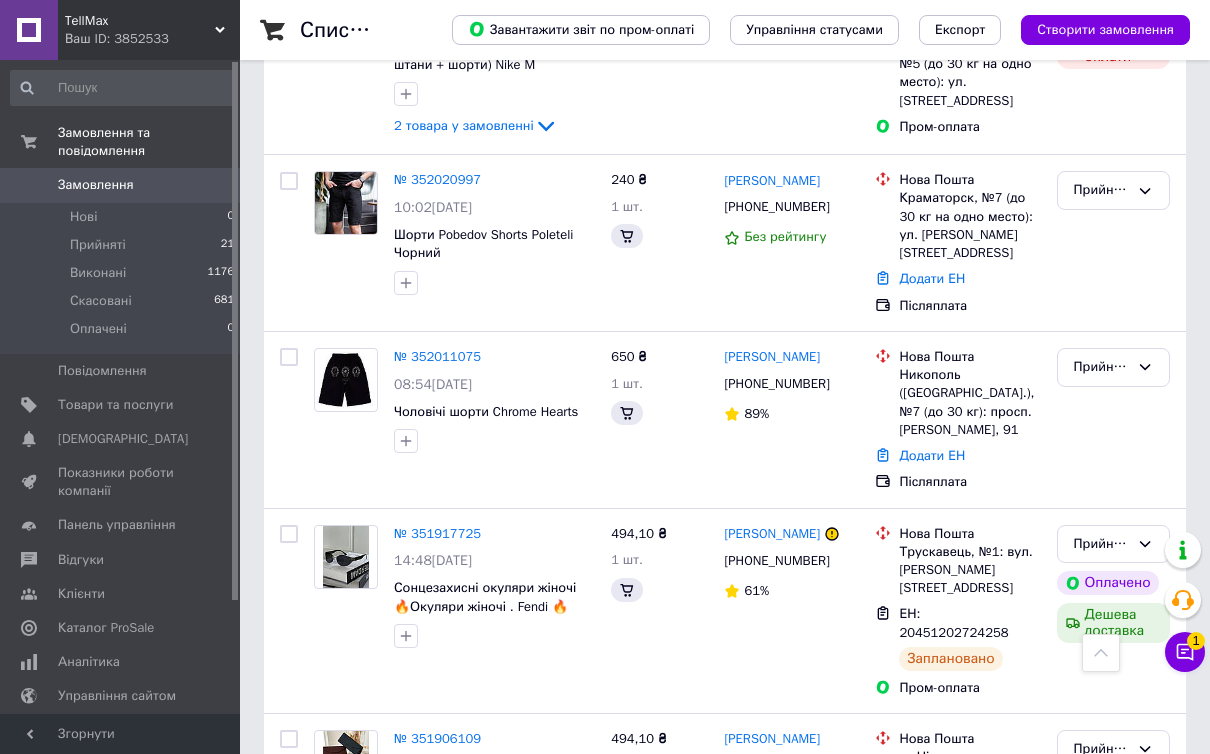 click on "№ 352011075" at bounding box center (437, 356) 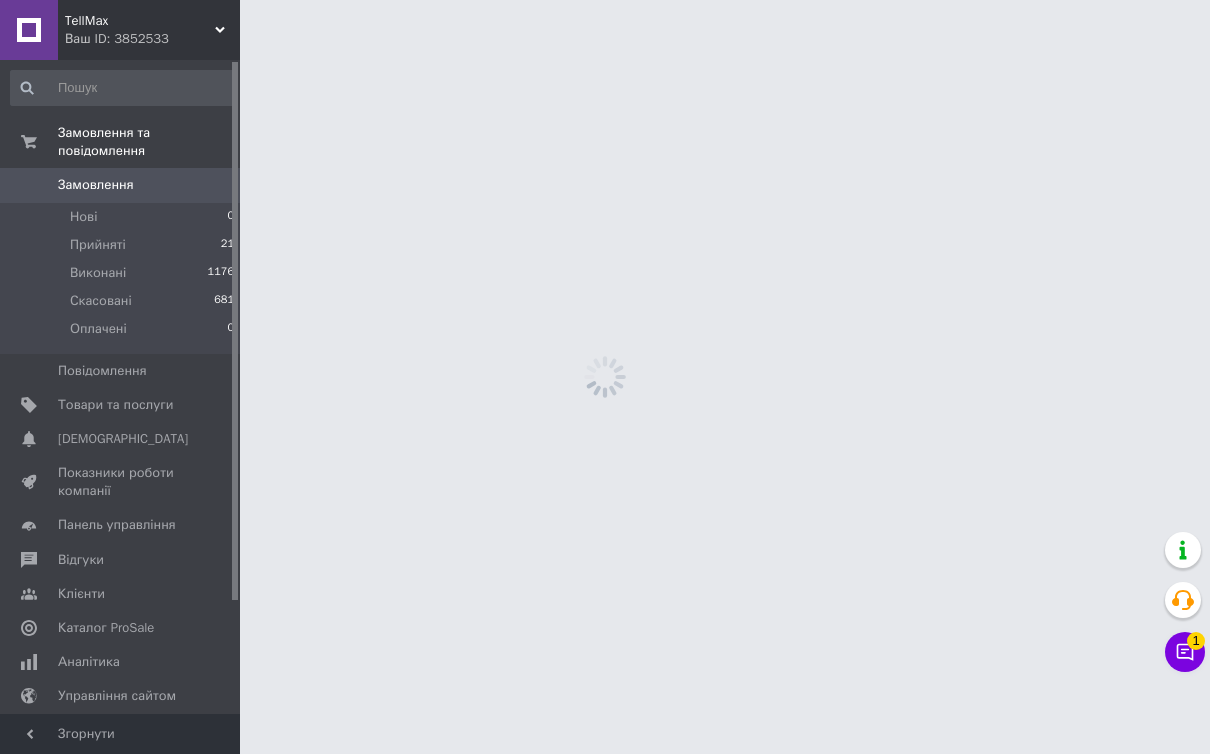 scroll, scrollTop: 0, scrollLeft: 0, axis: both 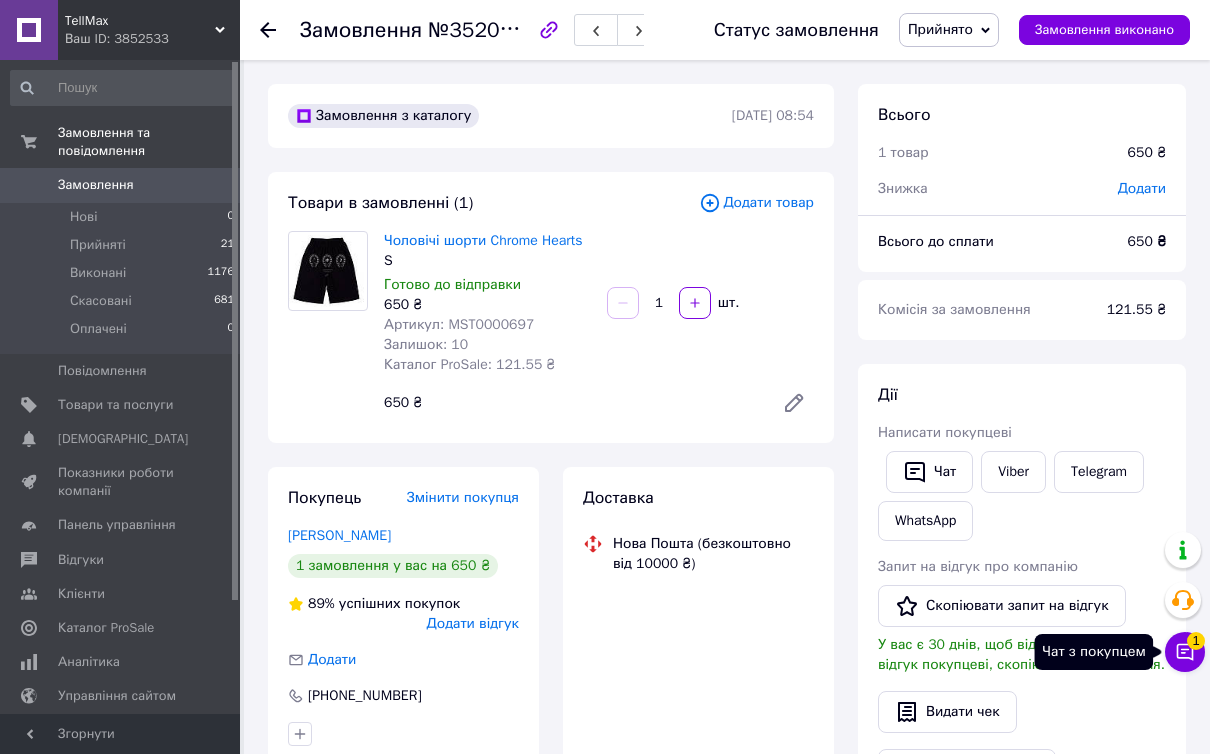 click 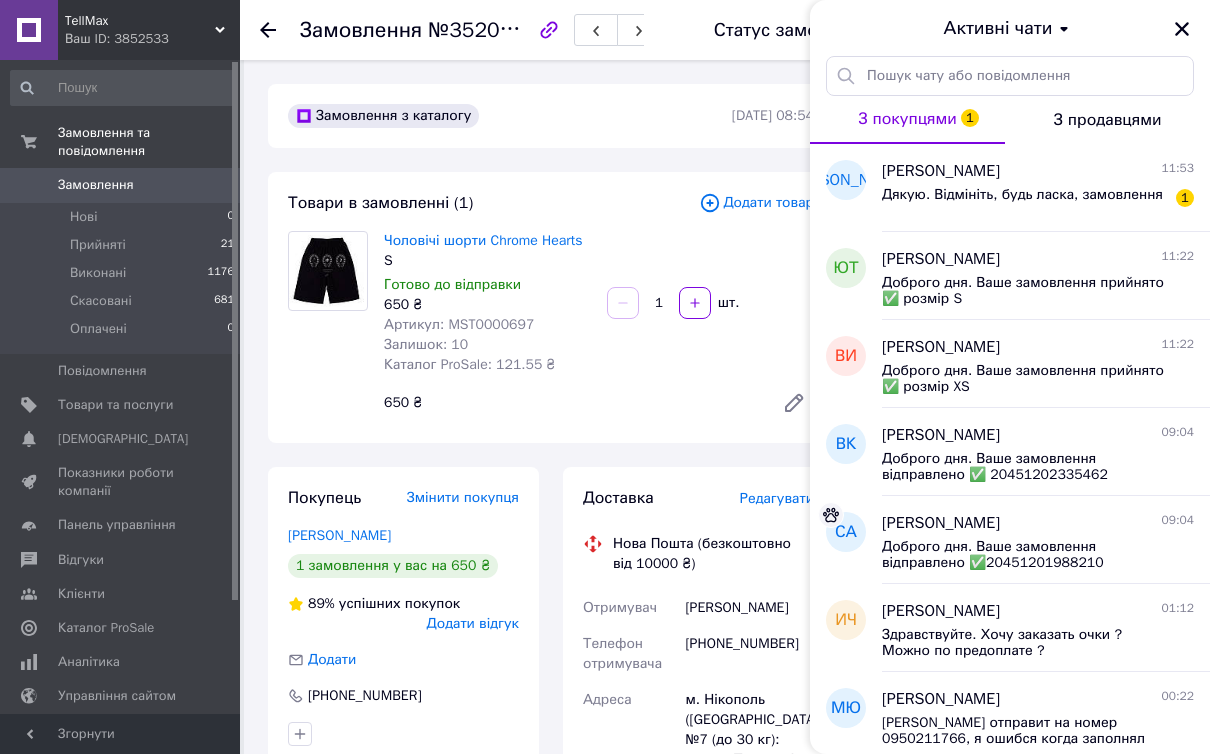 click on "[PERSON_NAME]" at bounding box center [941, 171] 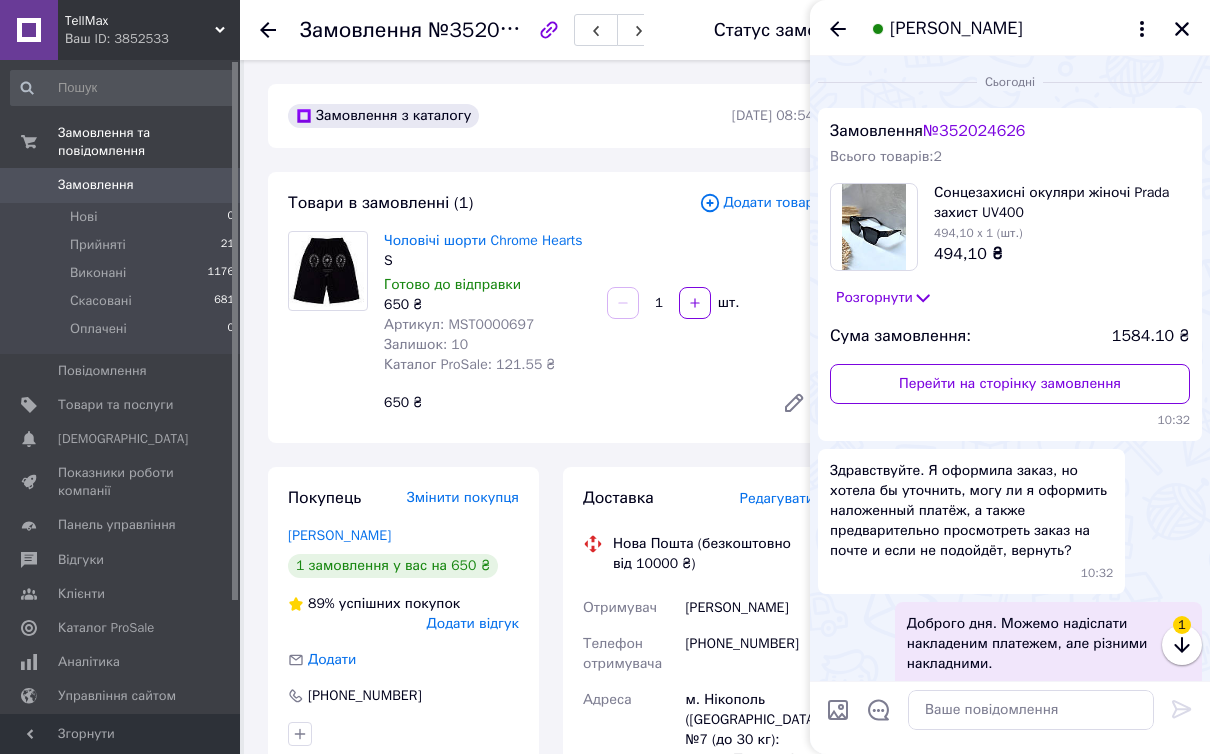 scroll, scrollTop: 546, scrollLeft: 0, axis: vertical 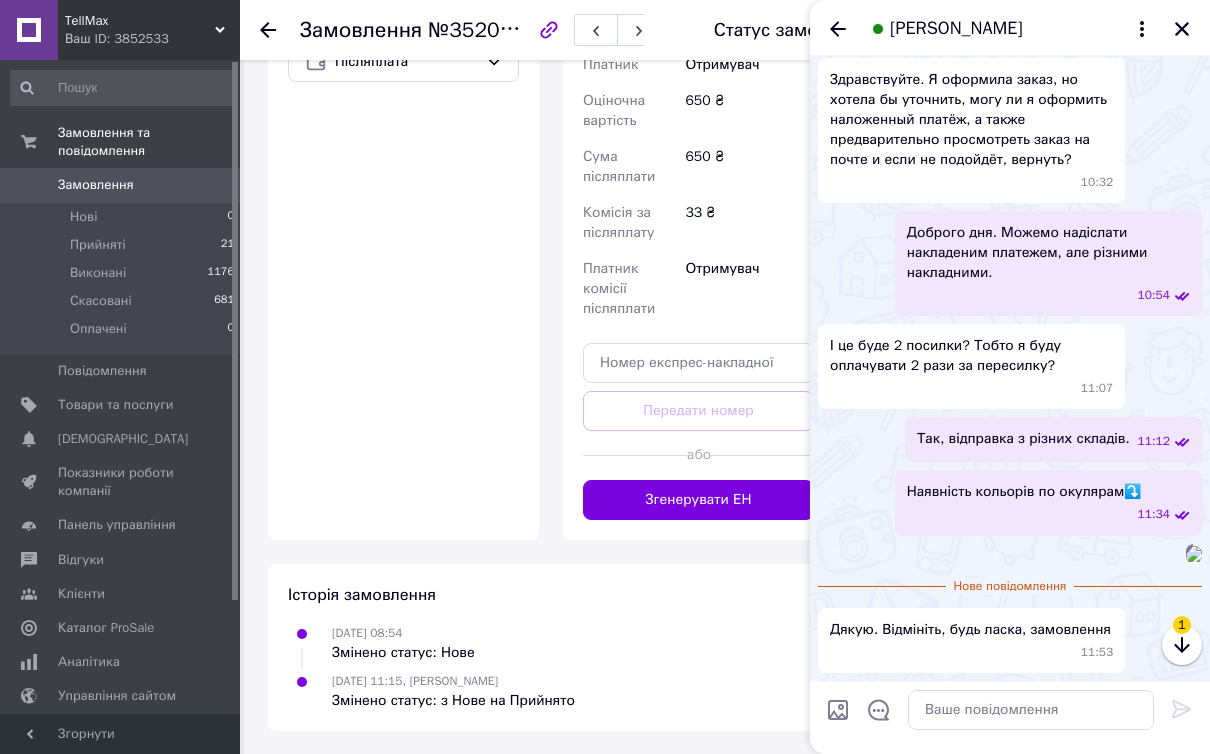 click 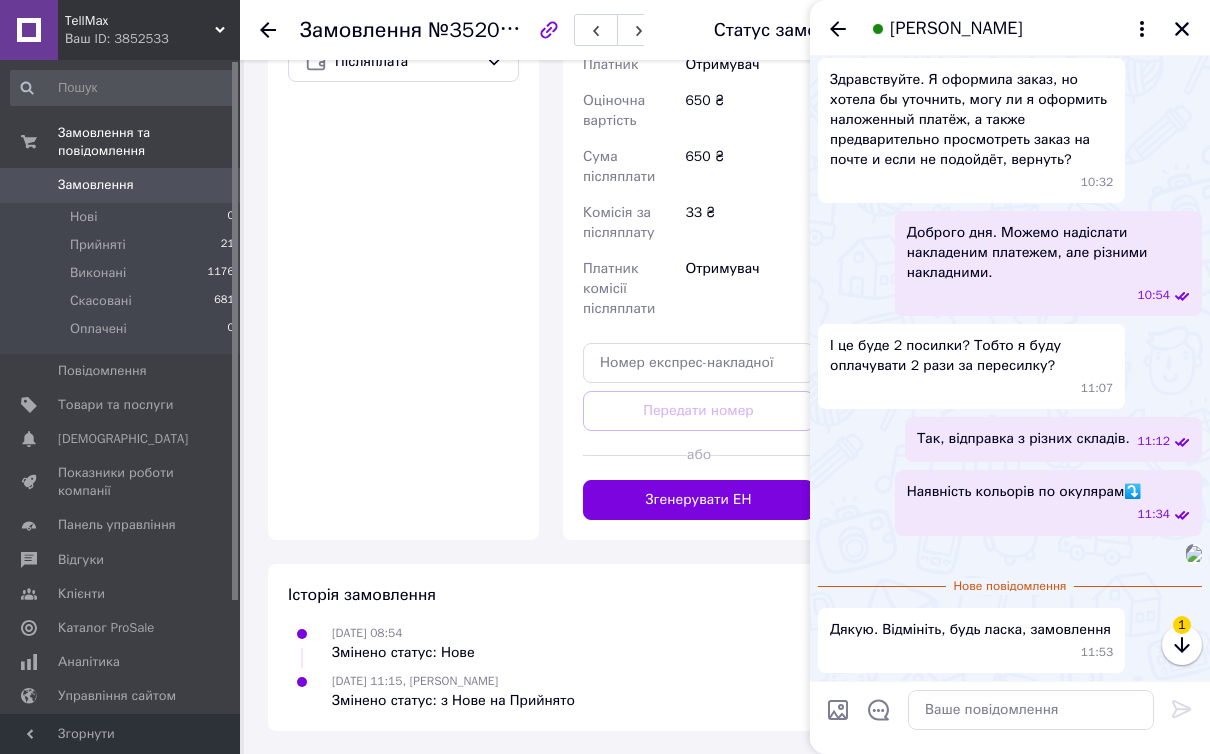 click at bounding box center [1182, 29] 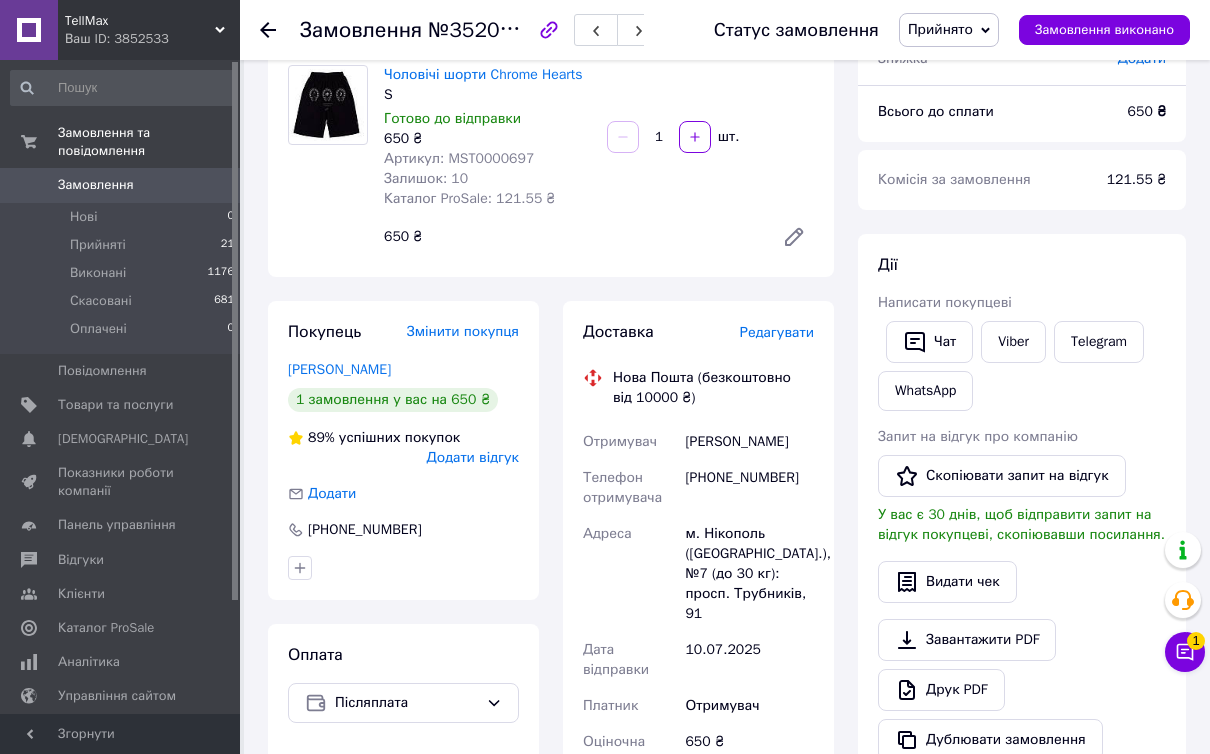 scroll, scrollTop: 66, scrollLeft: 0, axis: vertical 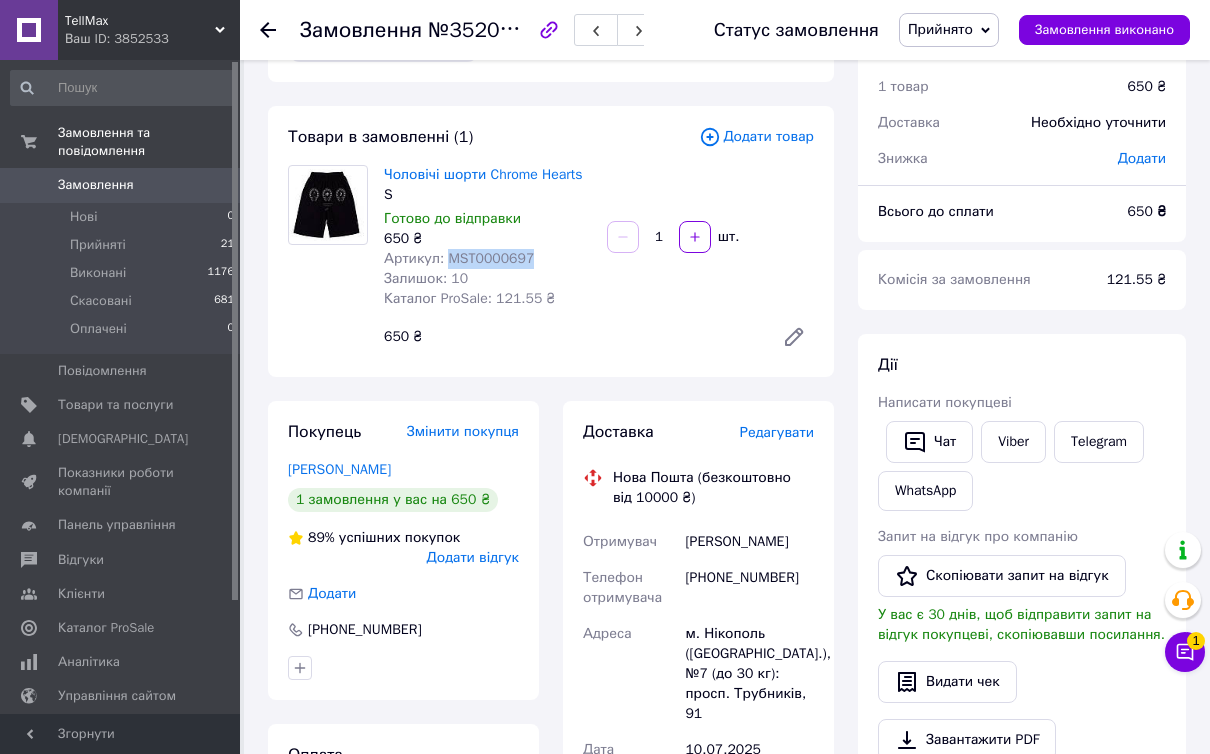 drag, startPoint x: 537, startPoint y: 254, endPoint x: 443, endPoint y: 256, distance: 94.02127 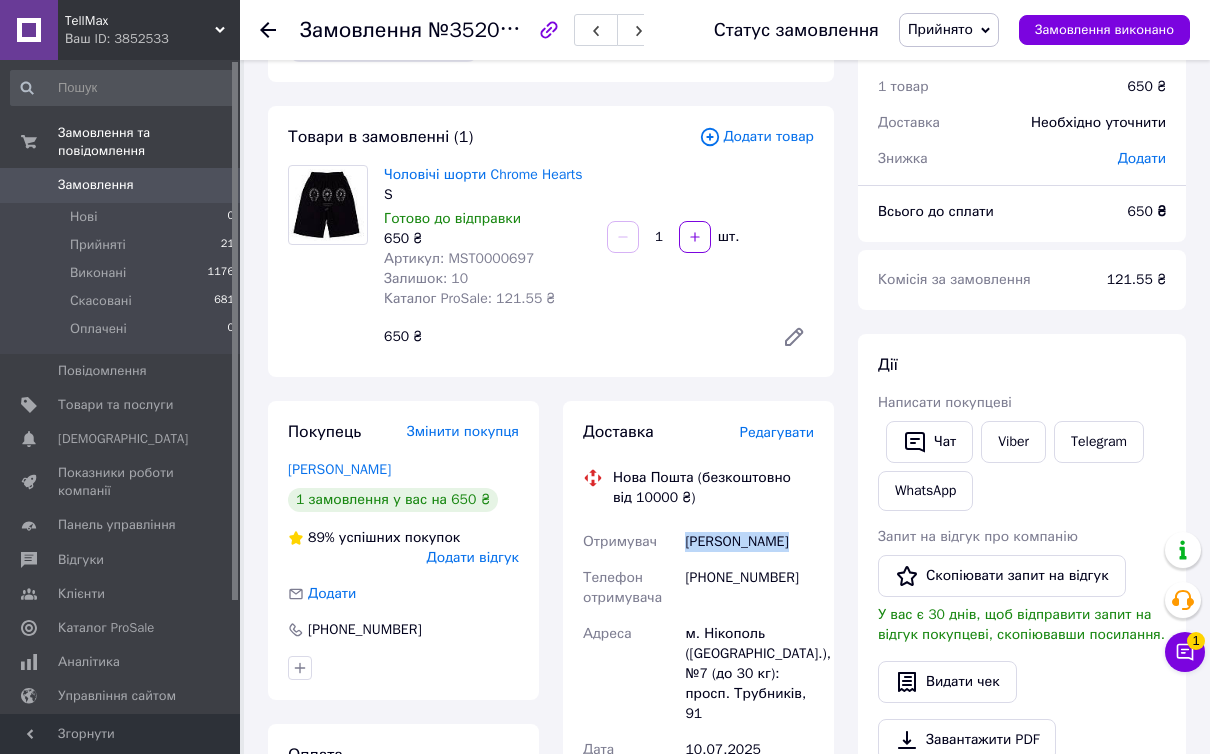 drag, startPoint x: 792, startPoint y: 542, endPoint x: 683, endPoint y: 538, distance: 109.07337 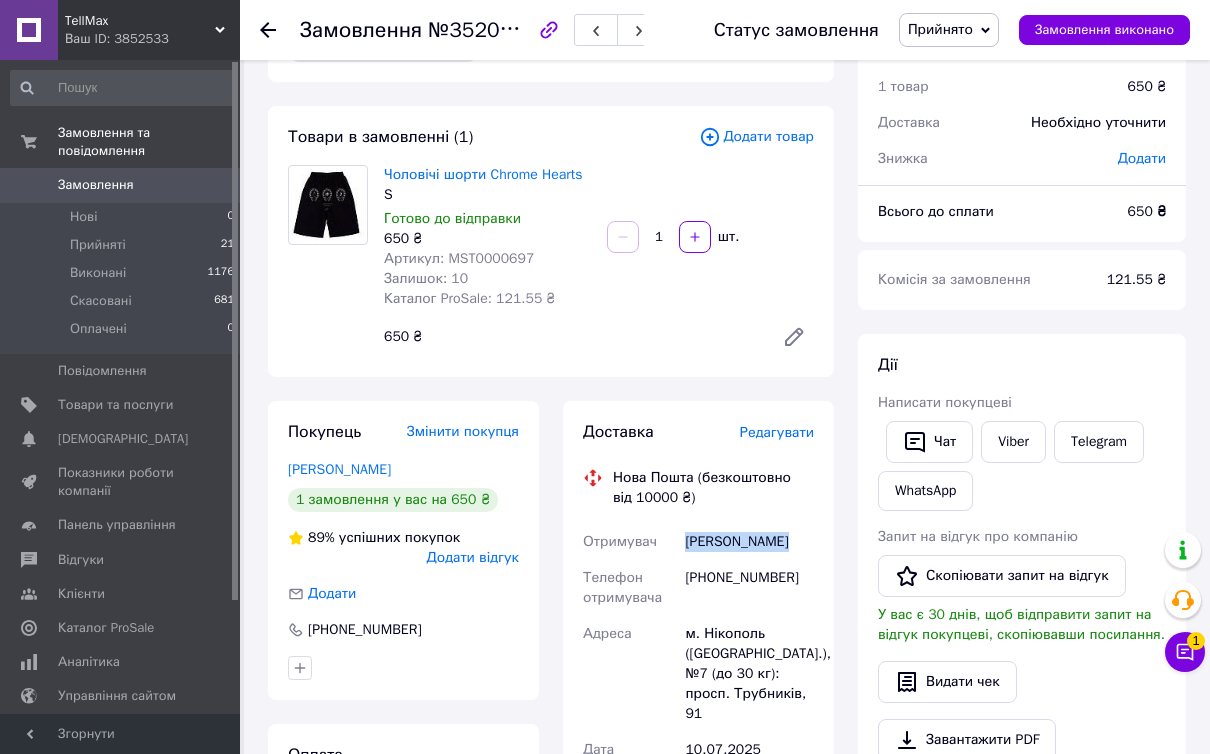 click on "[PERSON_NAME]" at bounding box center (749, 542) 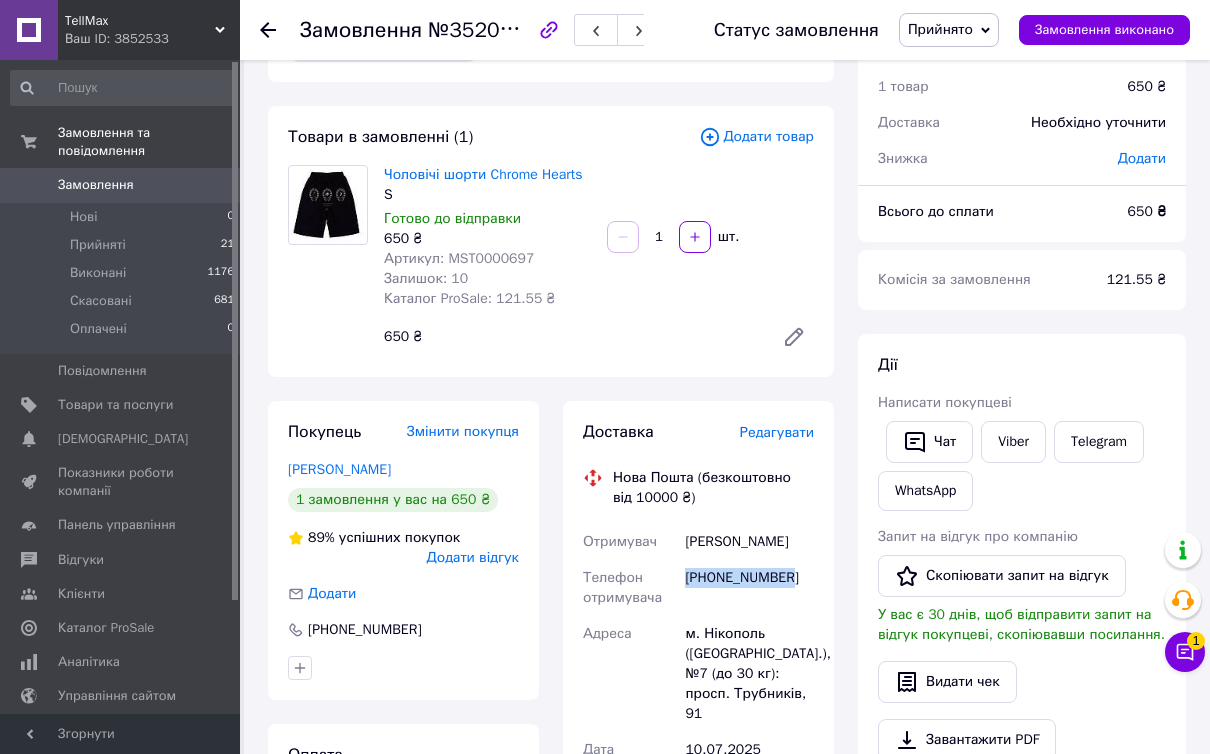 drag, startPoint x: 791, startPoint y: 572, endPoint x: 685, endPoint y: 579, distance: 106.23088 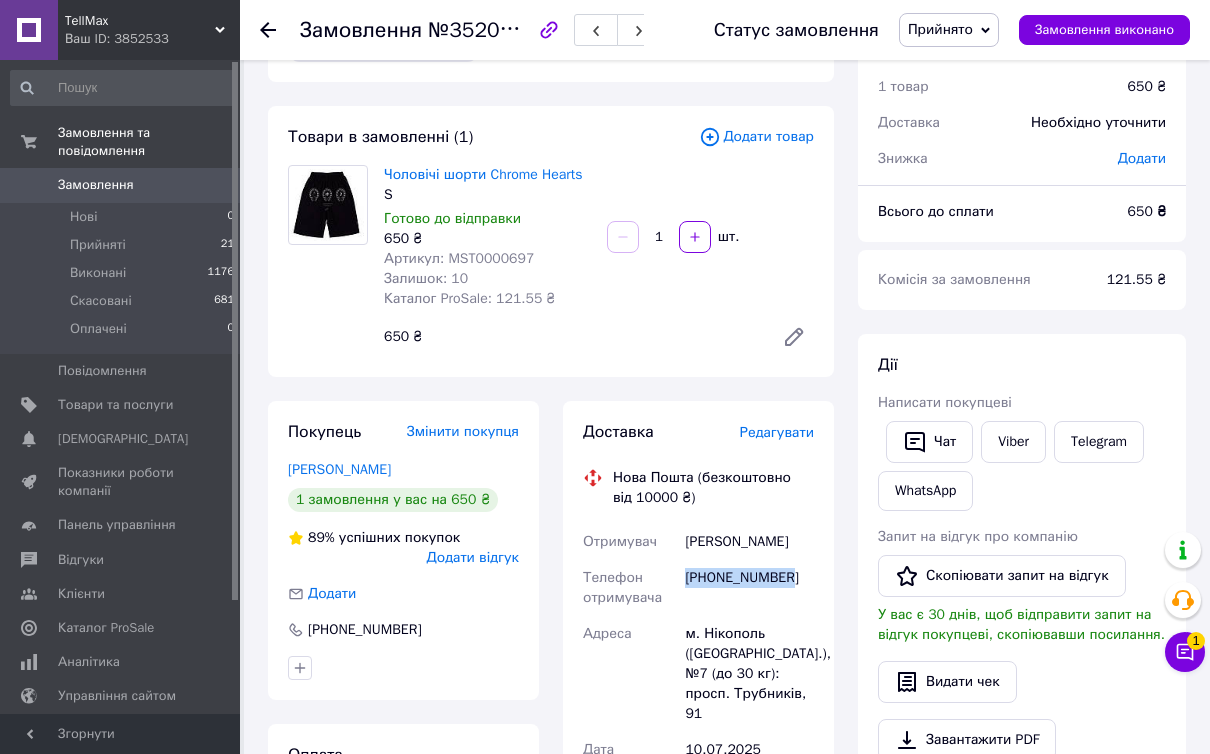 click on "[PHONE_NUMBER]" at bounding box center [749, 588] 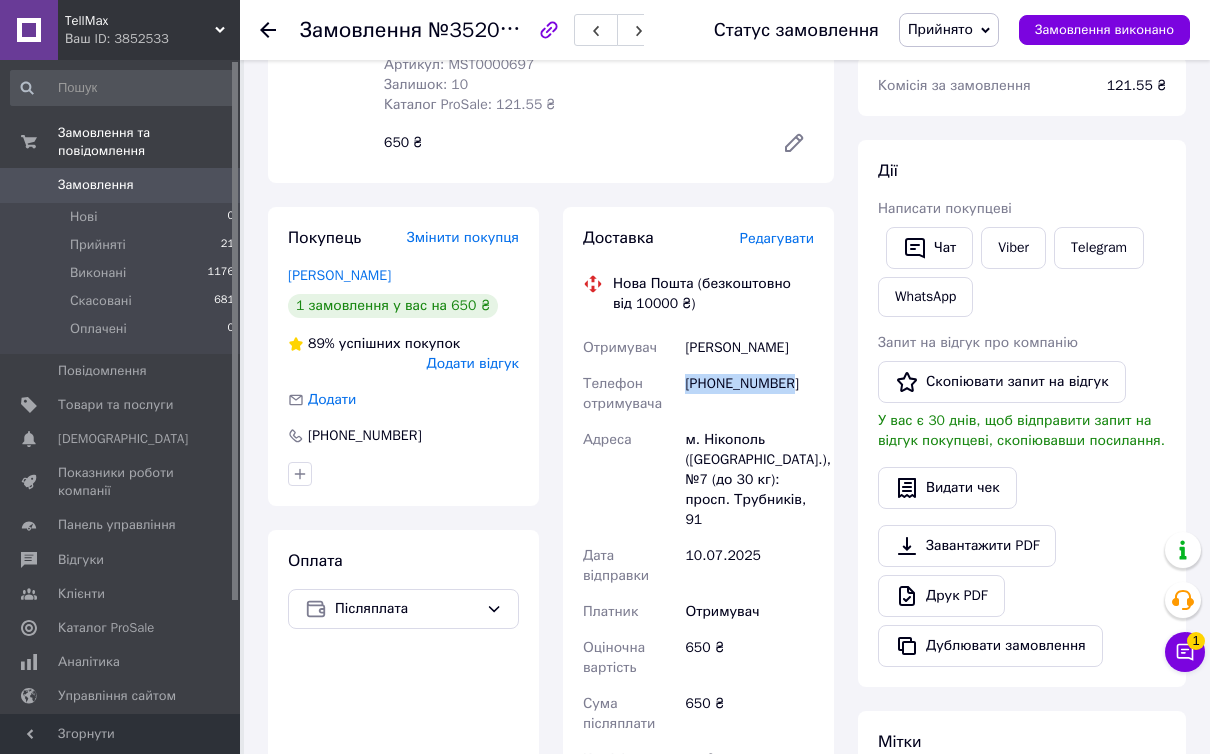 scroll, scrollTop: 324, scrollLeft: 0, axis: vertical 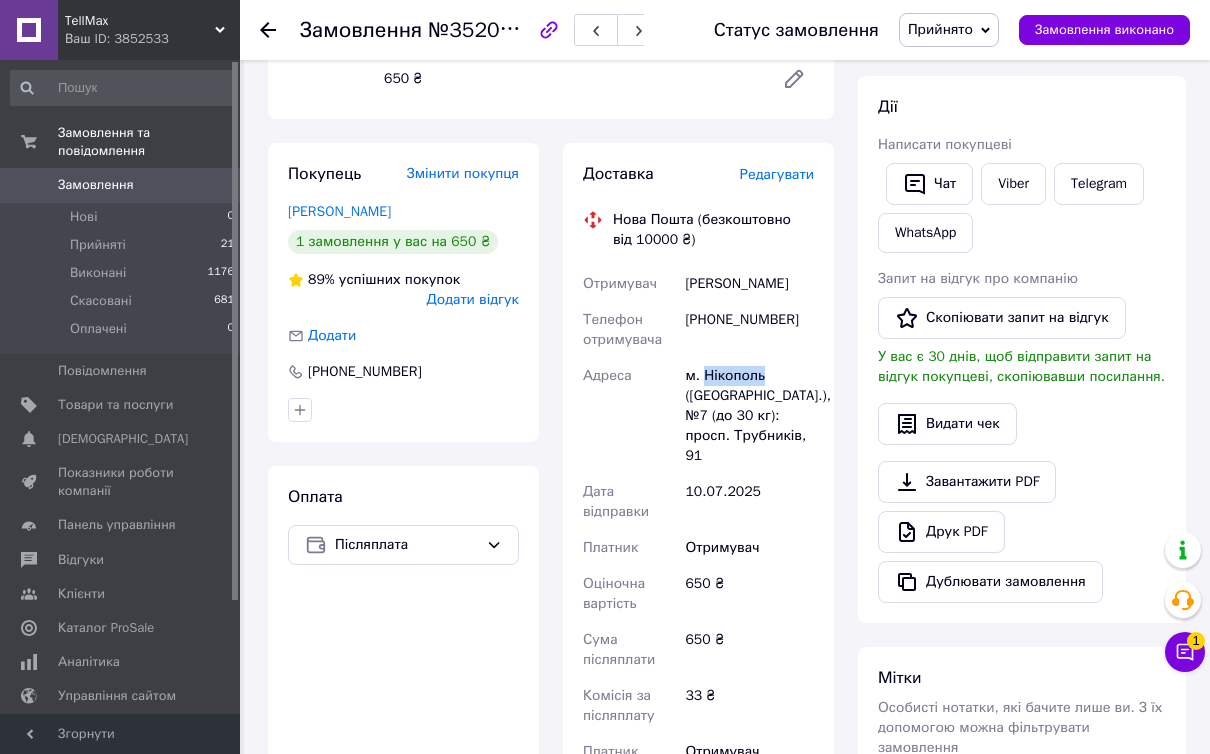 drag, startPoint x: 766, startPoint y: 371, endPoint x: 703, endPoint y: 376, distance: 63.1981 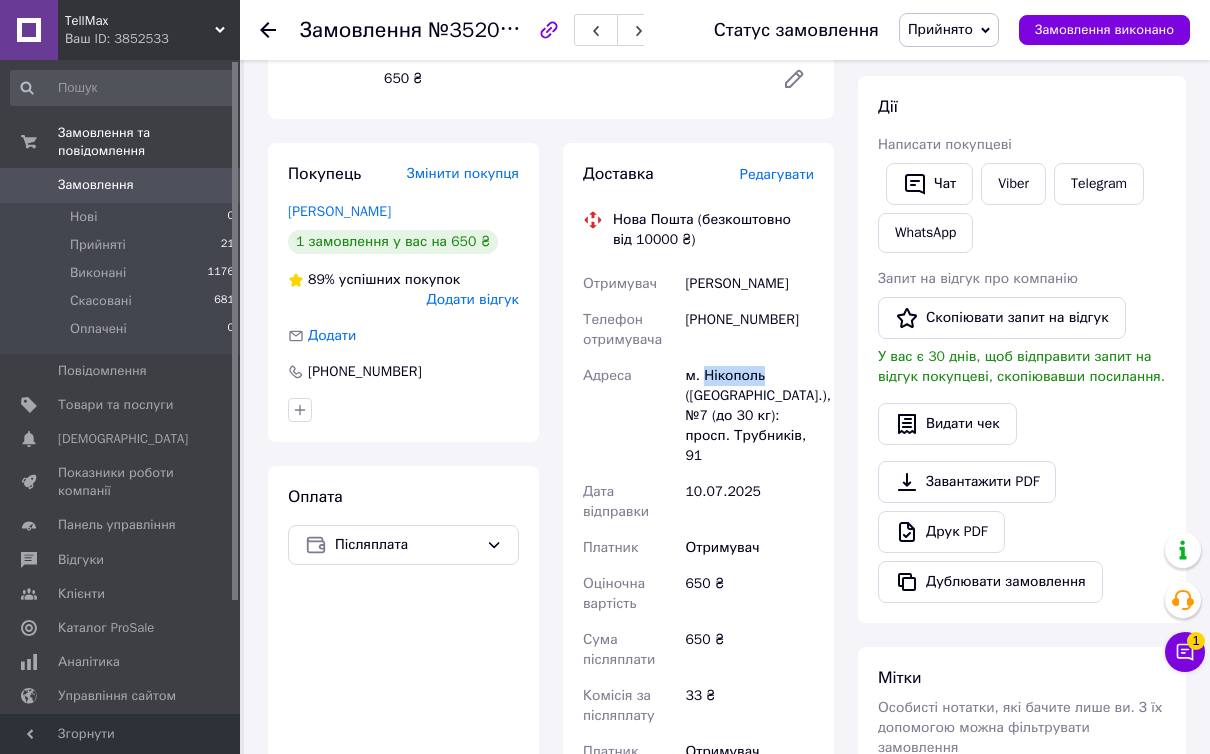 click on "м. Нікополь ([GEOGRAPHIC_DATA].), №7 (до 30 кг): просп. Трубників, 91" at bounding box center [749, 416] 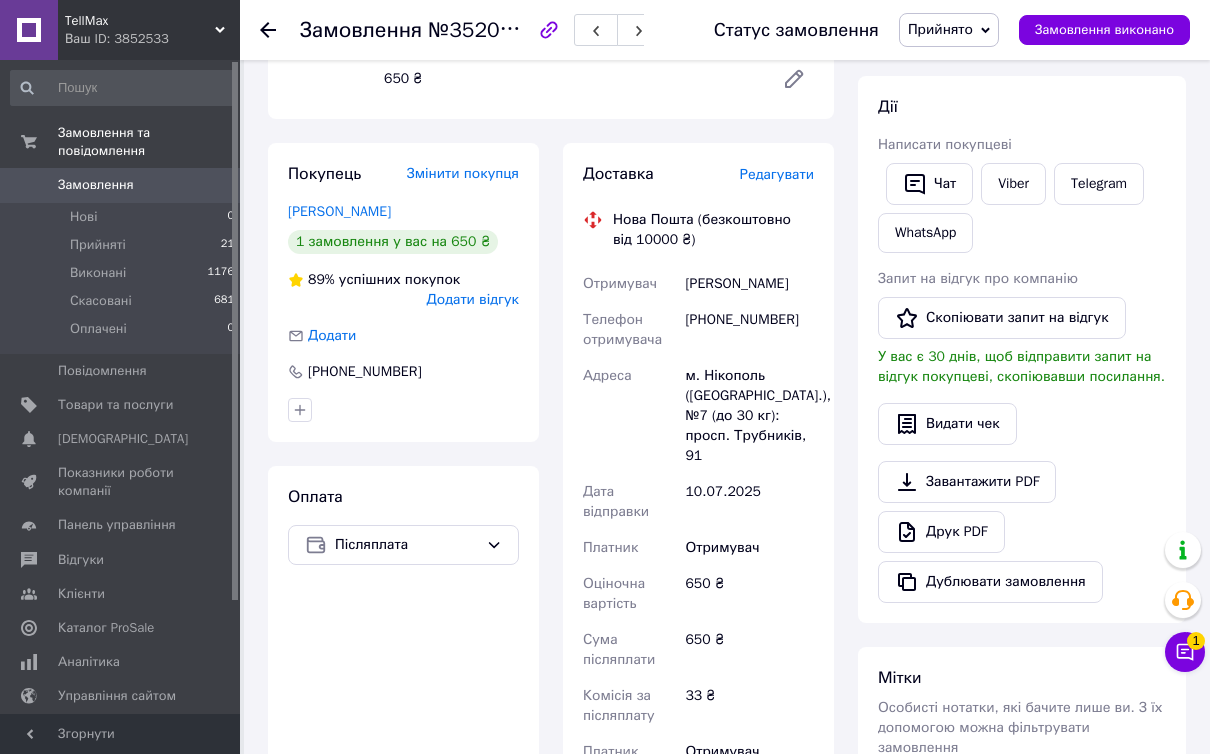 click on "Прийняті 21" at bounding box center (123, 245) 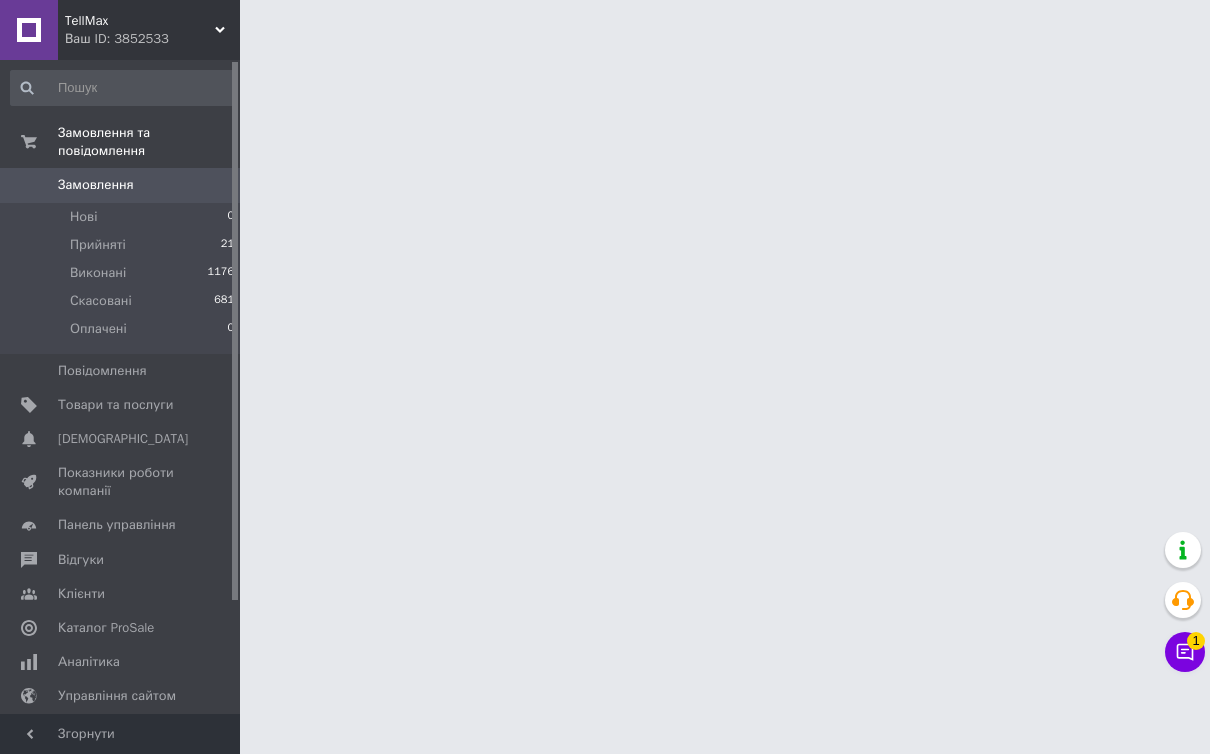 scroll, scrollTop: 0, scrollLeft: 0, axis: both 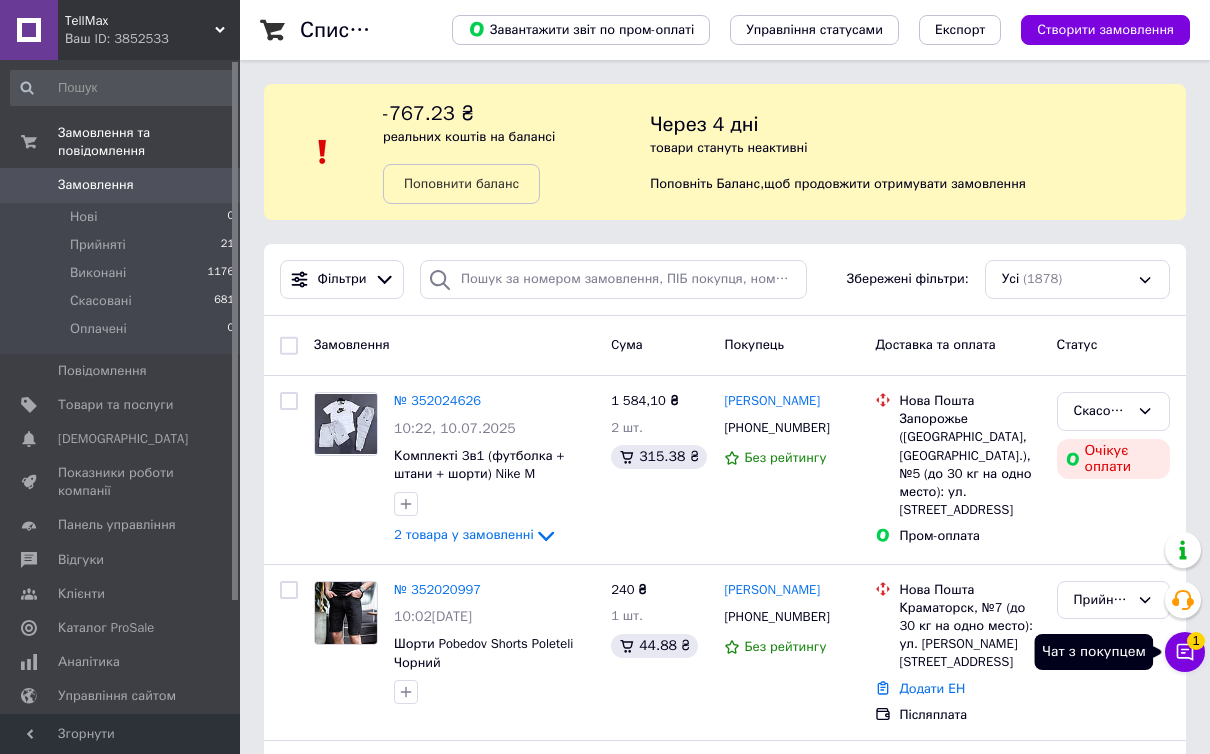 click 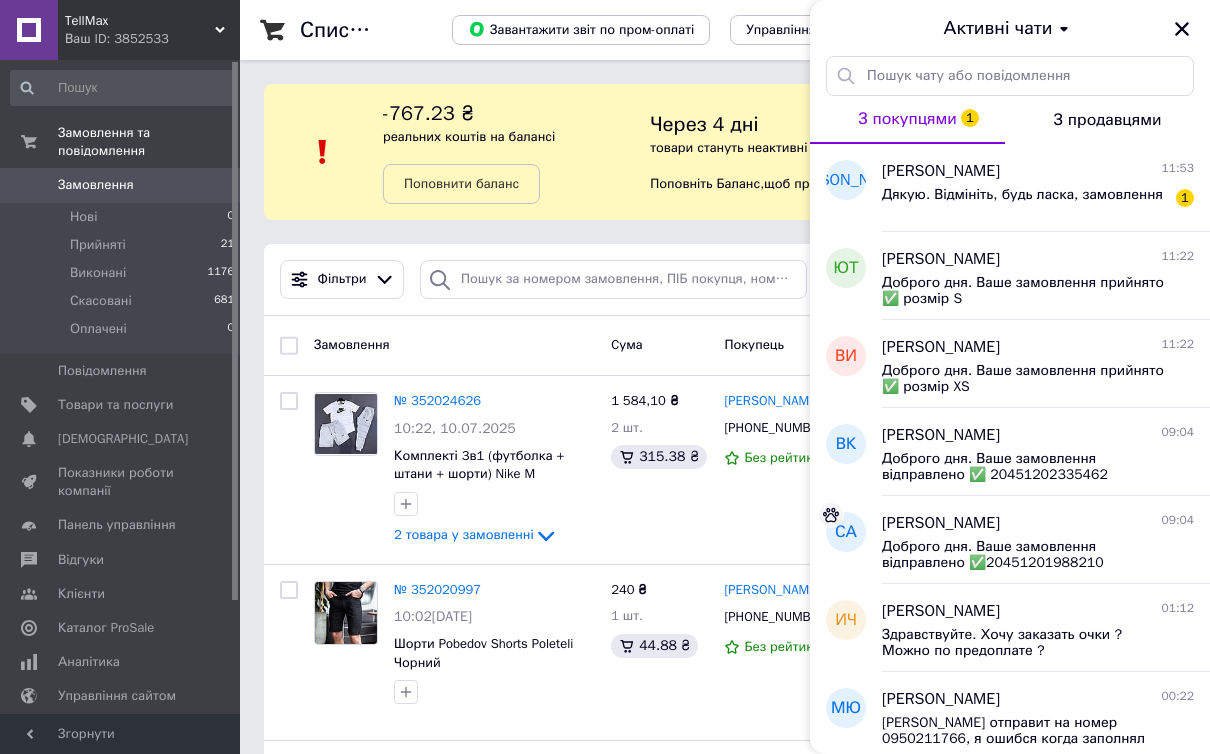 click on "Дякую. Відмініть, будь ласка, замовлення" at bounding box center (1022, 201) 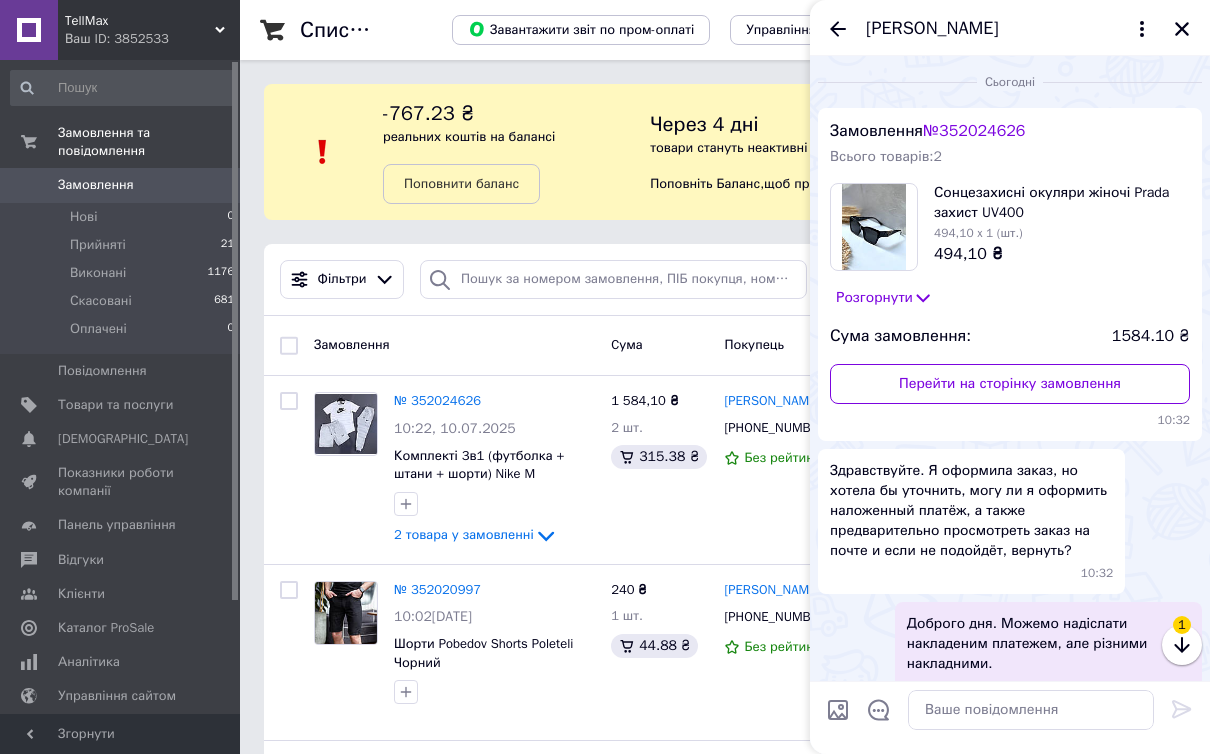 scroll, scrollTop: 546, scrollLeft: 0, axis: vertical 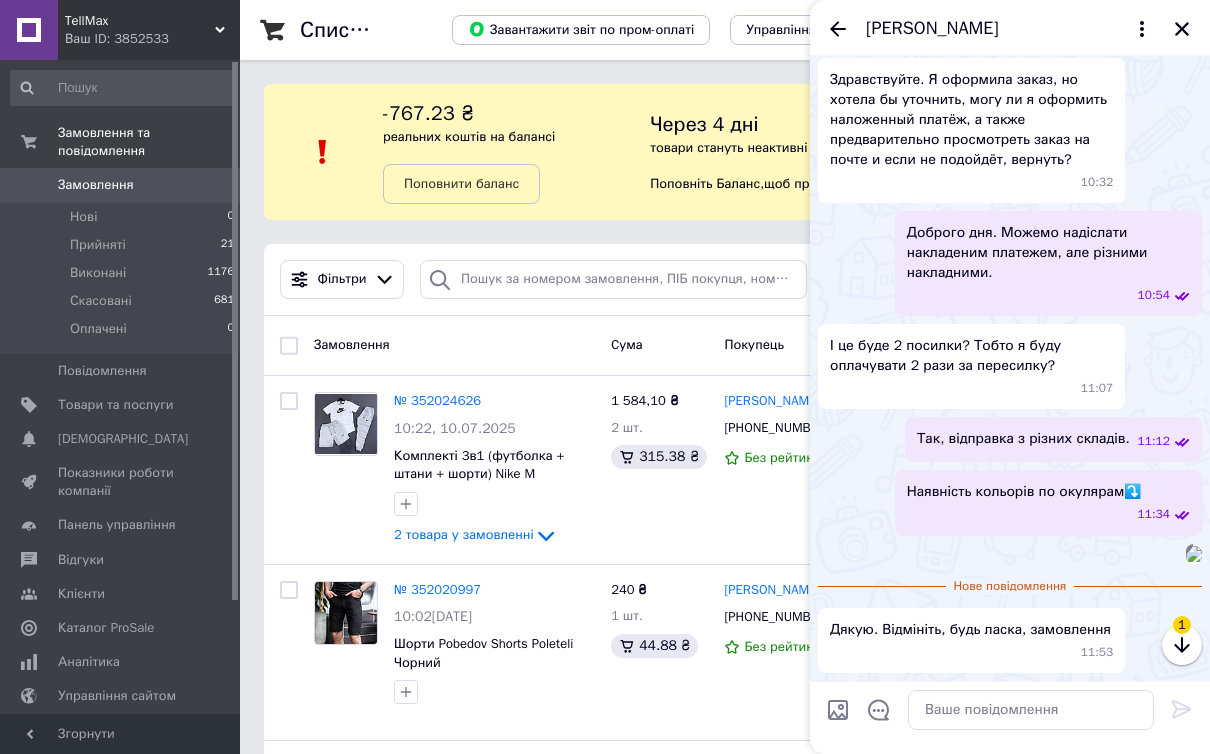 drag, startPoint x: 1185, startPoint y: 19, endPoint x: 929, endPoint y: 102, distance: 269.11893 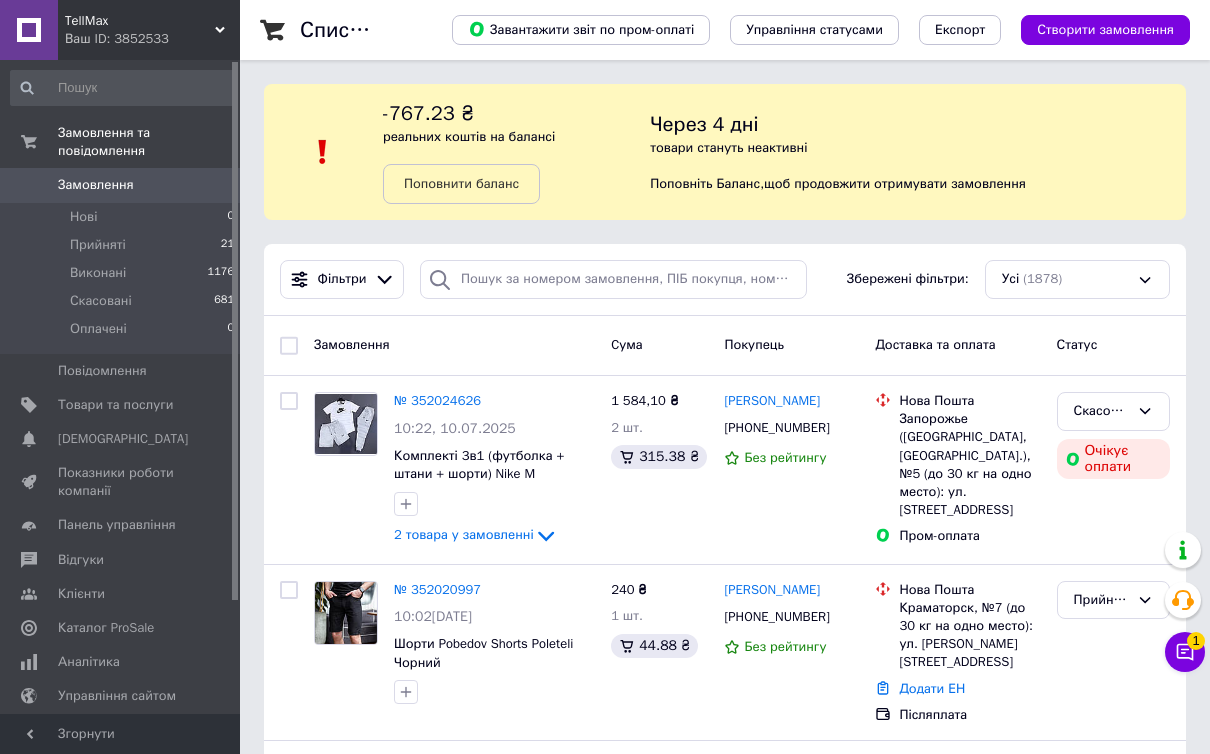 click on "Прийняті 21" at bounding box center (123, 245) 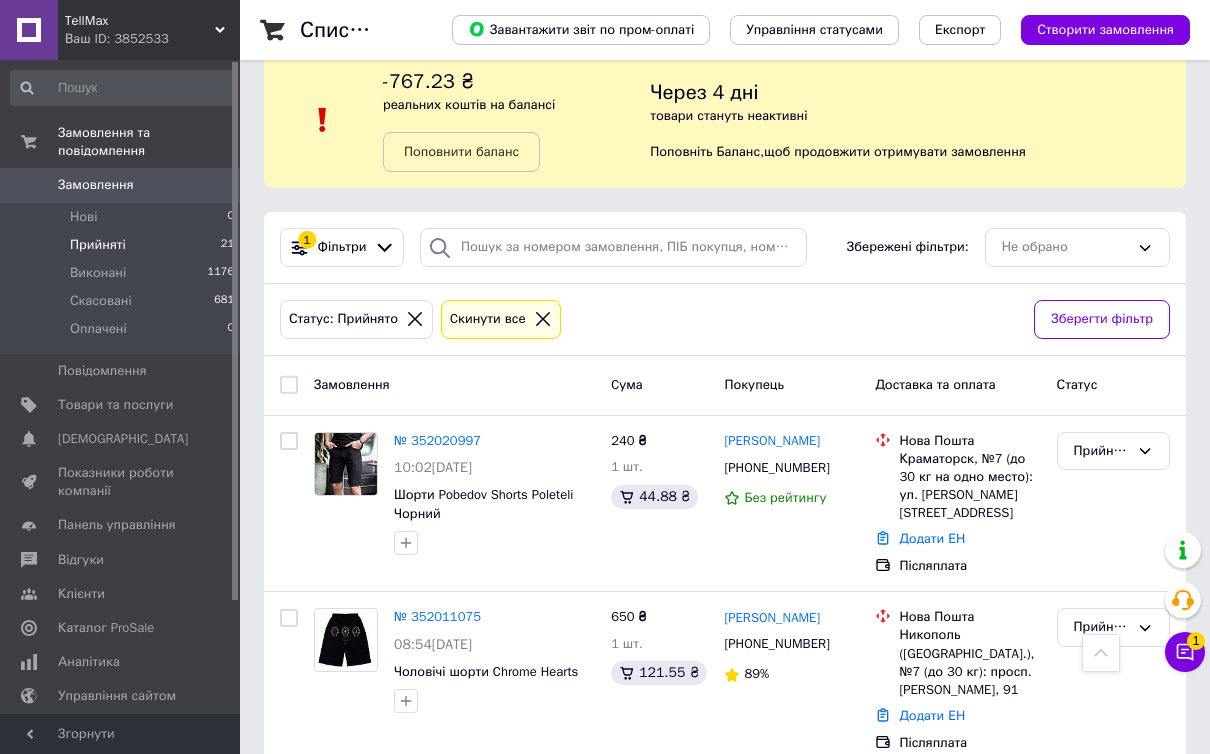 scroll, scrollTop: 0, scrollLeft: 0, axis: both 